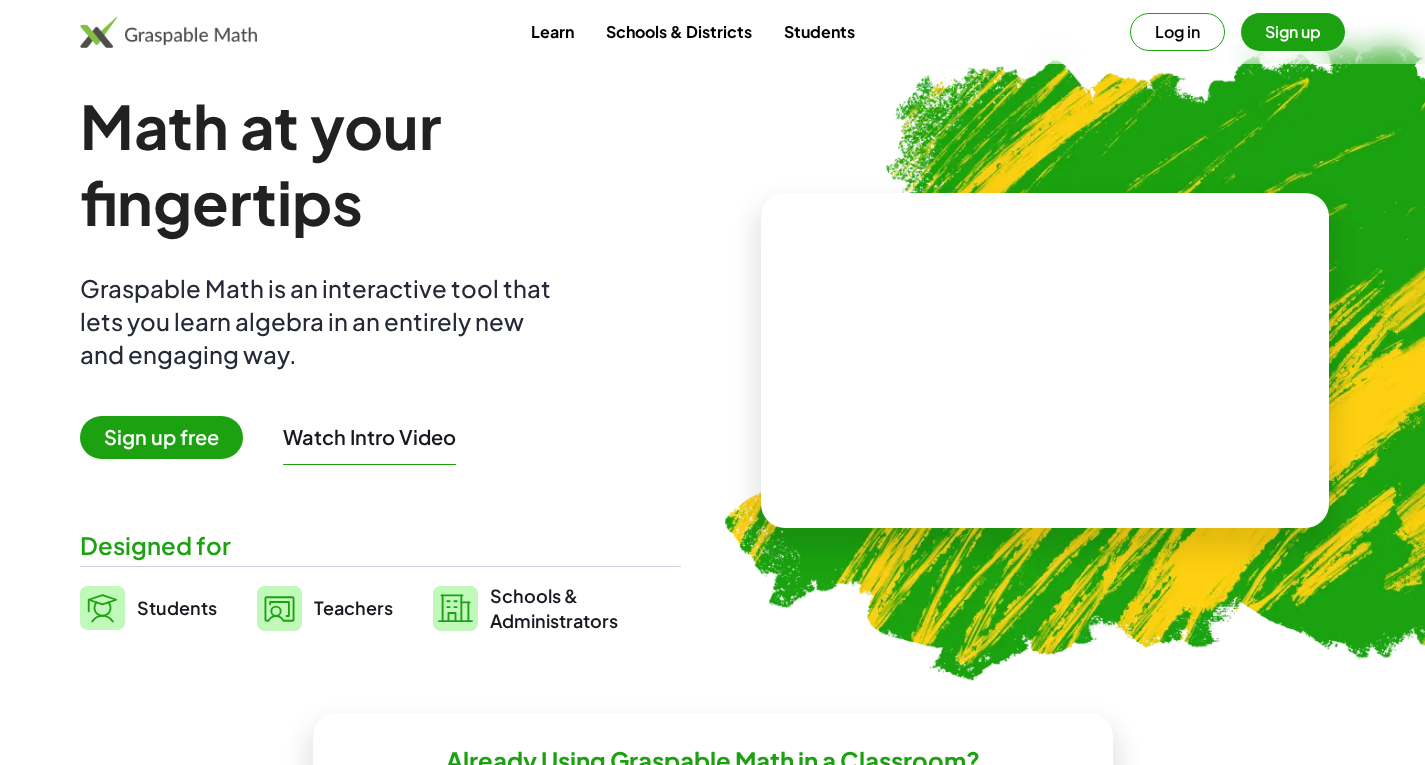 scroll, scrollTop: 0, scrollLeft: 0, axis: both 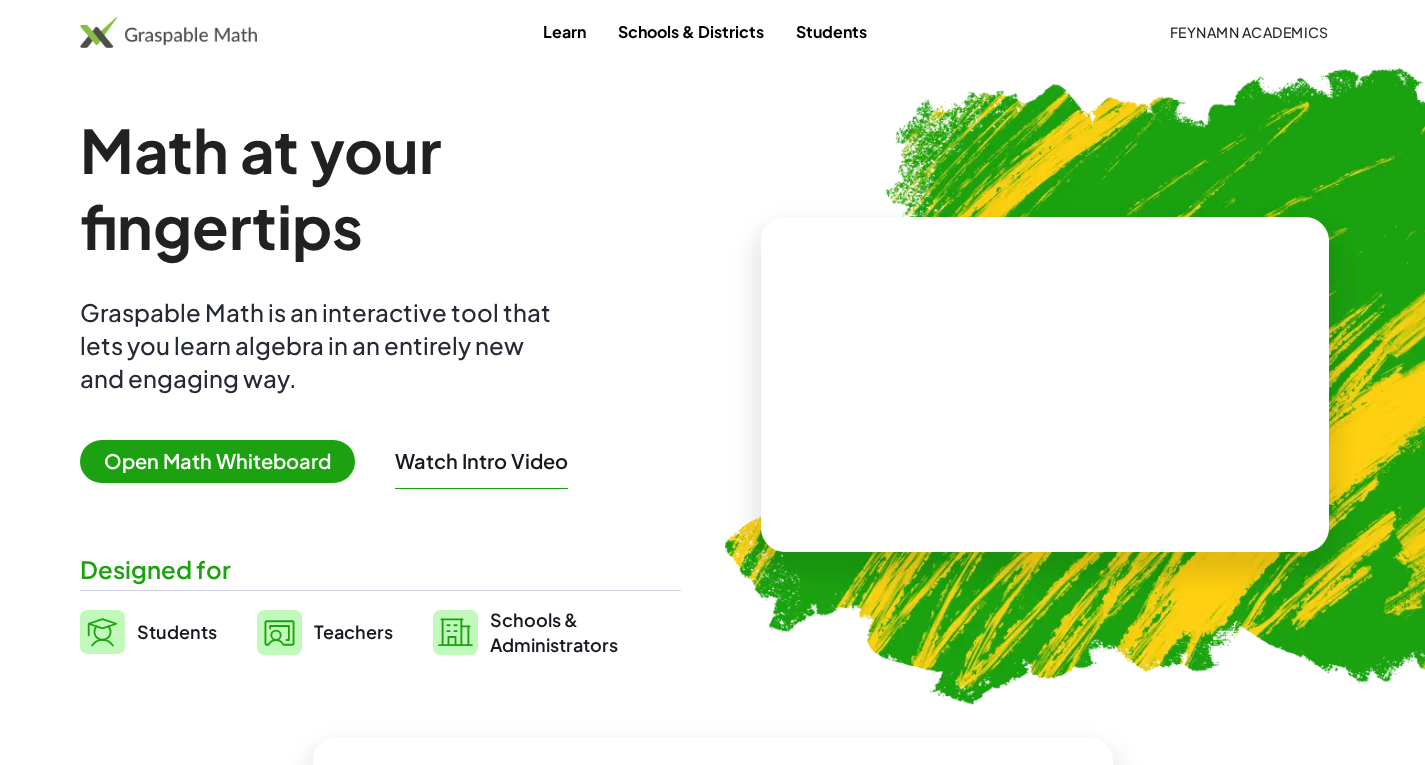 click on "Open Math Whiteboard" at bounding box center (217, 461) 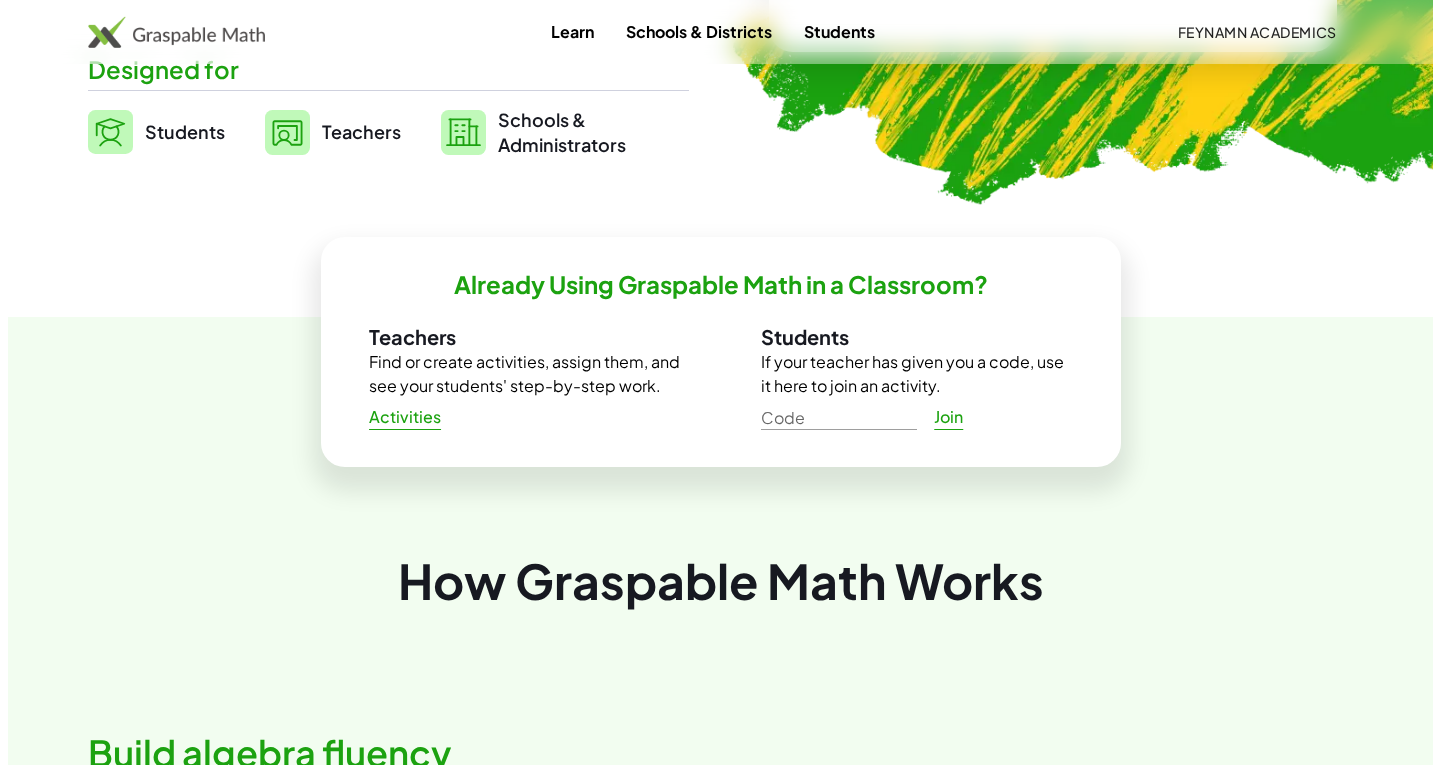 scroll, scrollTop: 0, scrollLeft: 0, axis: both 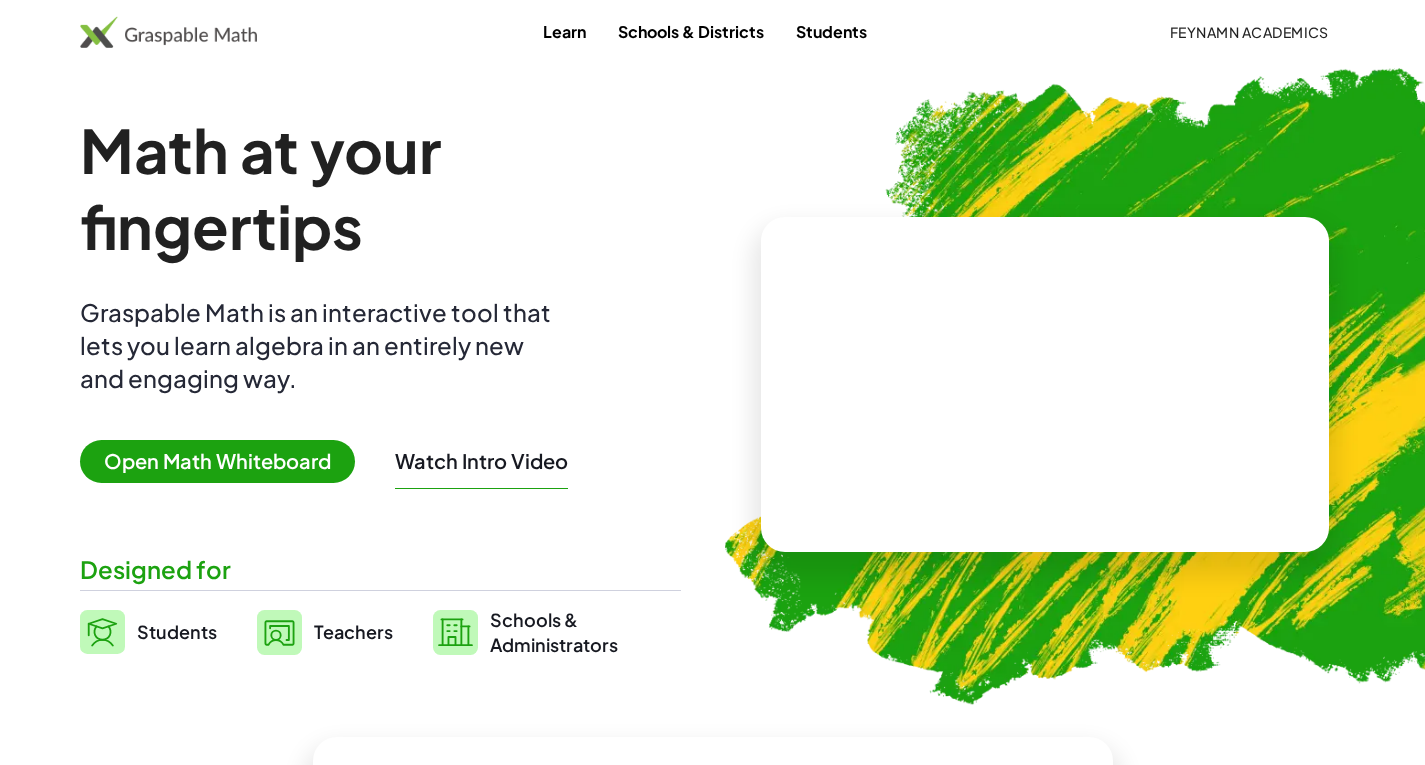 click on "Open Math Whiteboard" at bounding box center [217, 461] 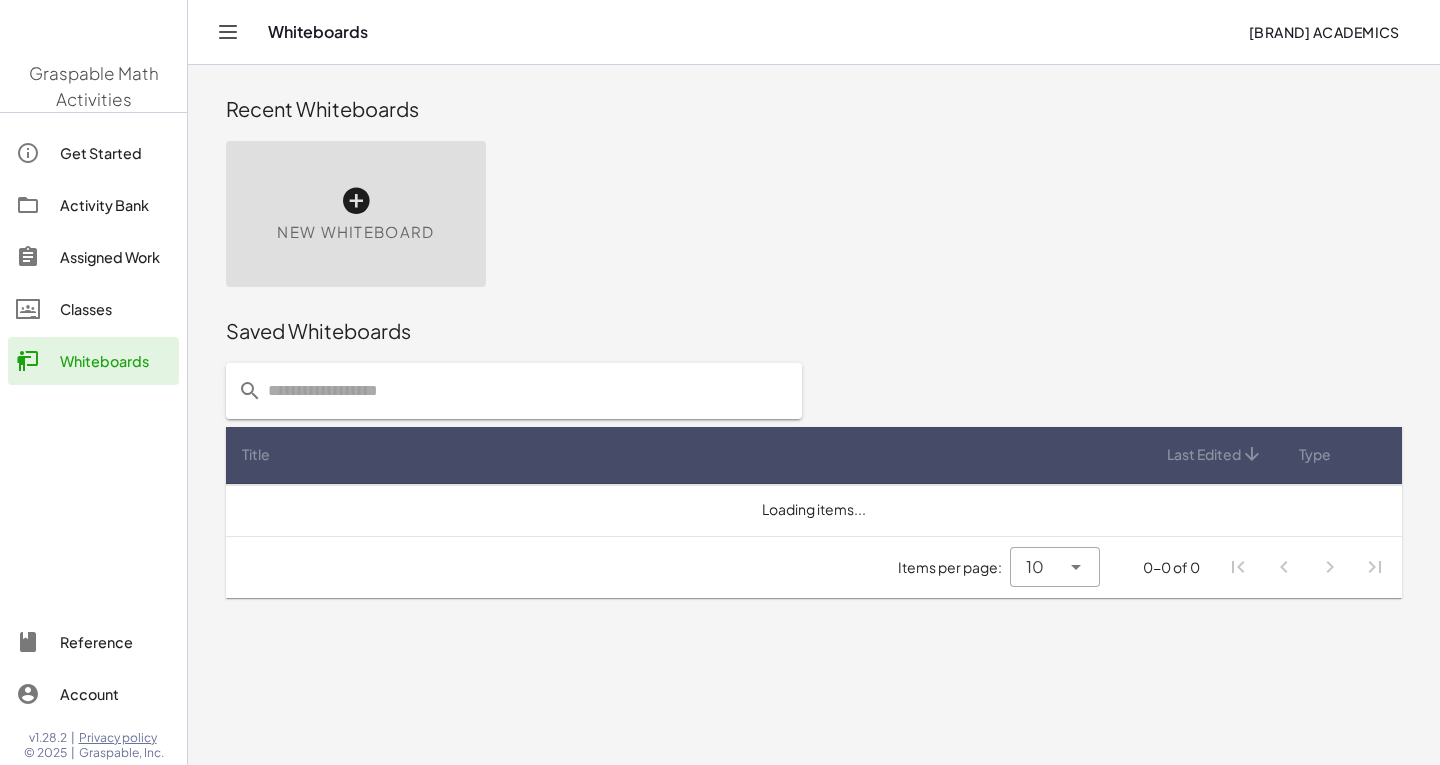 scroll, scrollTop: 0, scrollLeft: 0, axis: both 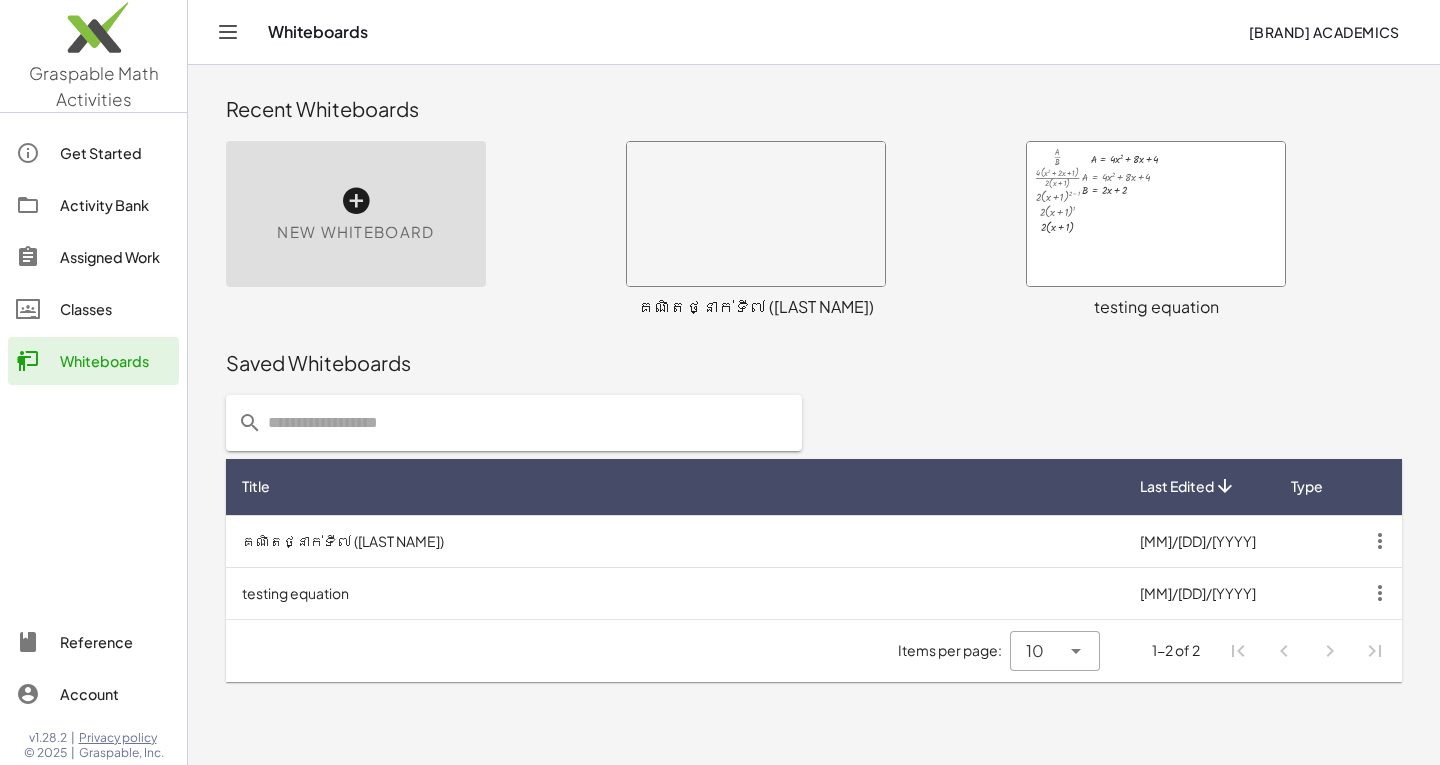 click at bounding box center (756, 214) 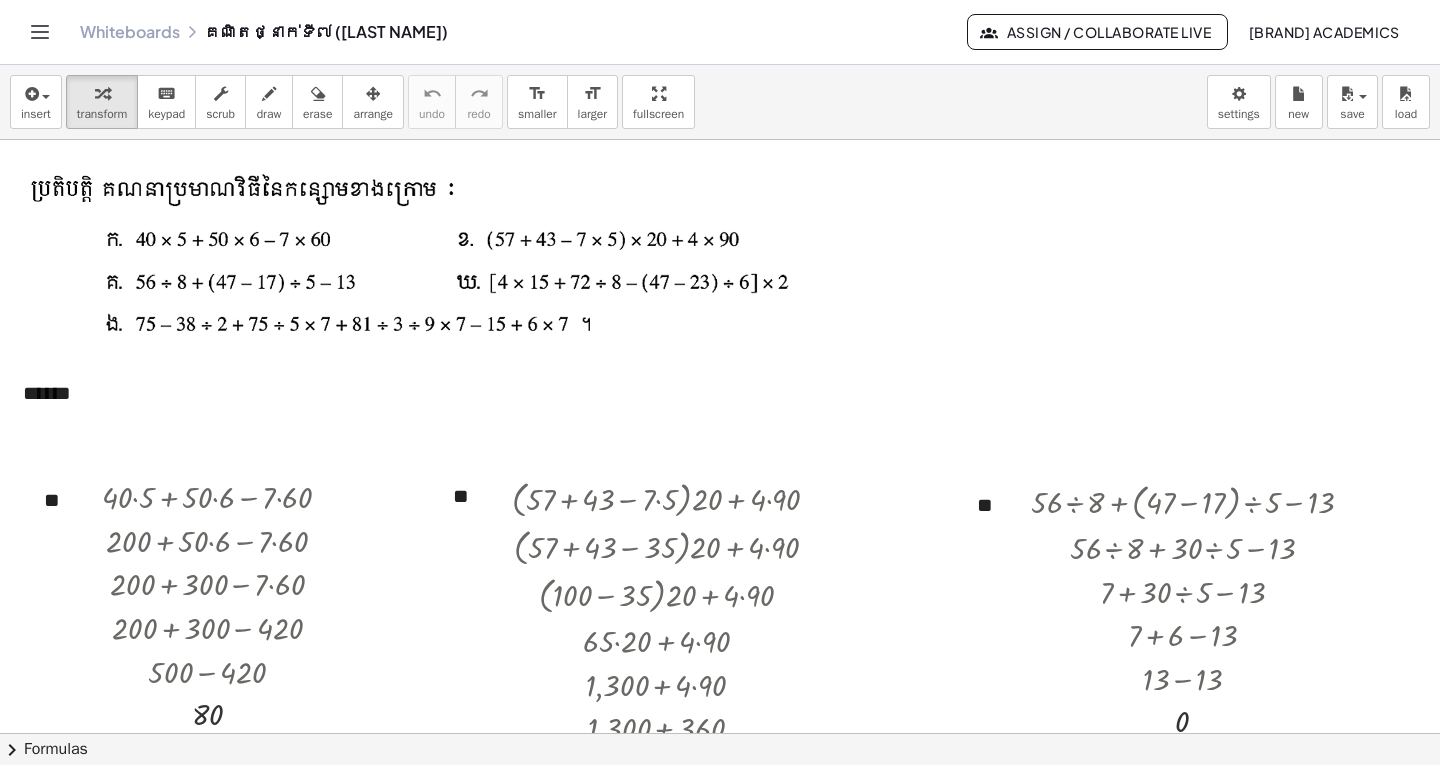scroll, scrollTop: 200, scrollLeft: 0, axis: vertical 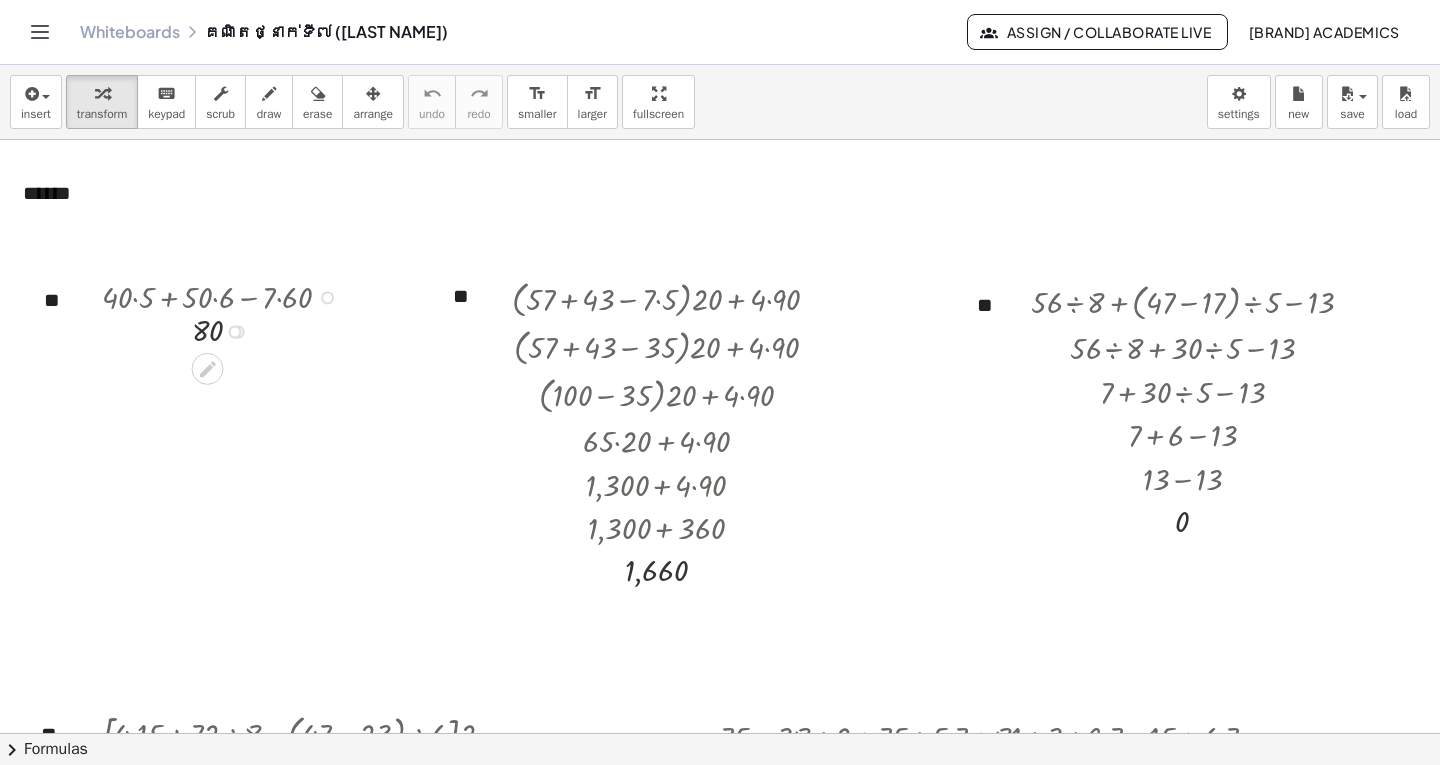 drag, startPoint x: 235, startPoint y: 521, endPoint x: 273, endPoint y: 338, distance: 186.90372 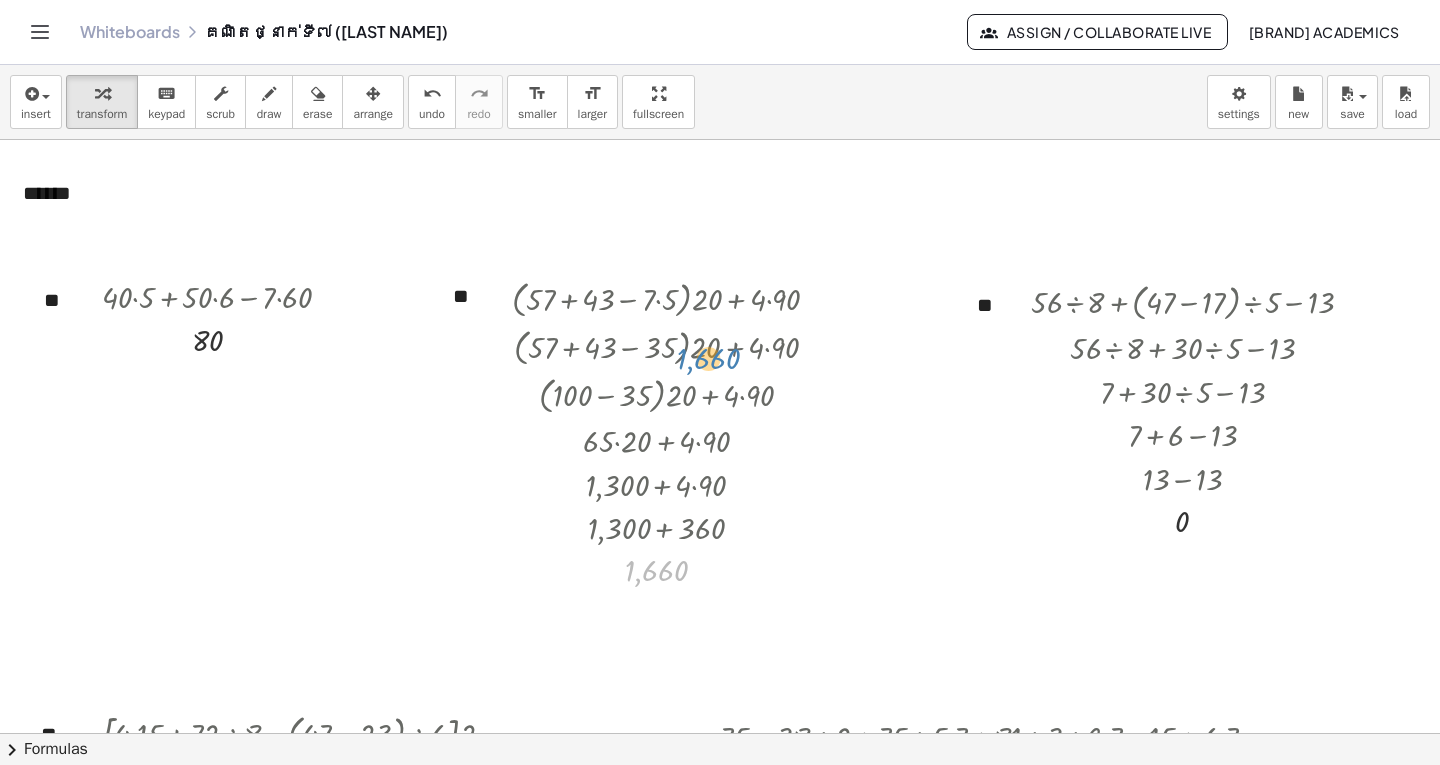 drag, startPoint x: 693, startPoint y: 573, endPoint x: 745, endPoint y: 360, distance: 219.25555 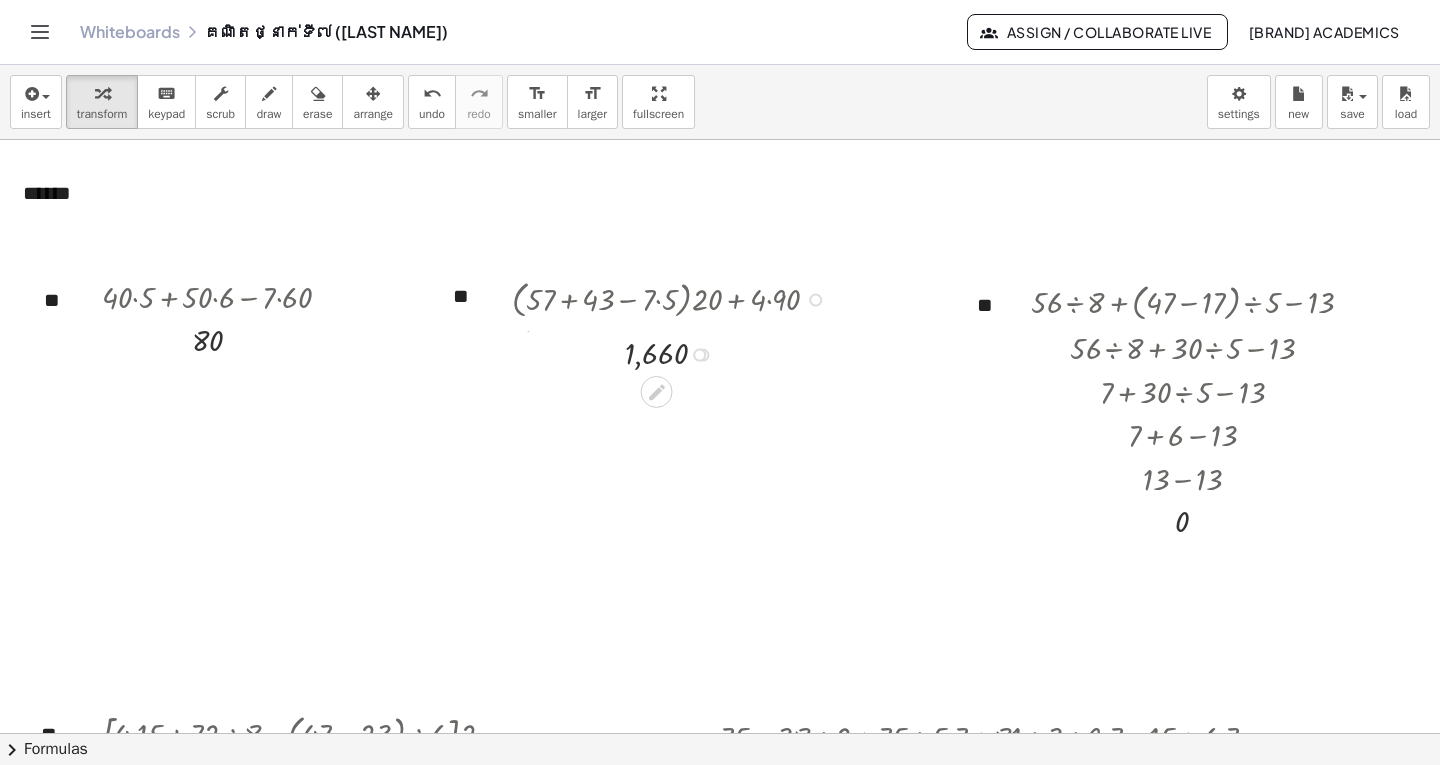 drag, startPoint x: 704, startPoint y: 574, endPoint x: 735, endPoint y: 373, distance: 203.3765 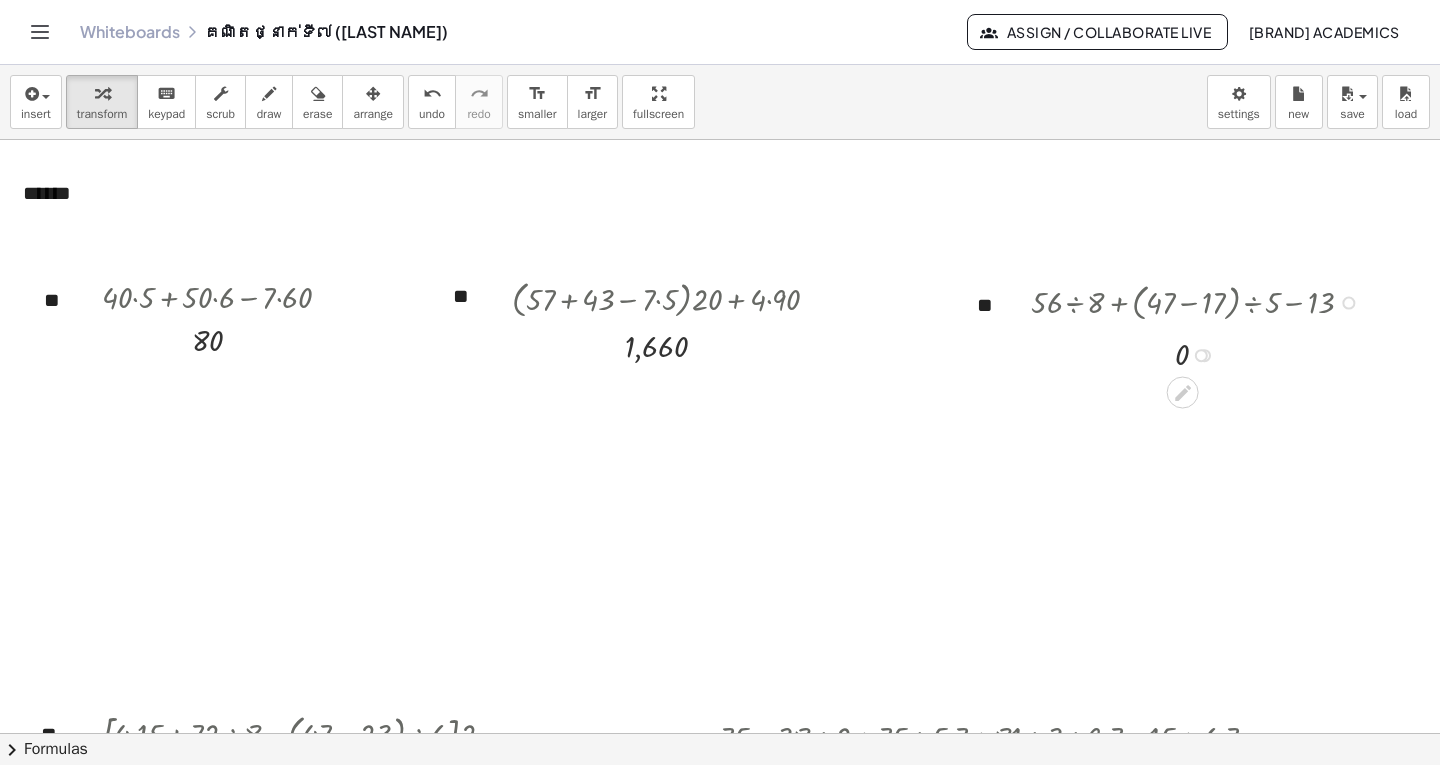 drag, startPoint x: 1205, startPoint y: 523, endPoint x: 1222, endPoint y: 356, distance: 167.86304 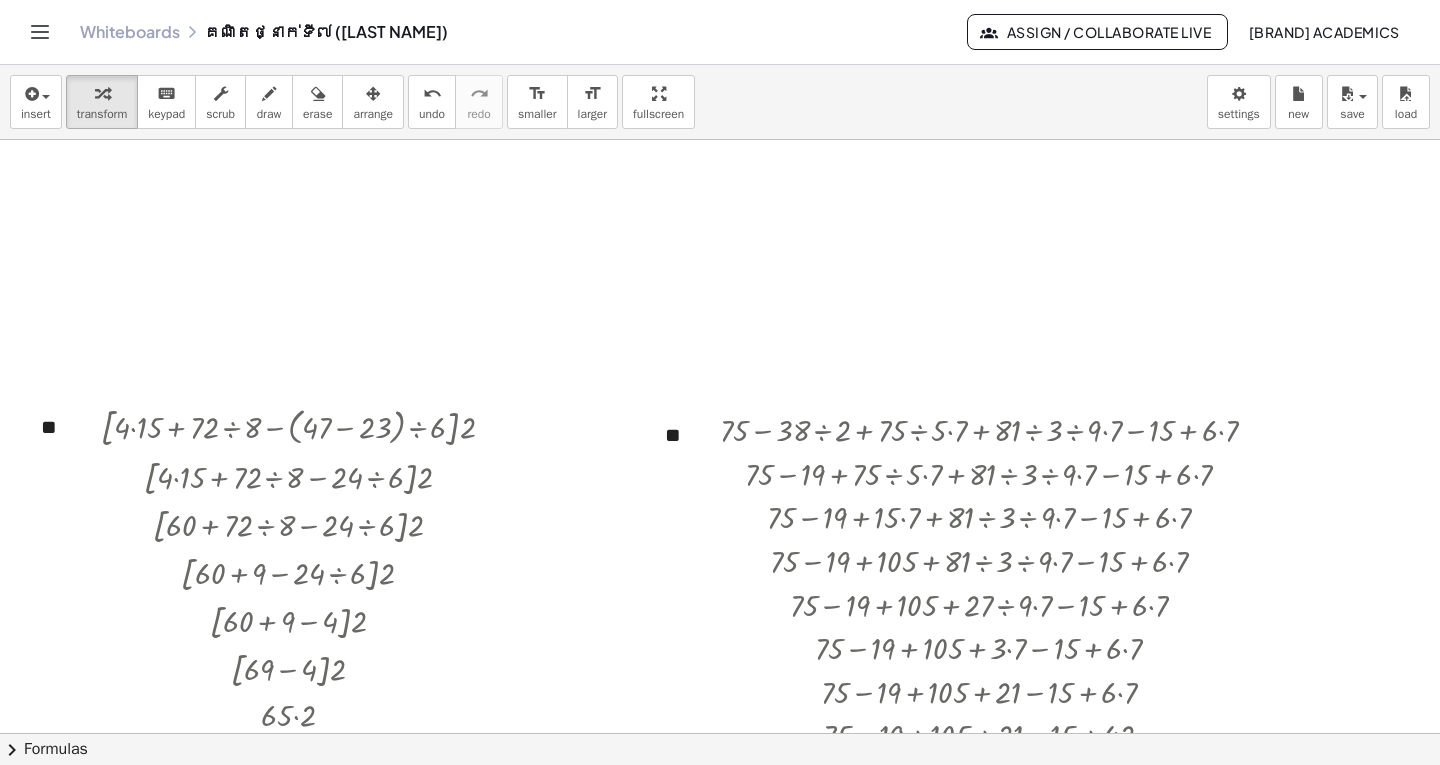 scroll, scrollTop: 600, scrollLeft: 0, axis: vertical 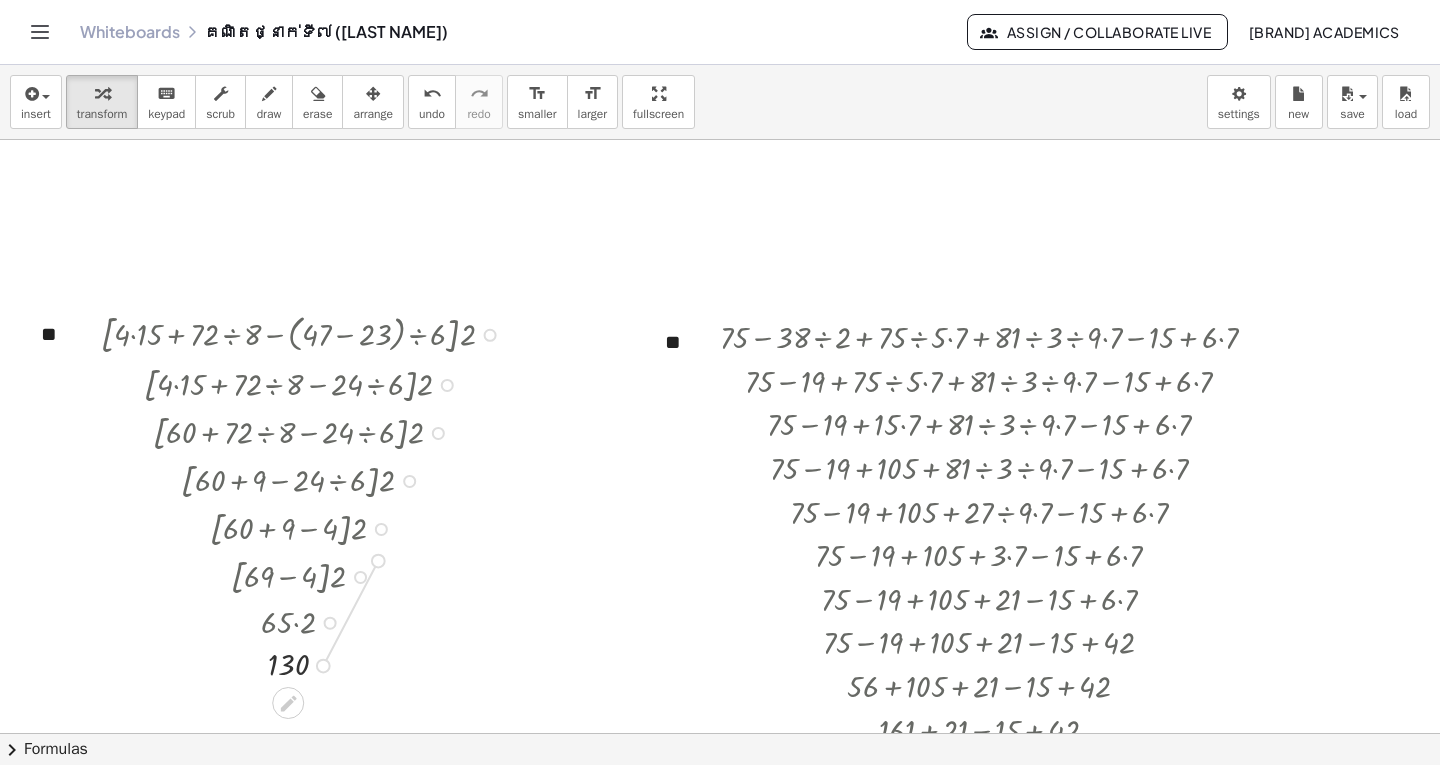 drag, startPoint x: 324, startPoint y: 662, endPoint x: 384, endPoint y: 553, distance: 124.42267 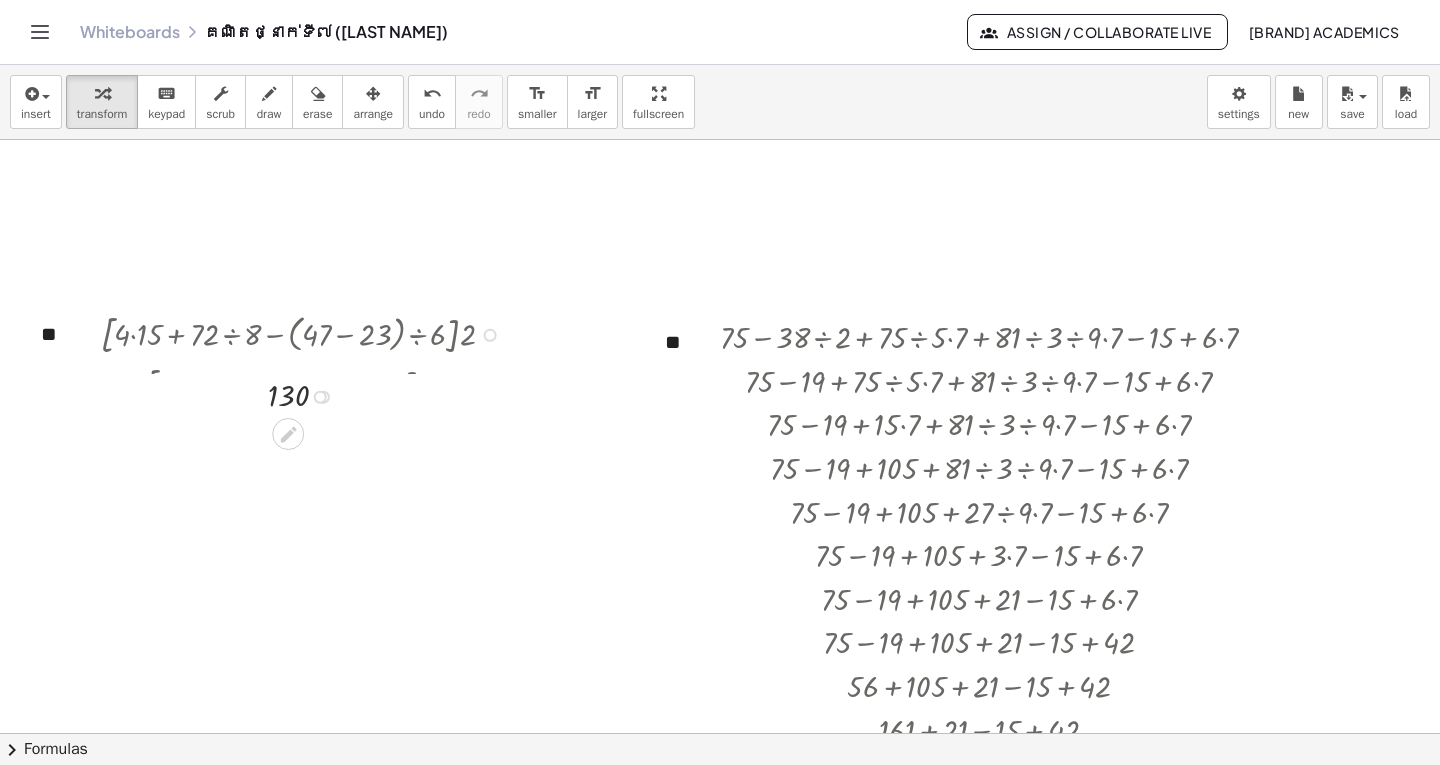drag, startPoint x: 324, startPoint y: 666, endPoint x: 422, endPoint y: 394, distance: 289.1159 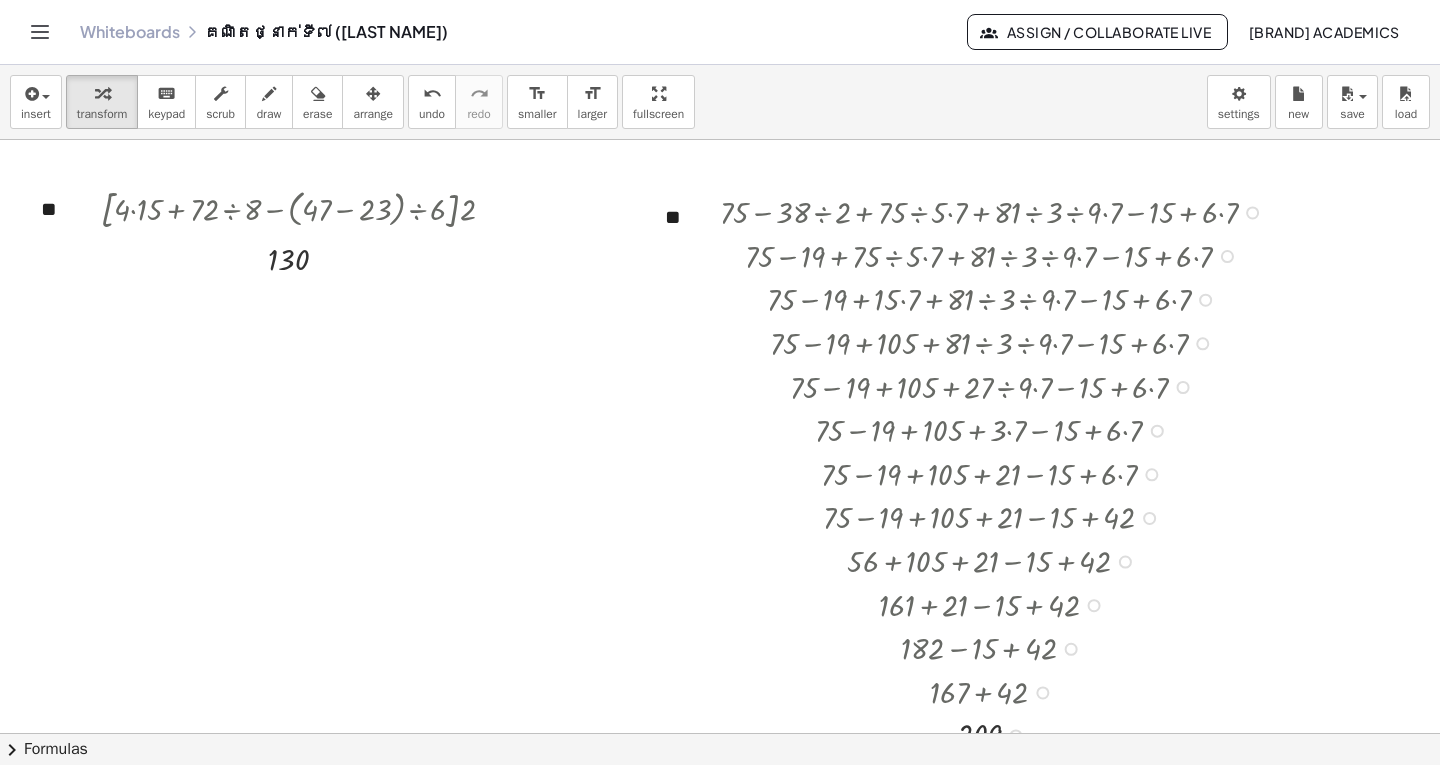 scroll, scrollTop: 800, scrollLeft: 0, axis: vertical 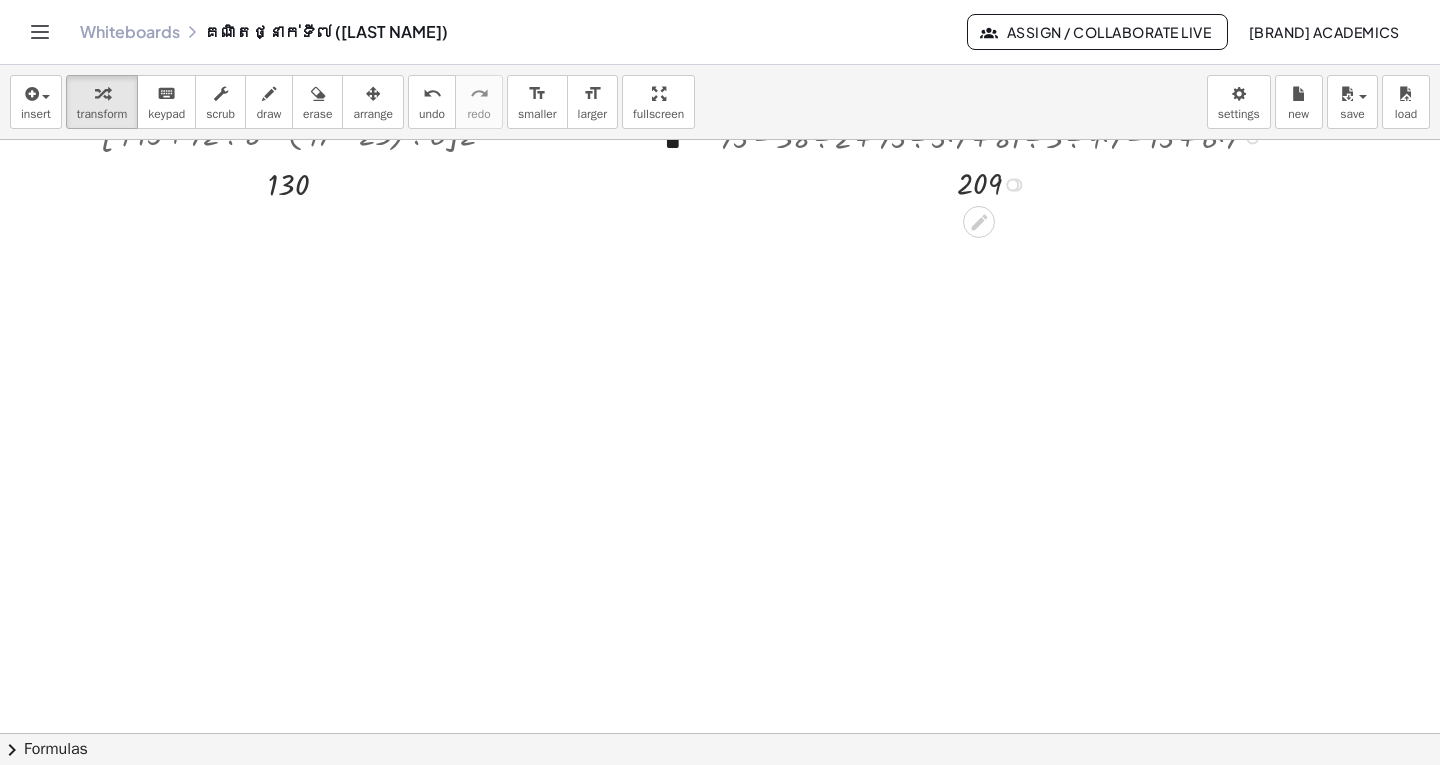 drag, startPoint x: 1017, startPoint y: 660, endPoint x: 1079, endPoint y: 187, distance: 477.0461 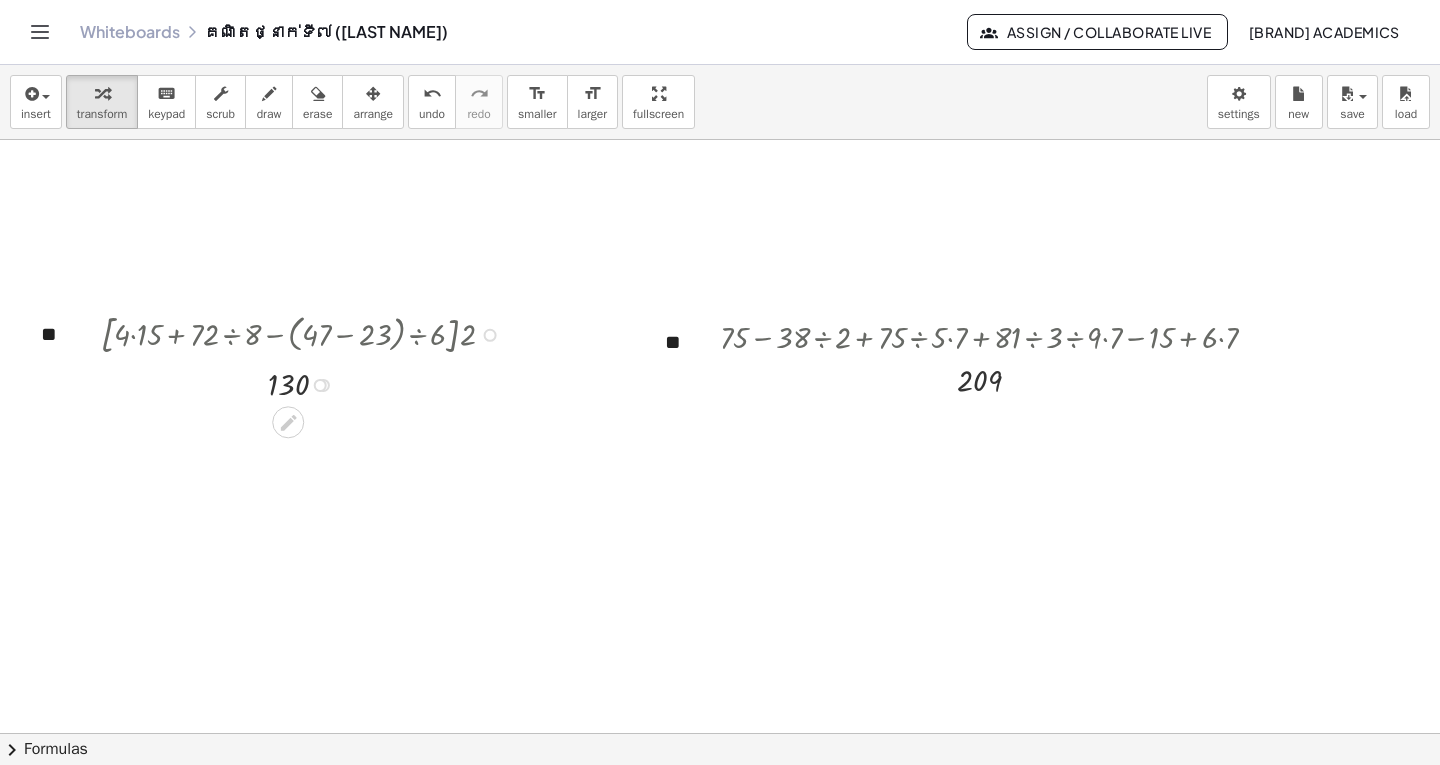 scroll, scrollTop: 700, scrollLeft: 0, axis: vertical 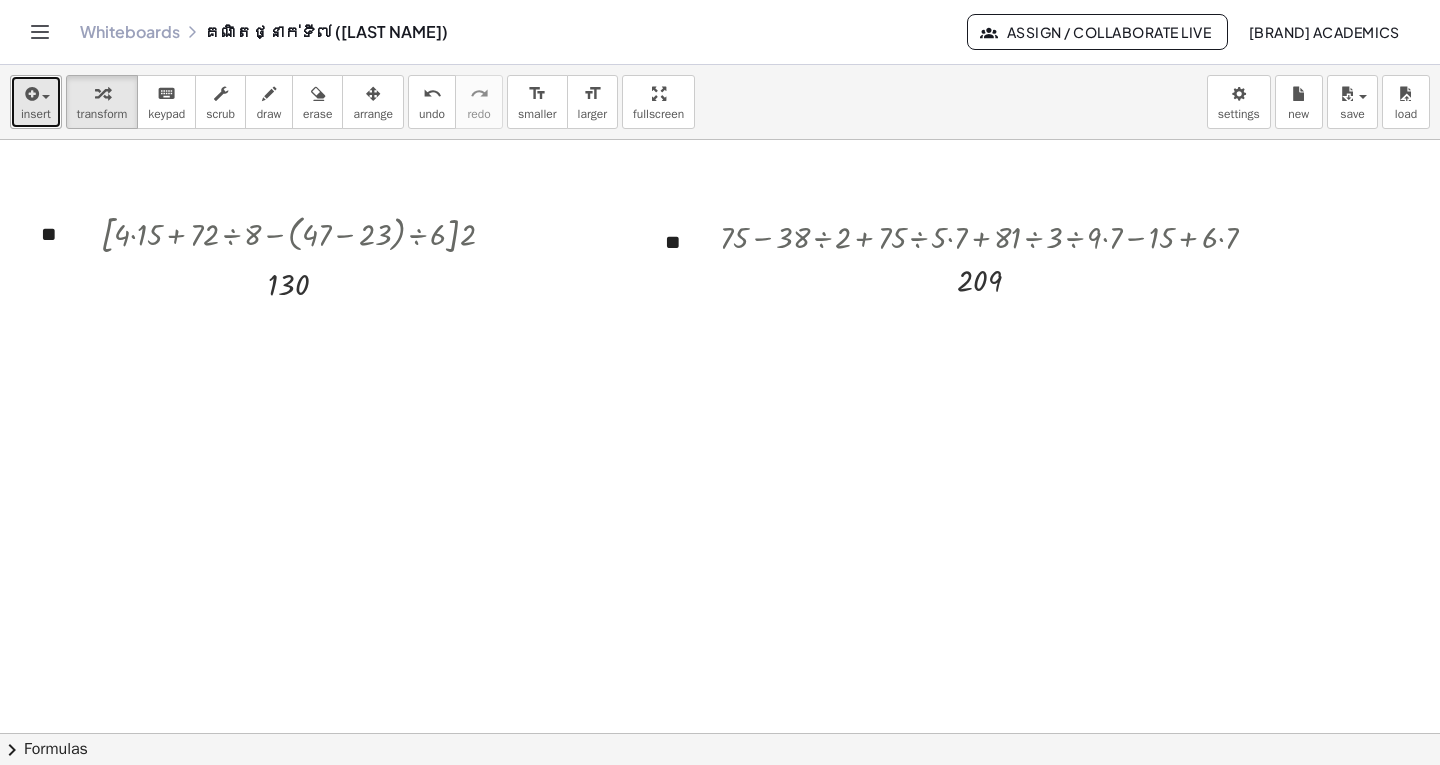 click on "insert" at bounding box center [36, 114] 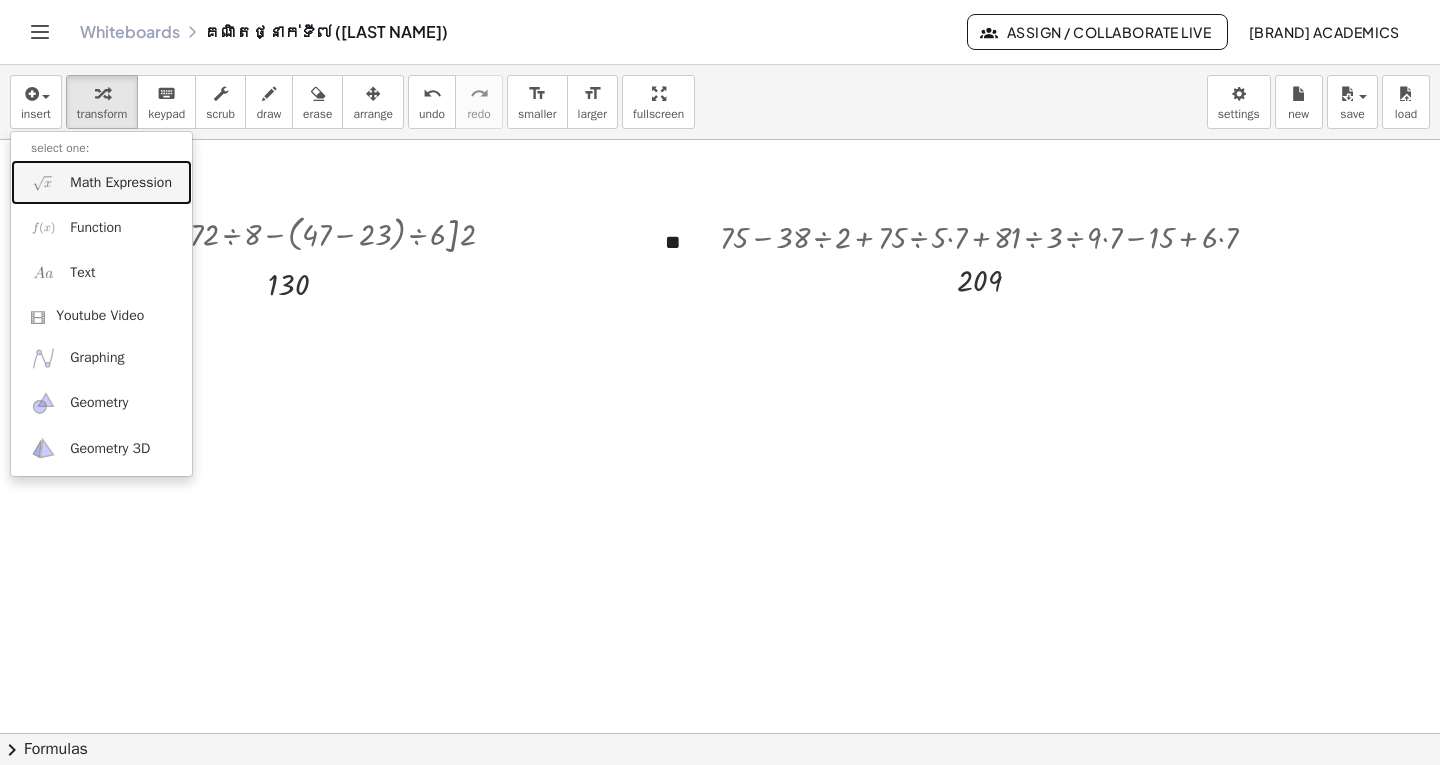 click on "Math Expression" at bounding box center [121, 183] 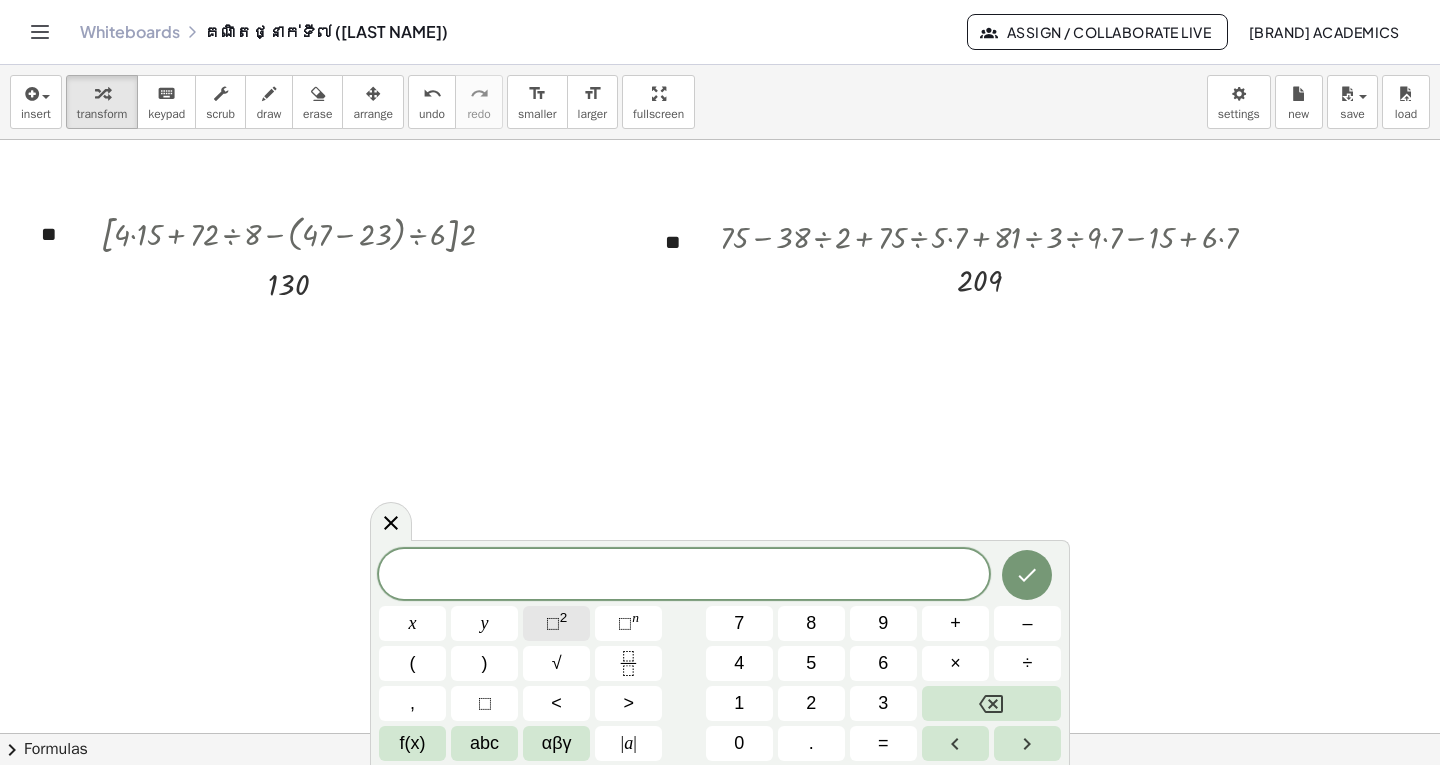 click on "⬚" at bounding box center (553, 623) 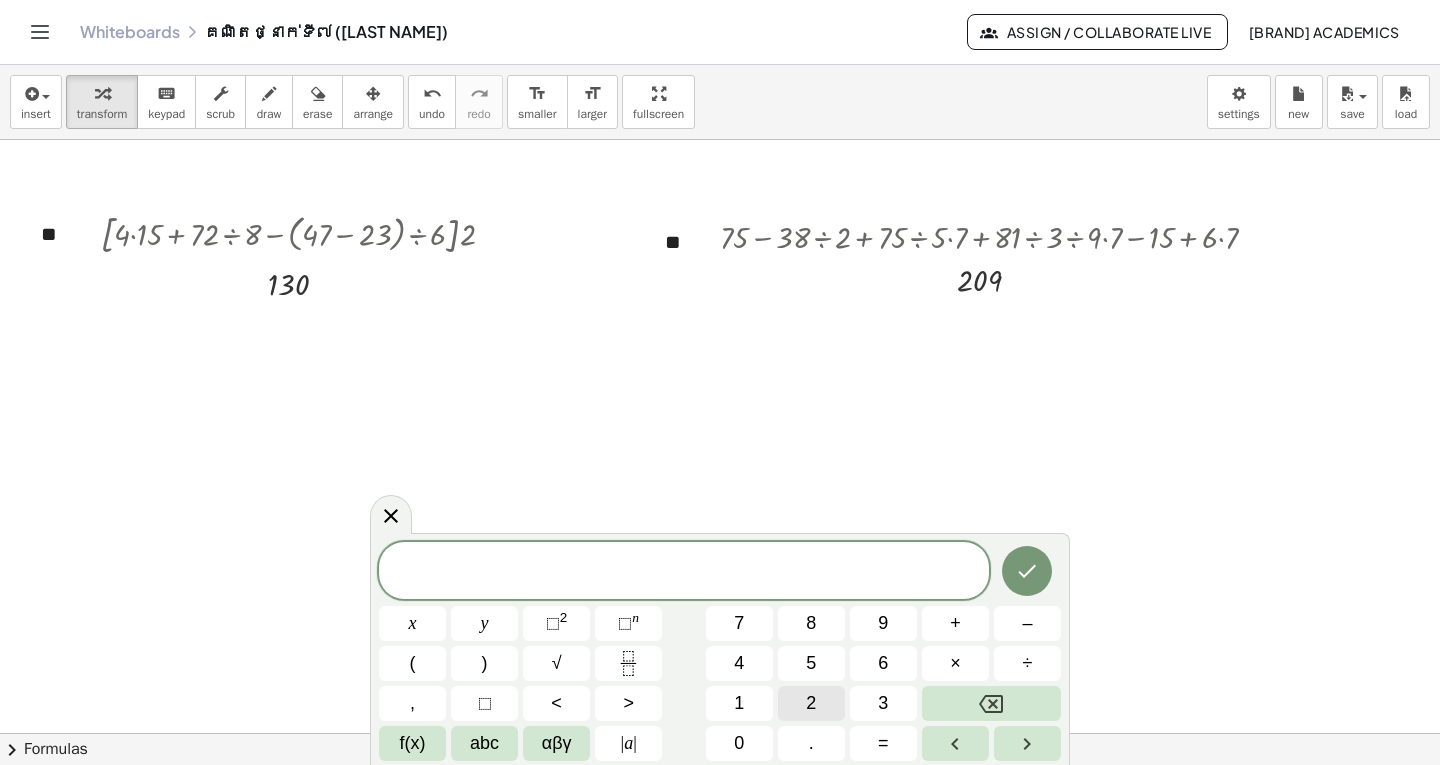 click on "2" at bounding box center [811, 703] 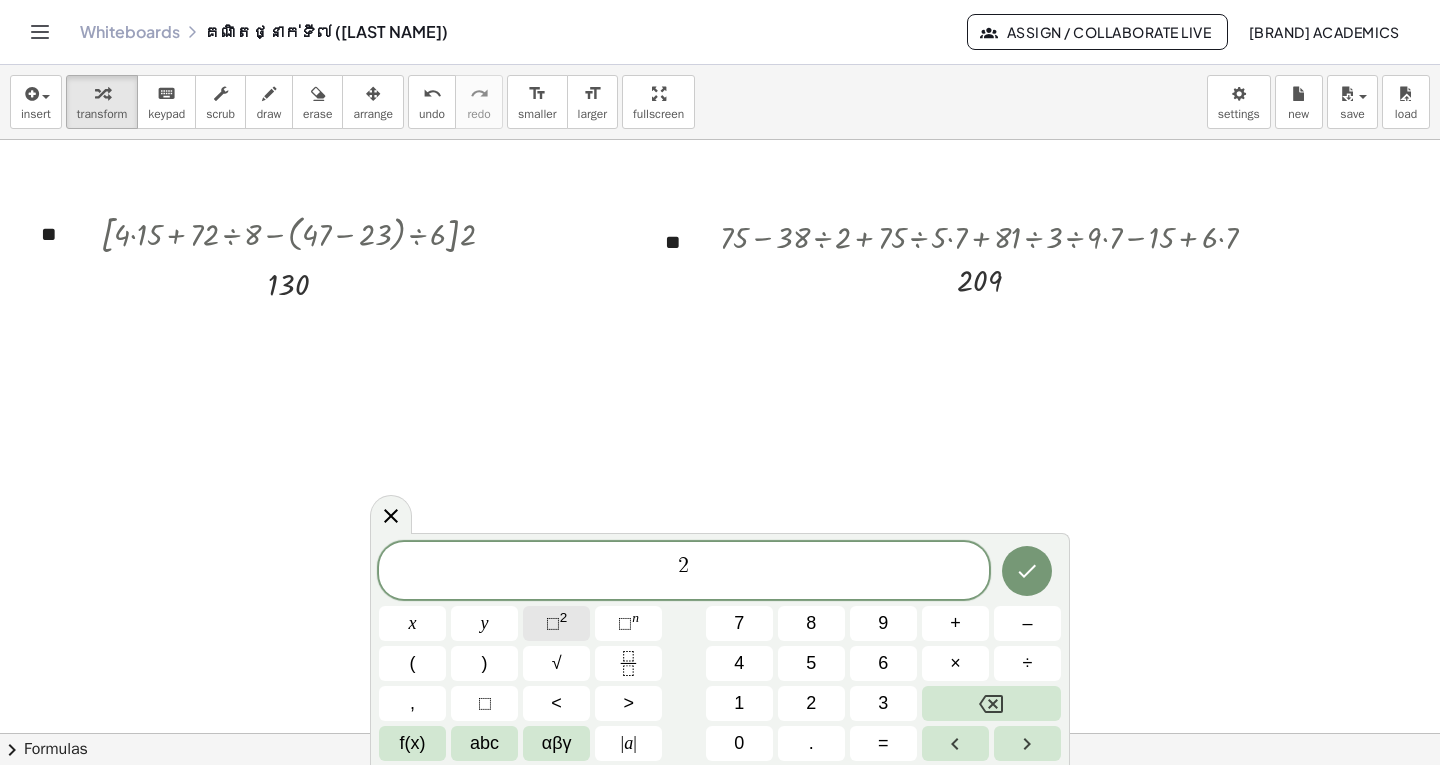 click on "⬚" at bounding box center [553, 623] 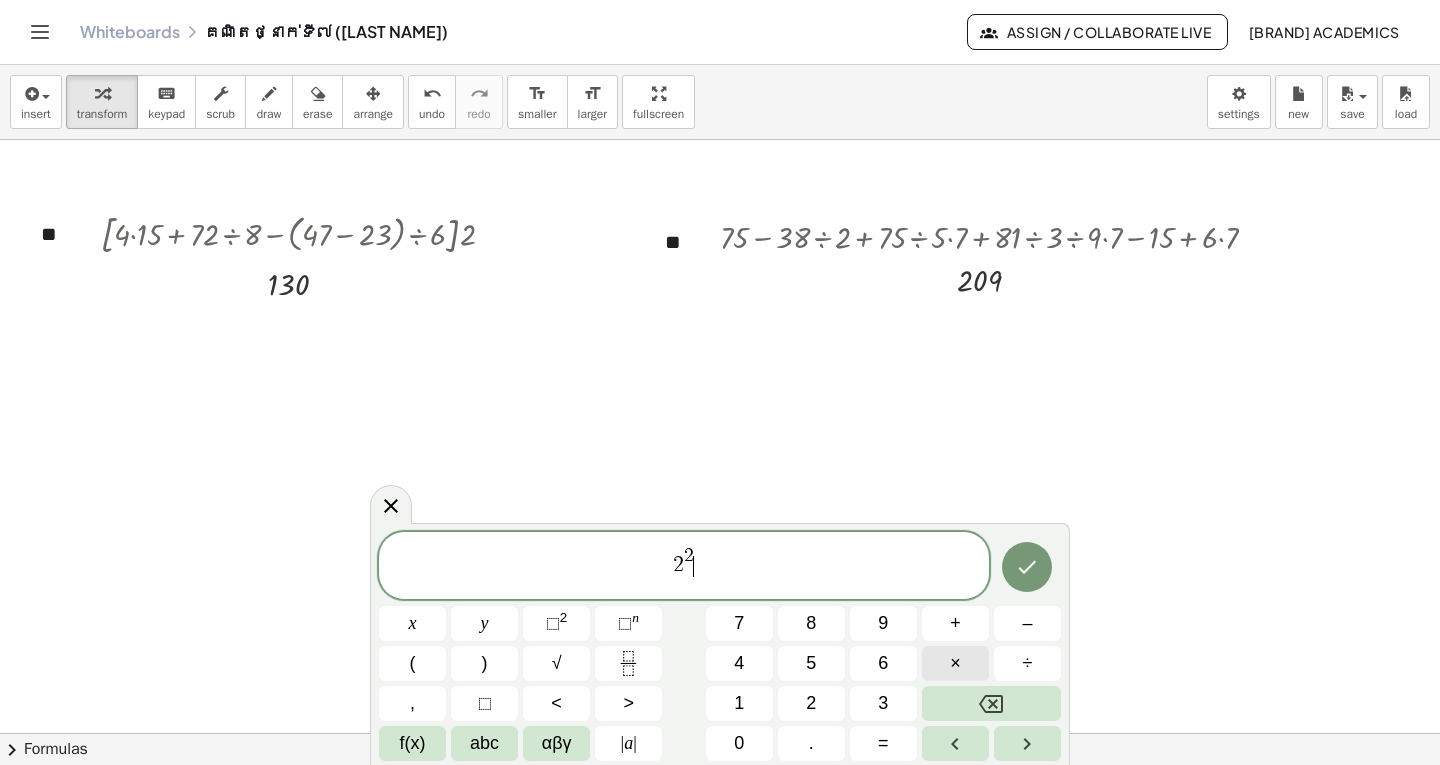 click on "×" at bounding box center (955, 663) 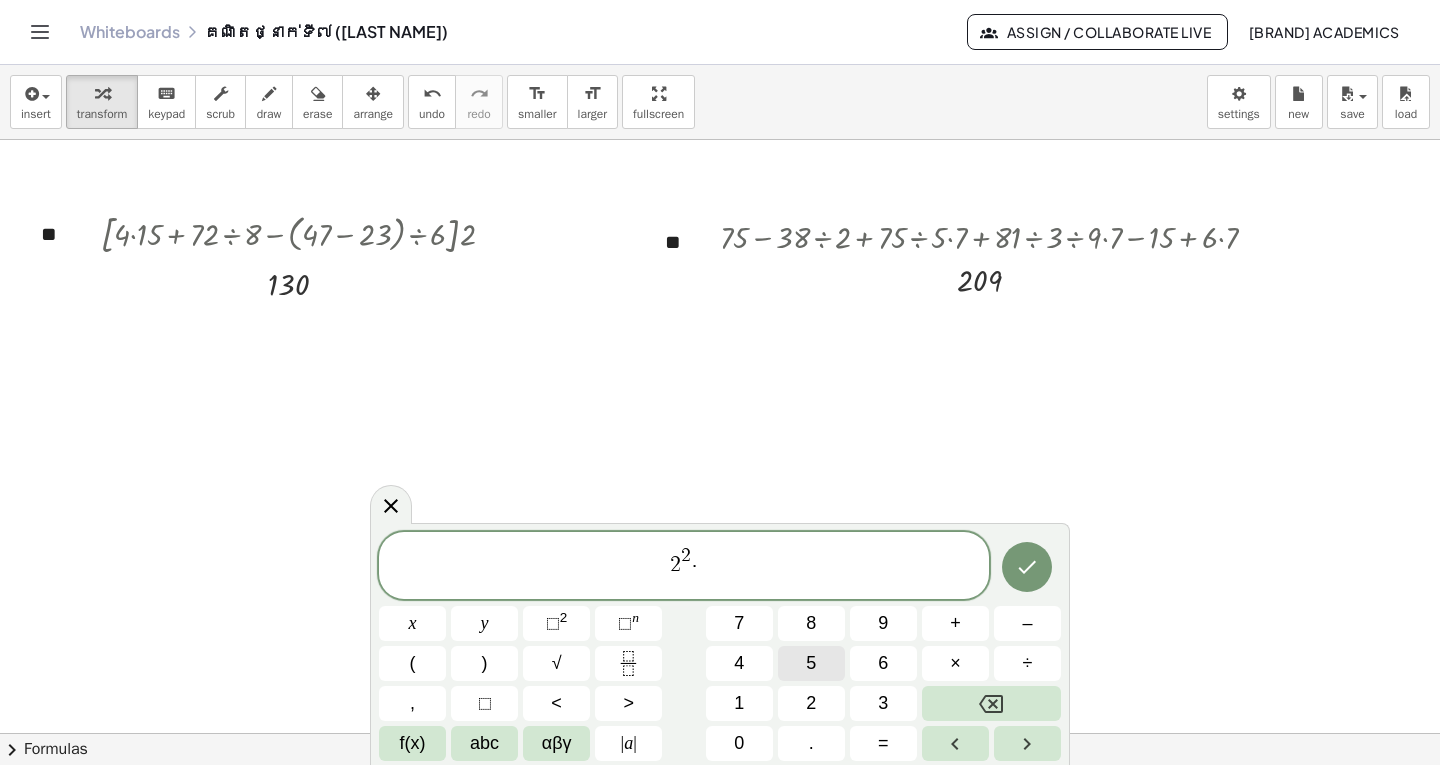 click on "5" at bounding box center (811, 663) 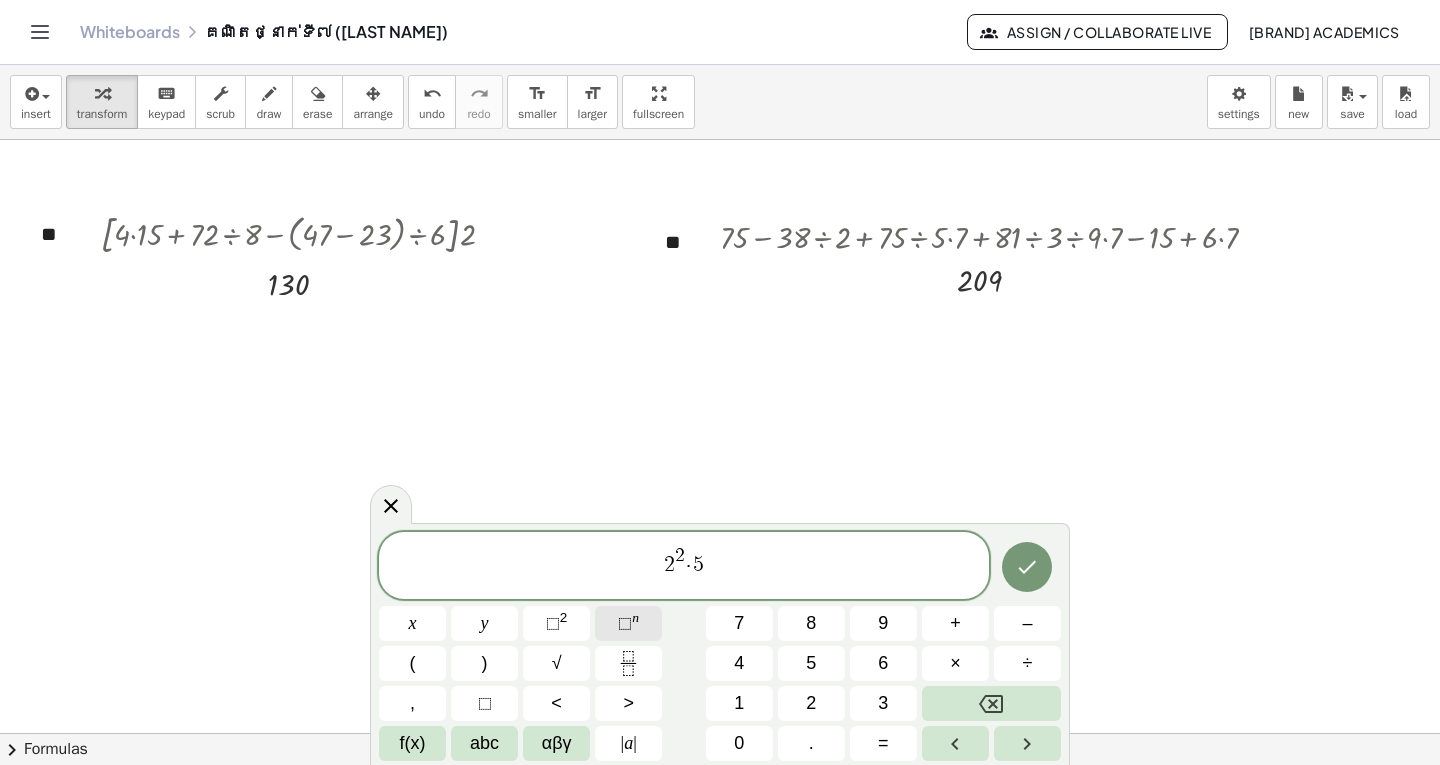 click on "⬚" at bounding box center [625, 623] 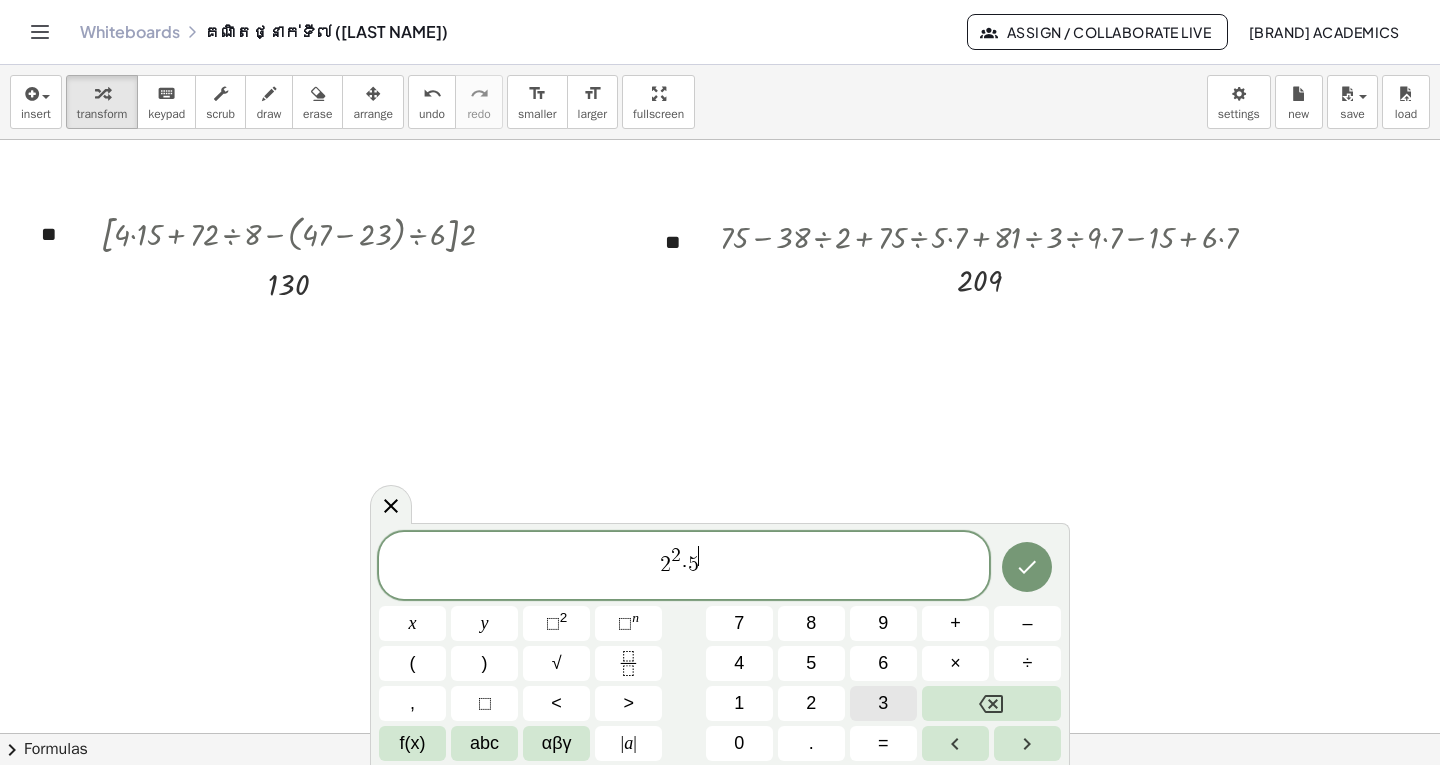 click on "3" at bounding box center [883, 703] 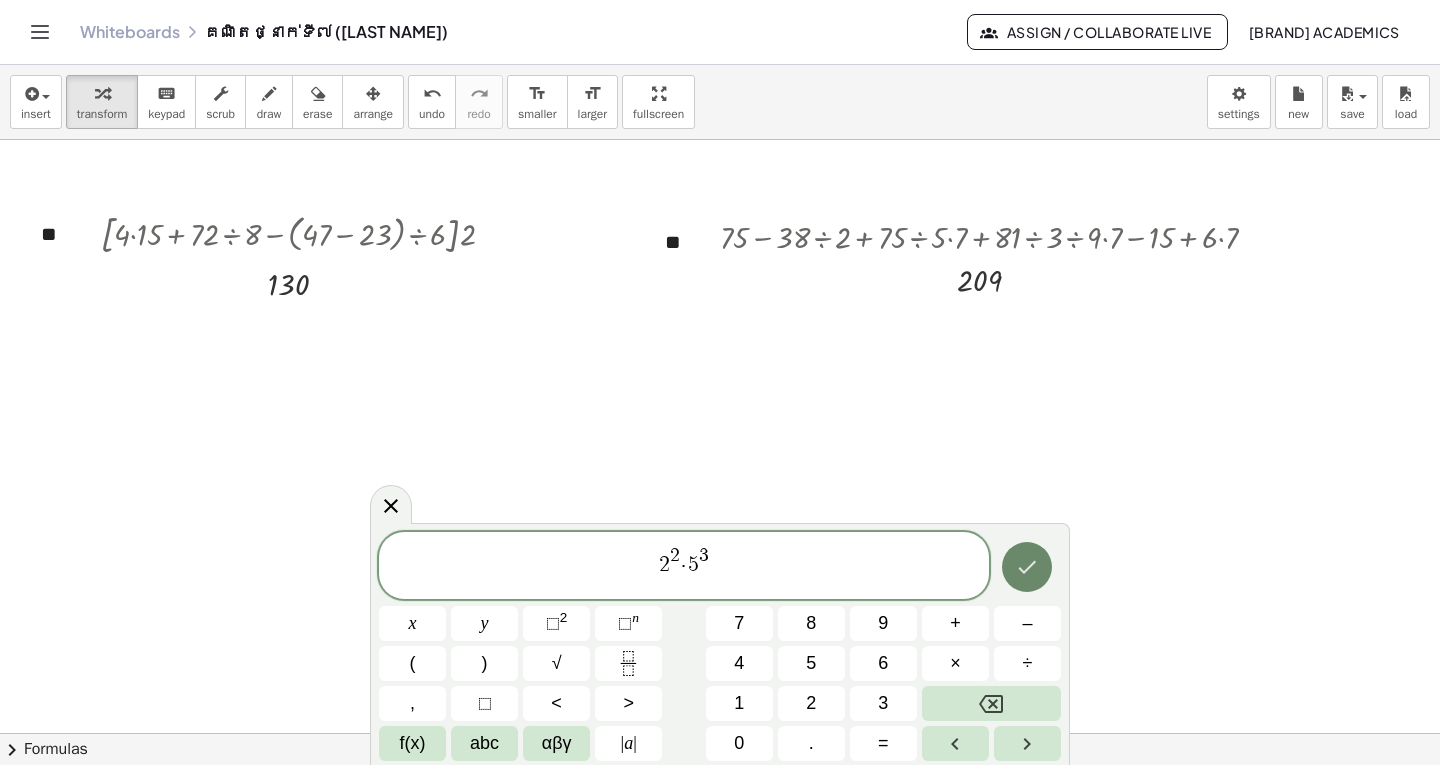 click 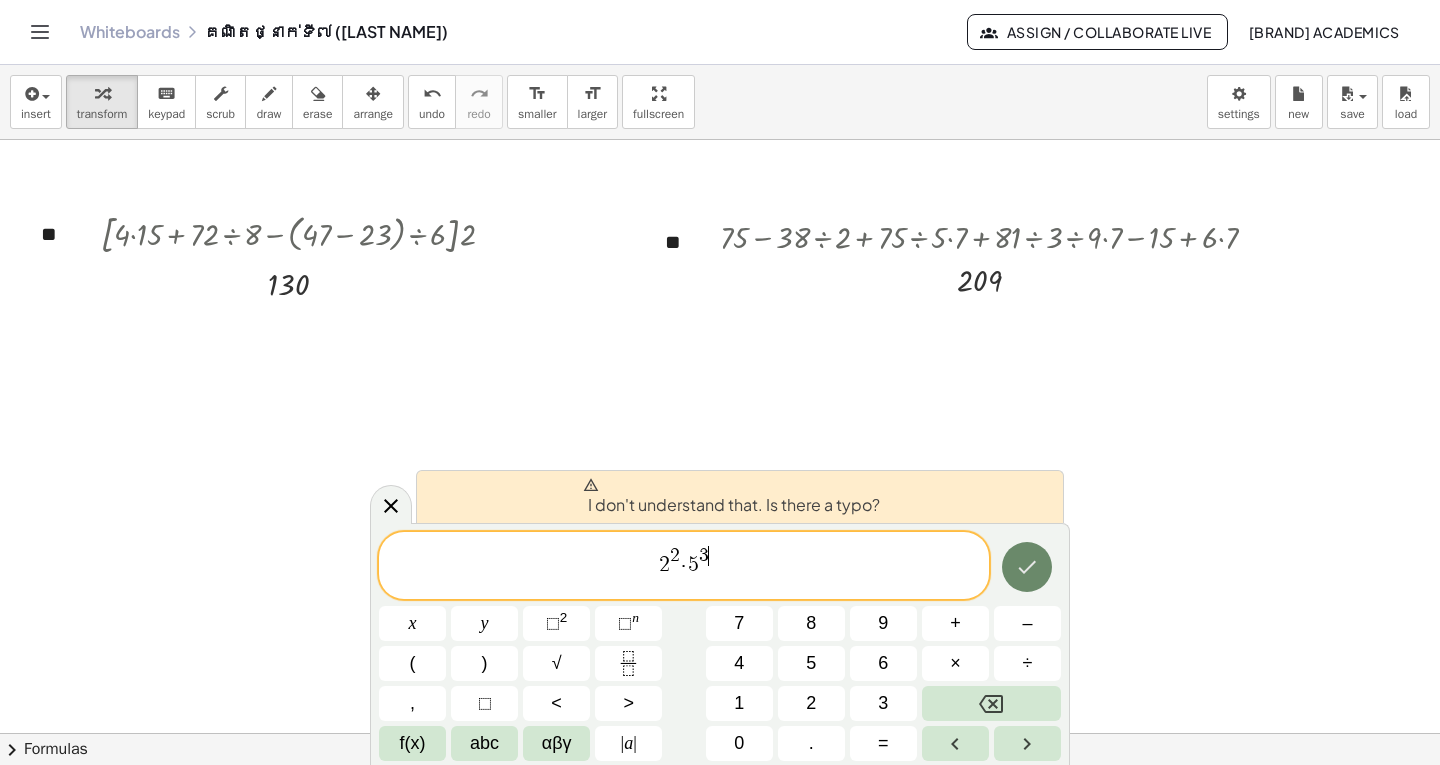 click 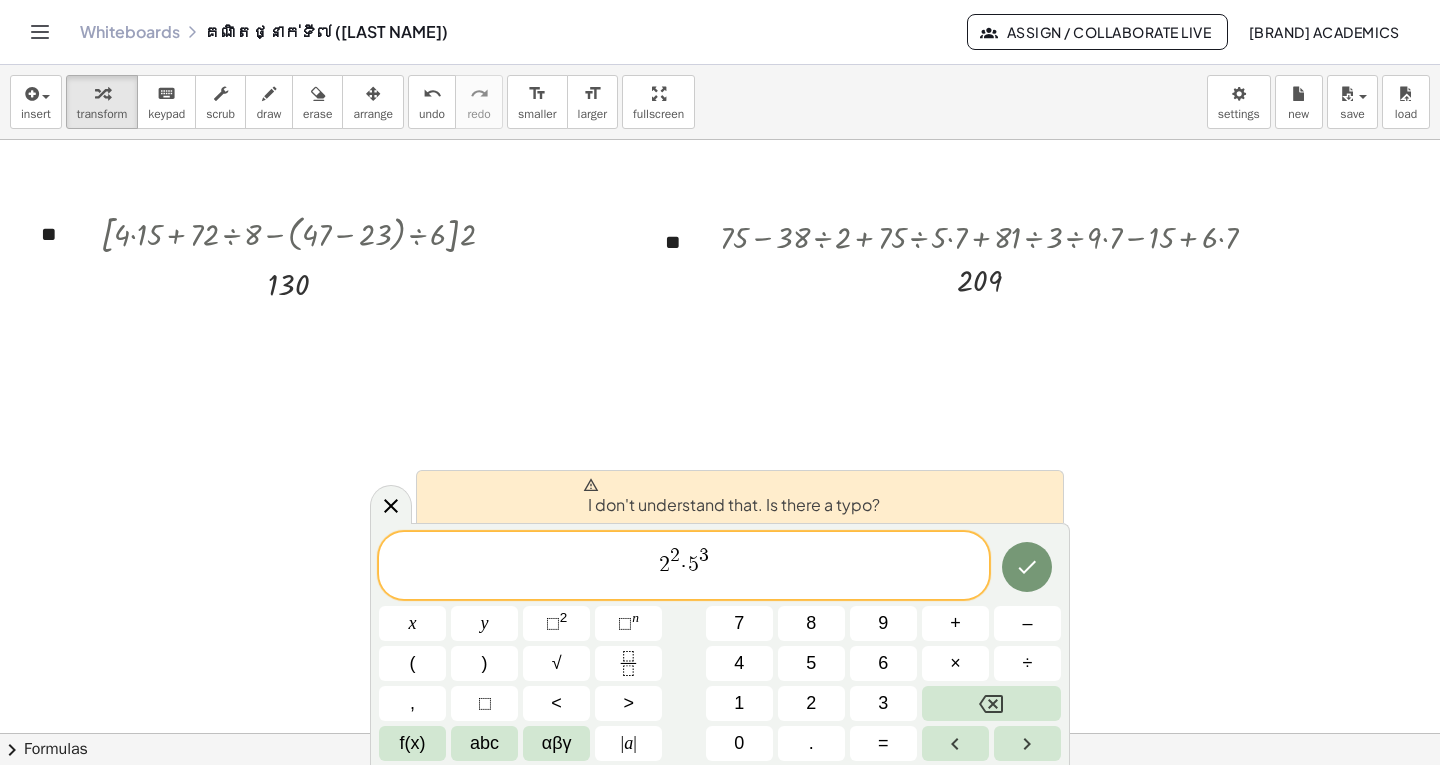 click on "2 2 · 5 3 ​" at bounding box center [684, 567] 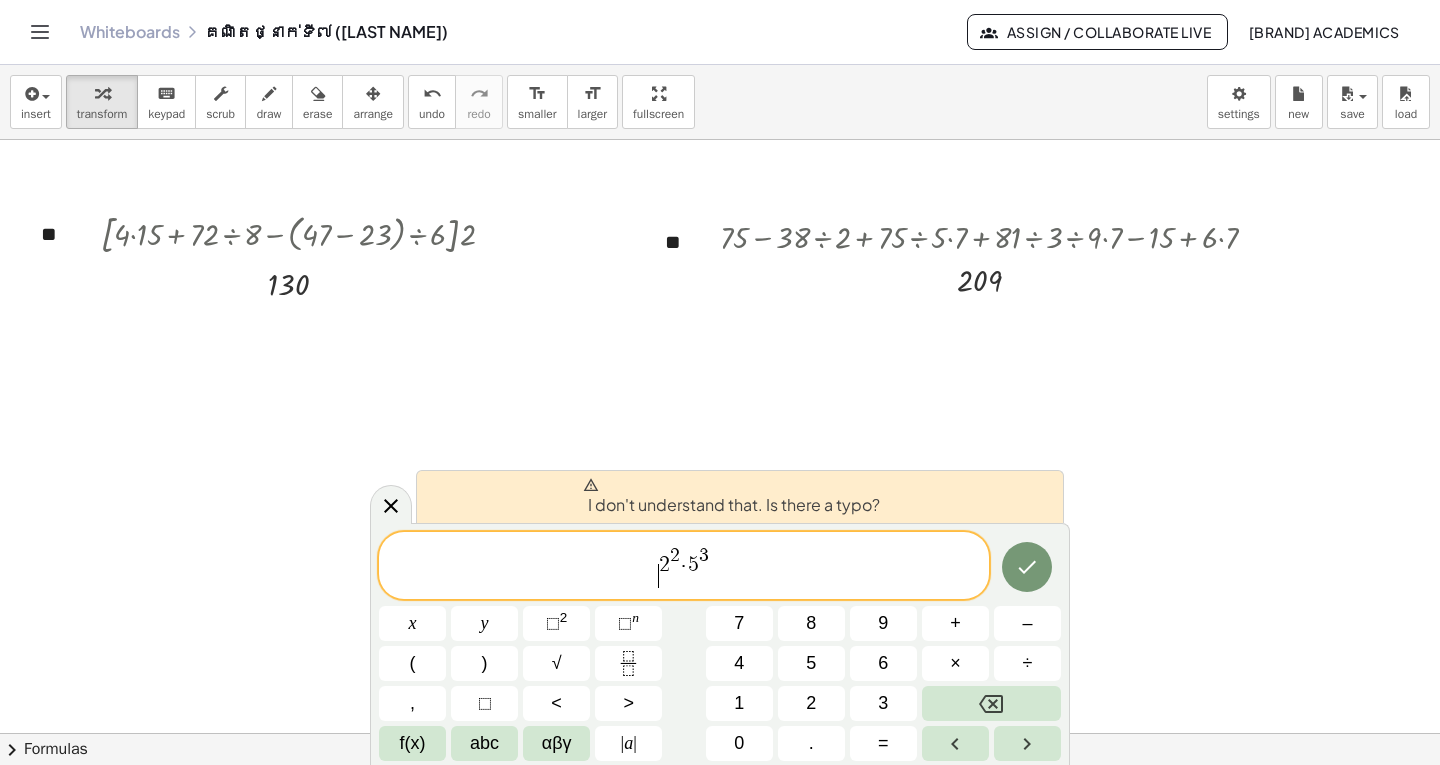 click on "​ 2 2 · 5 3" at bounding box center [684, 567] 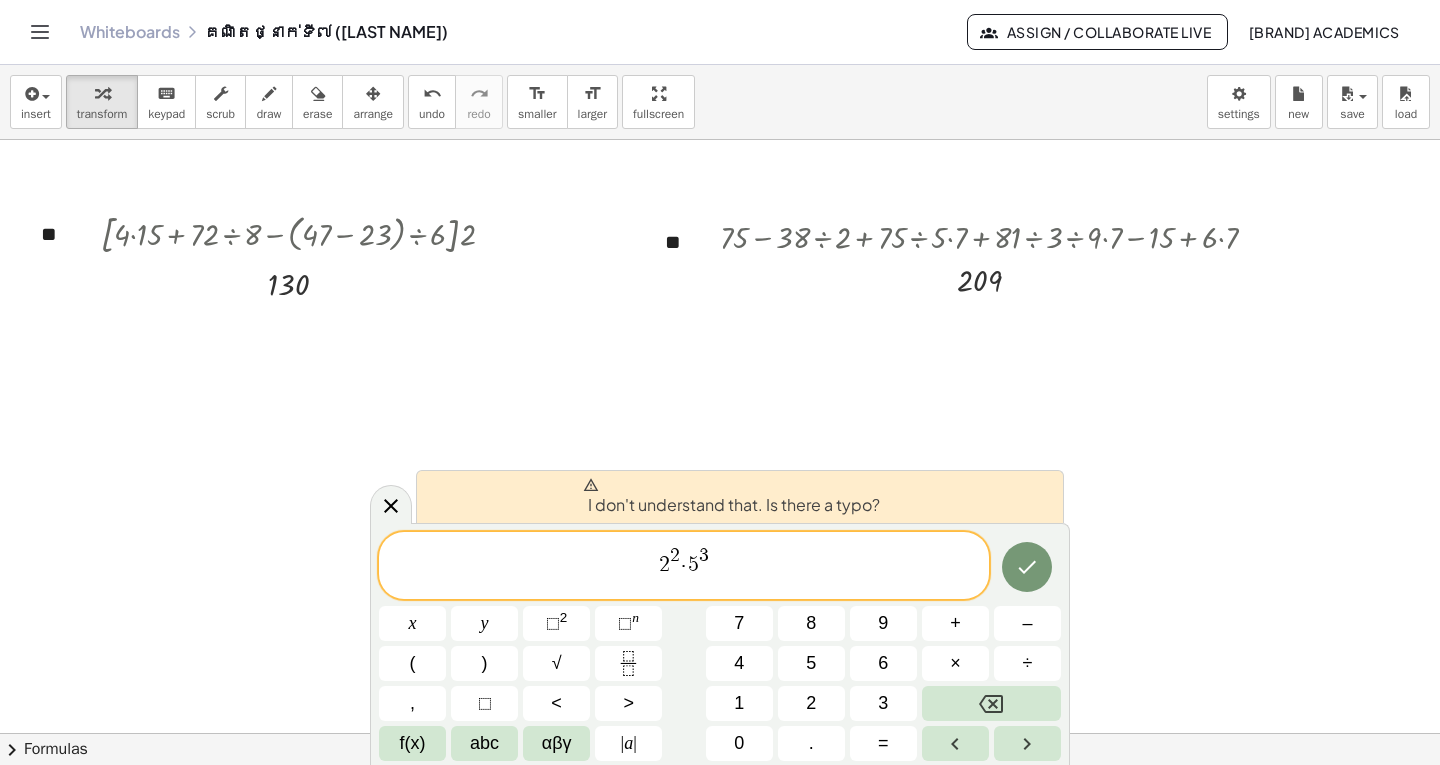 click on "​ 2 2 · 5 3" at bounding box center [684, 567] 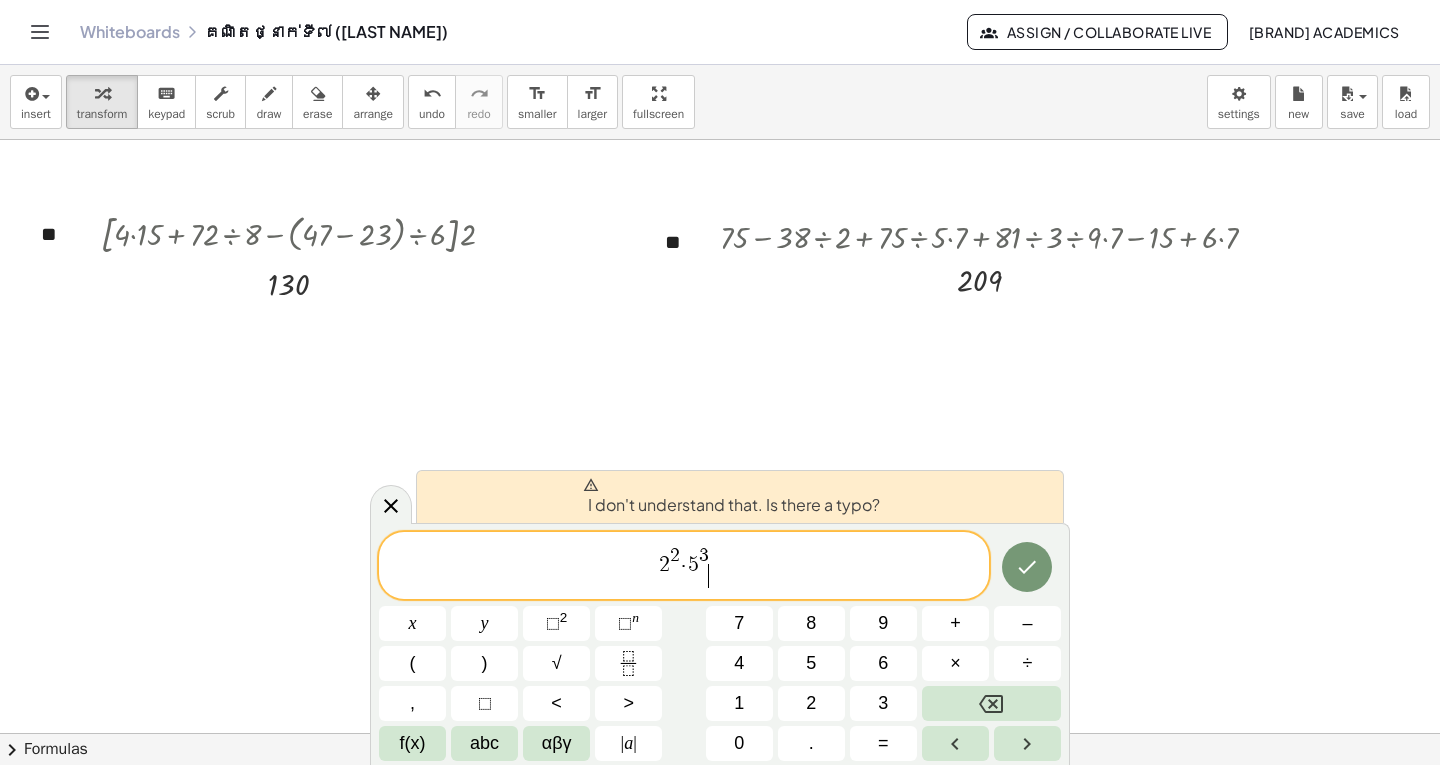 click on "2 2 · 5 3 ​" at bounding box center [684, 567] 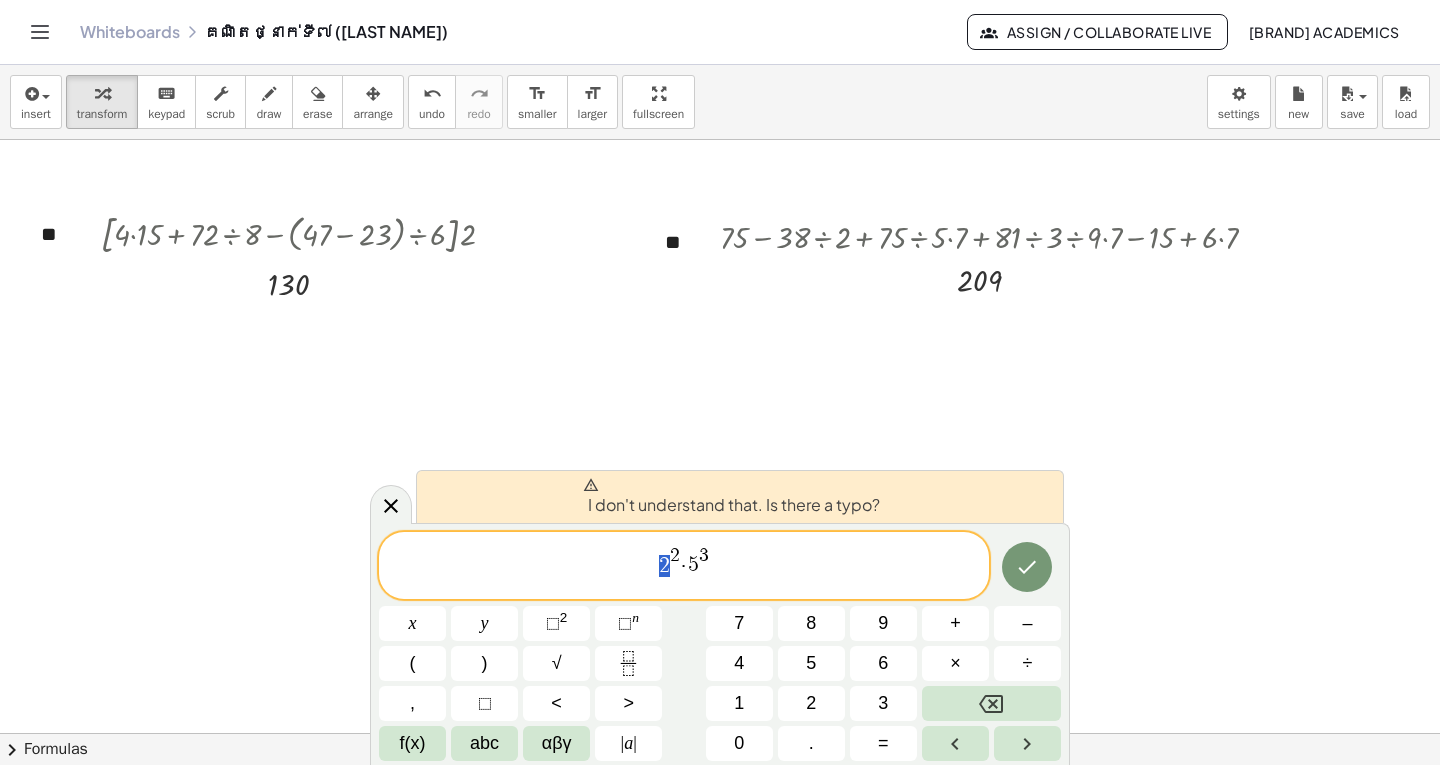 click on "2 2 · 5 3" at bounding box center (684, 567) 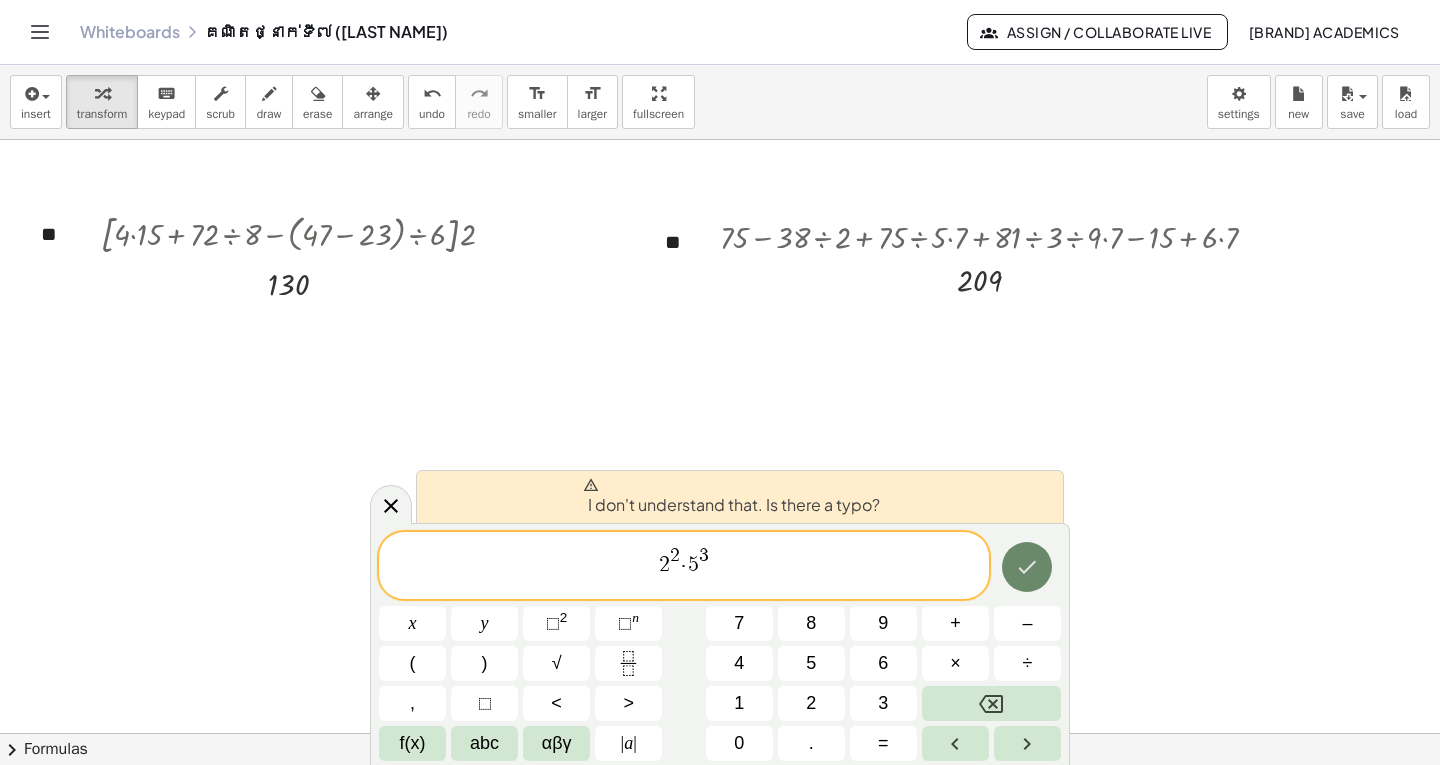 click 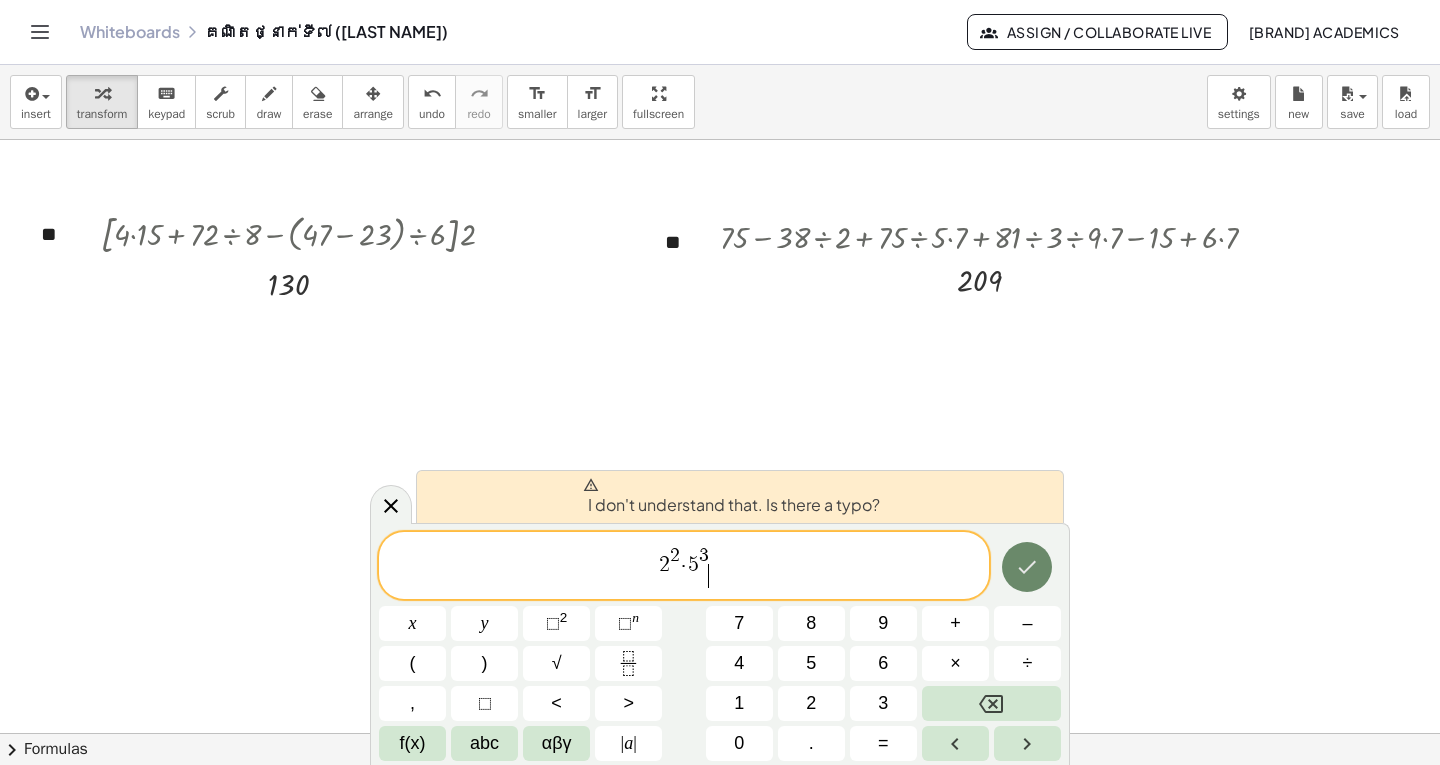 click 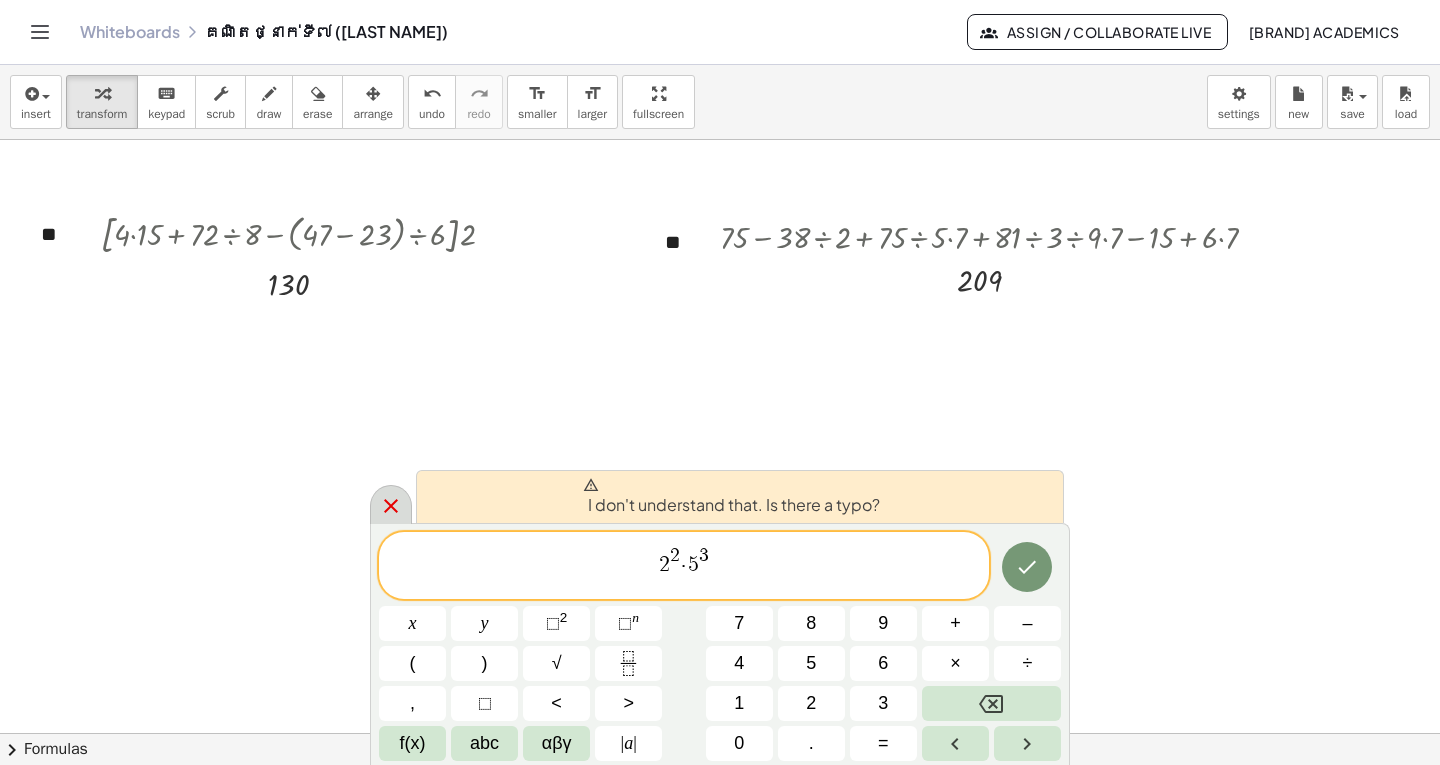 click 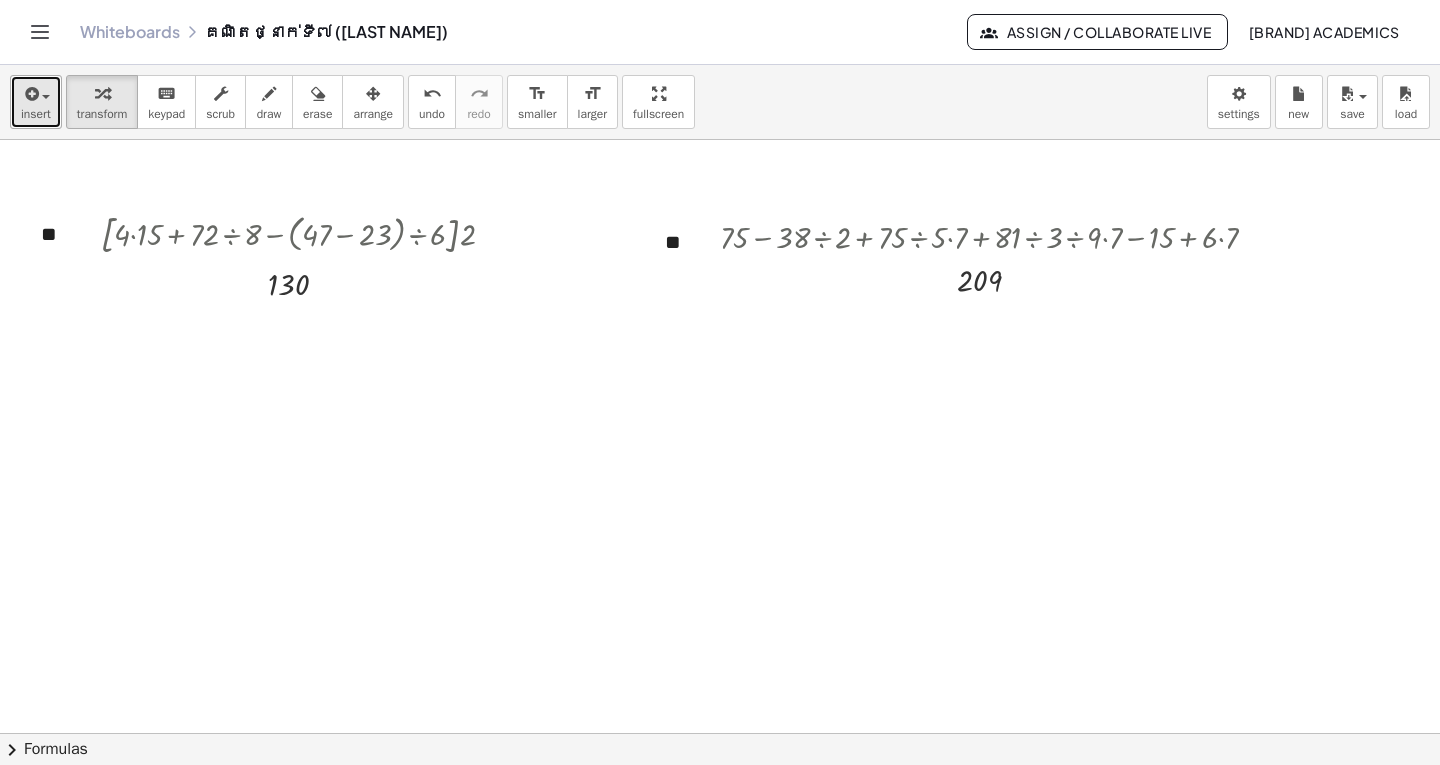 click at bounding box center [30, 94] 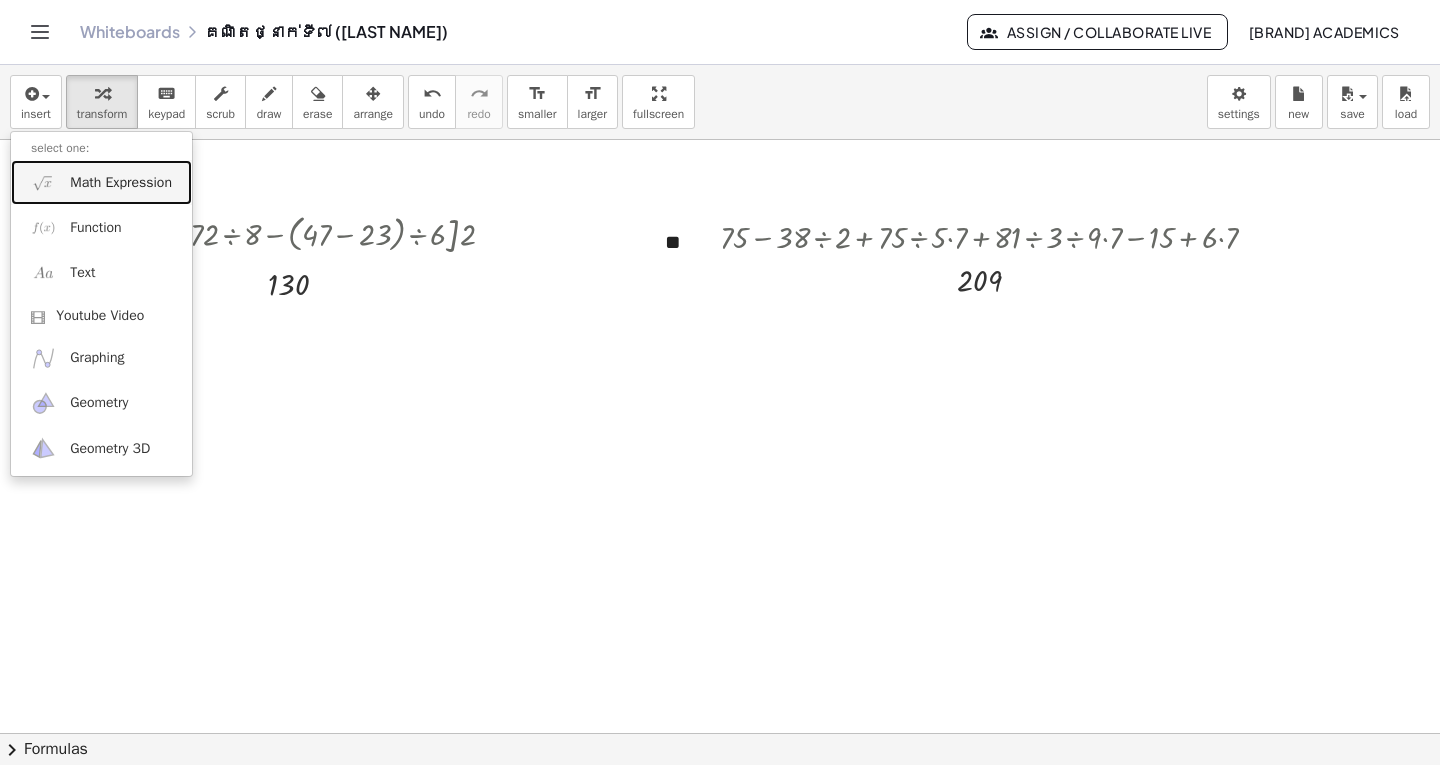 click on "Math Expression" at bounding box center (121, 183) 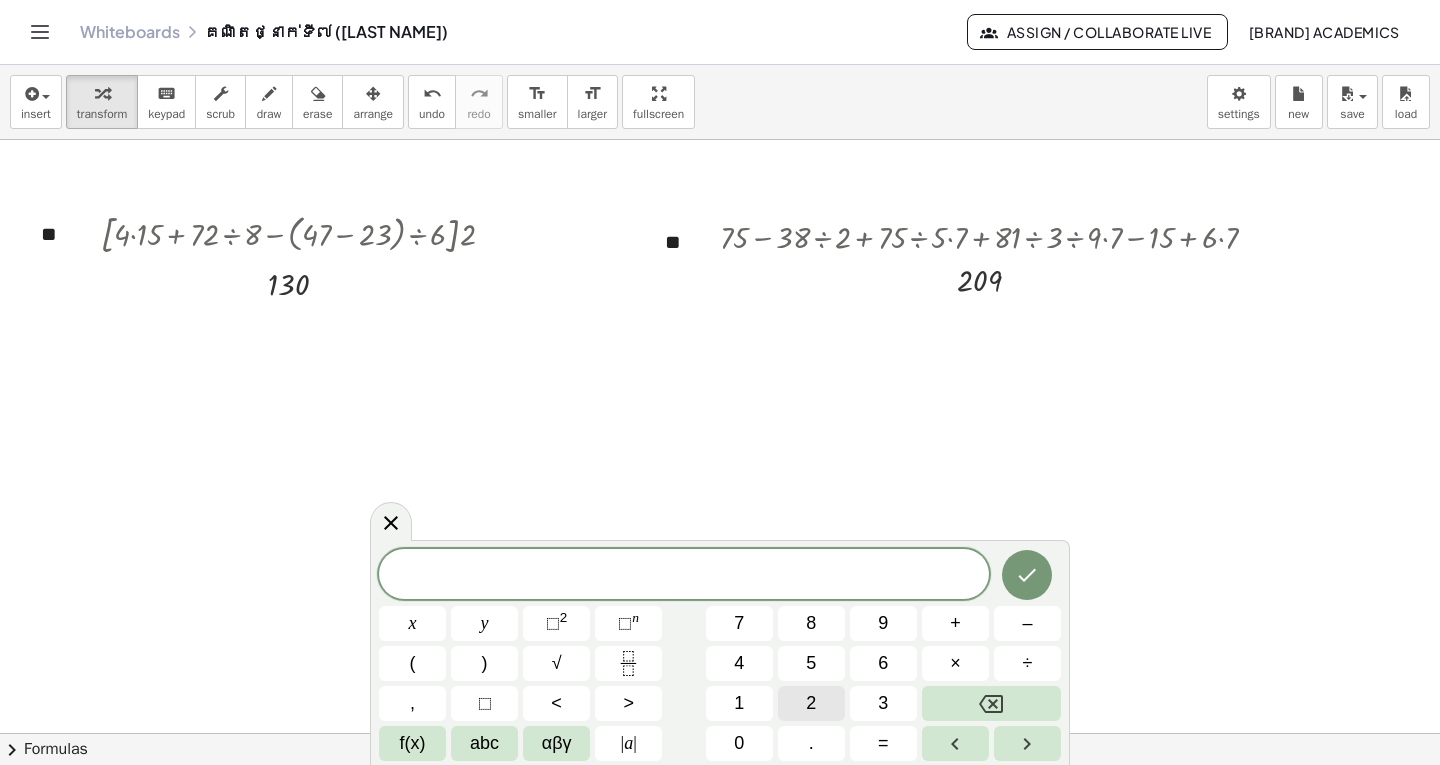 click on "2" at bounding box center [811, 703] 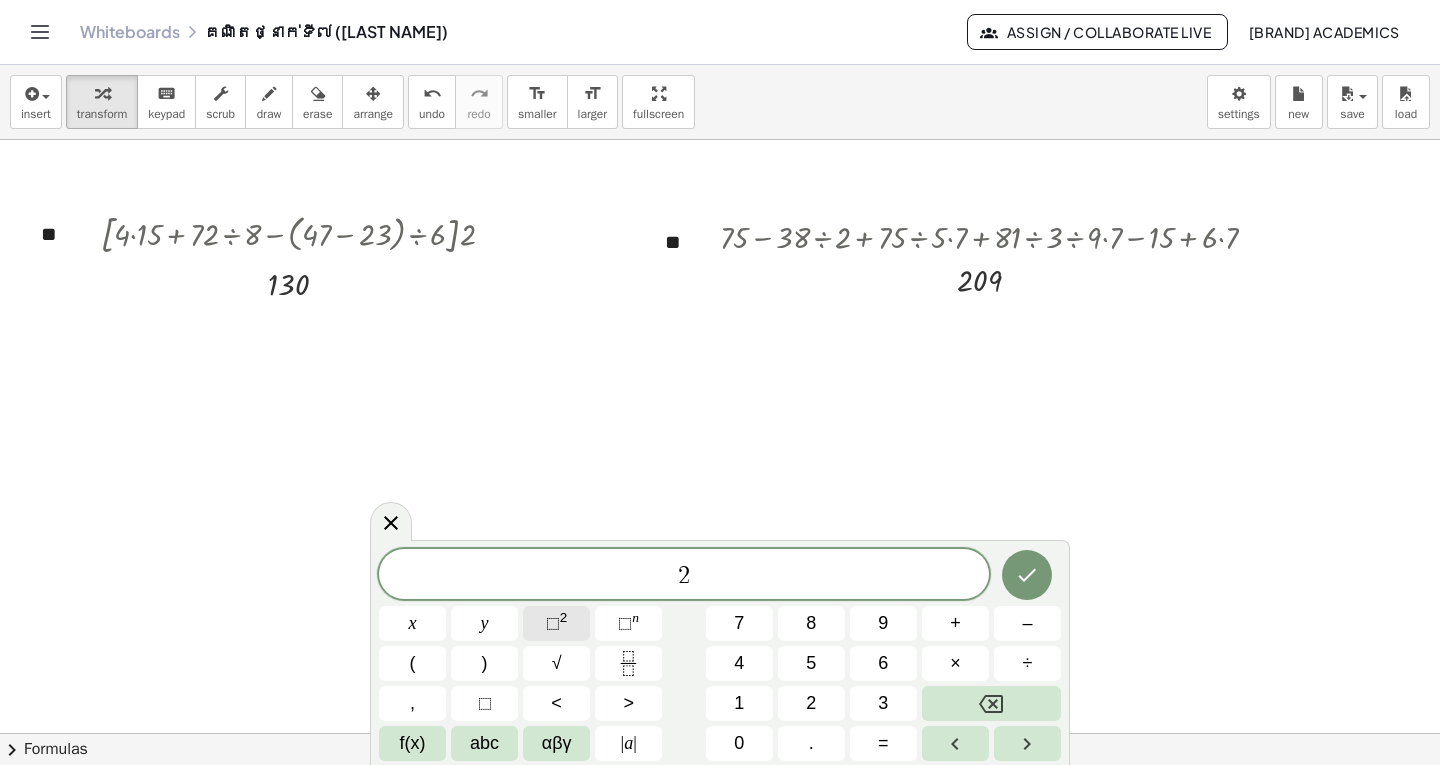 click on "⬚" at bounding box center [553, 623] 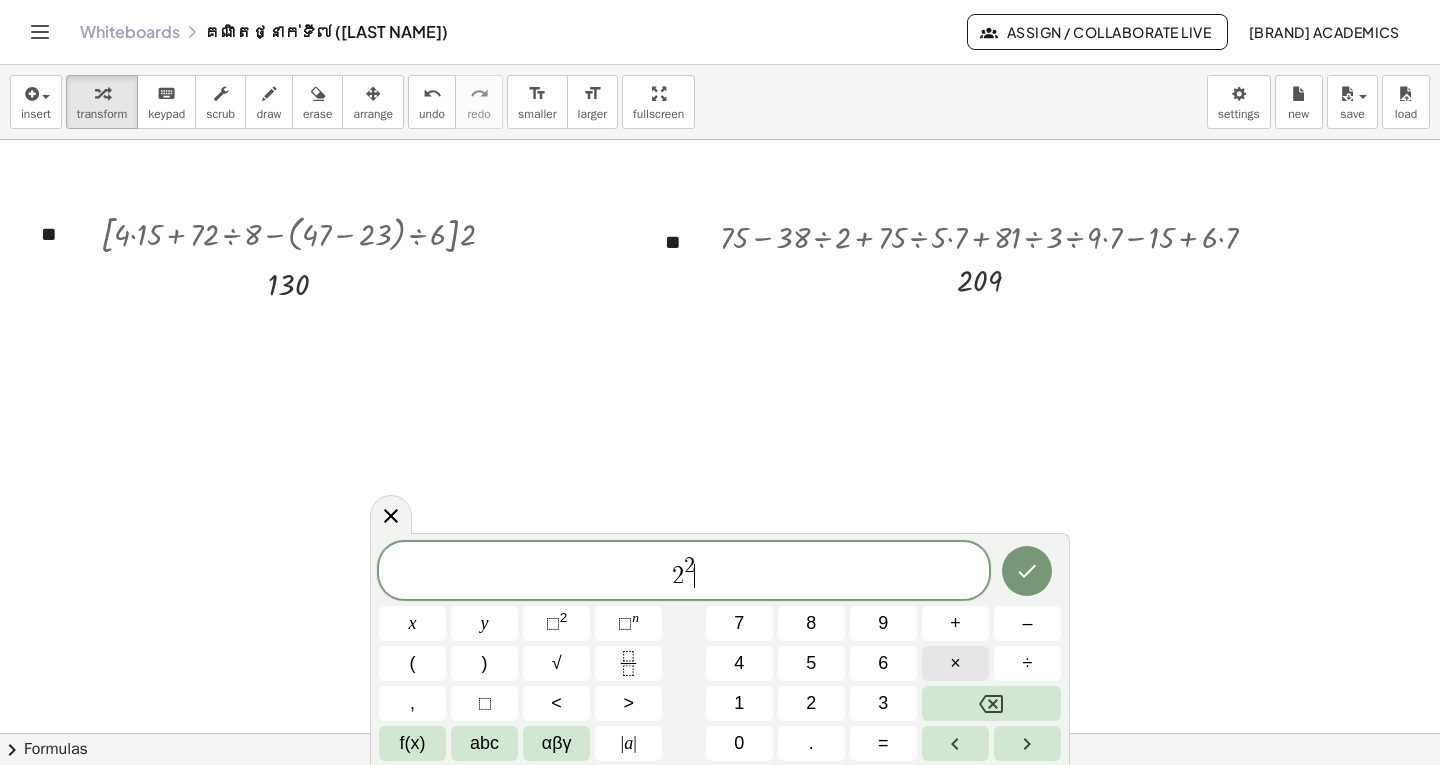 click on "×" at bounding box center [955, 663] 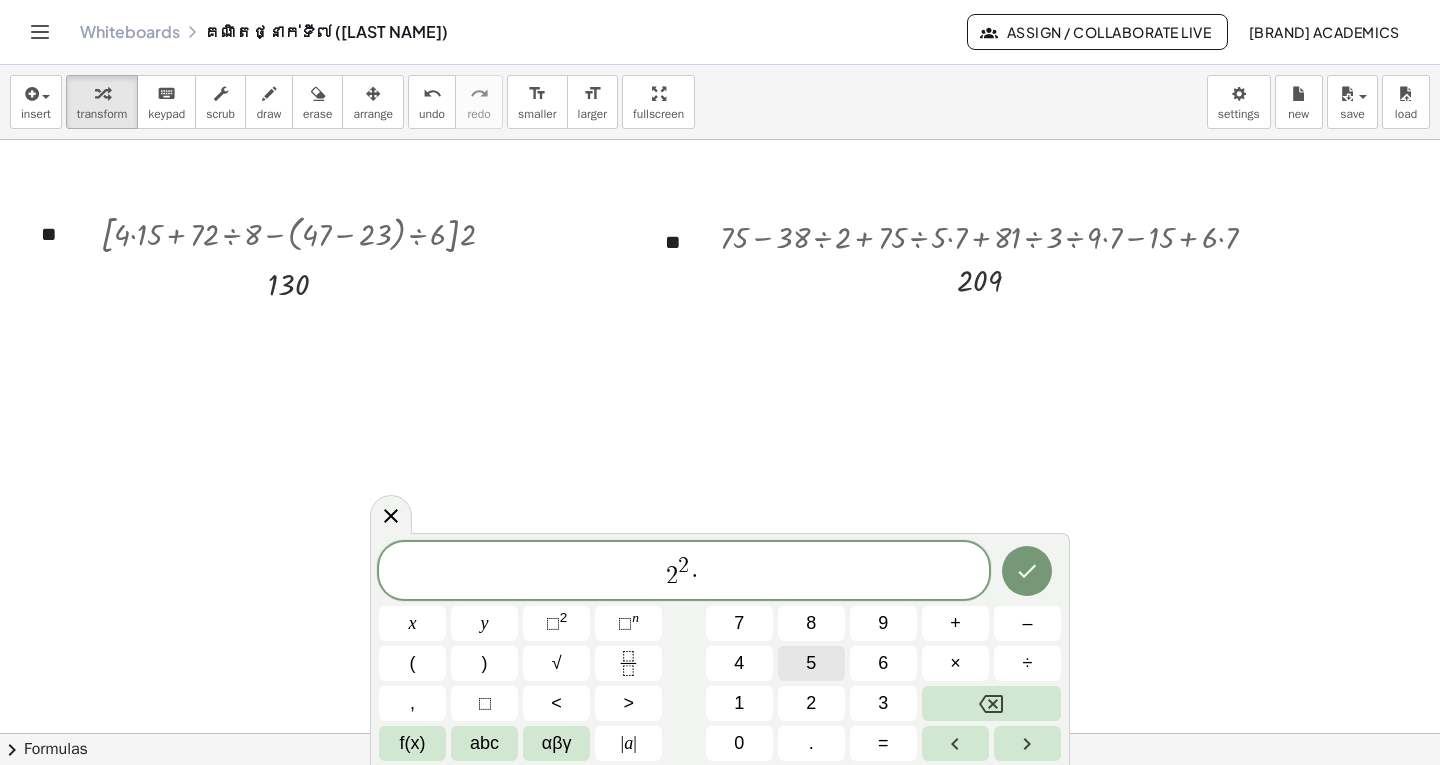 click on "5" at bounding box center (811, 663) 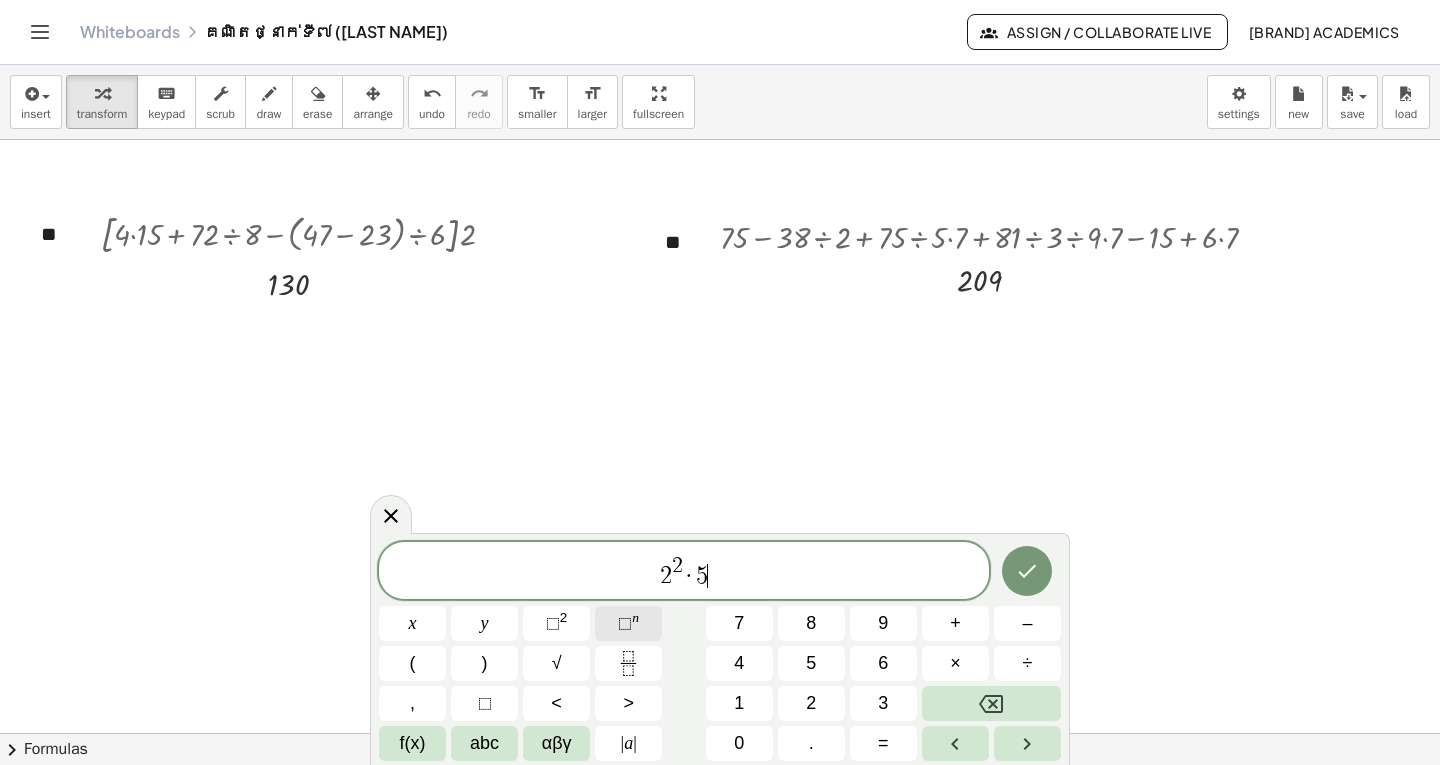 click on "⬚ n" at bounding box center (628, 623) 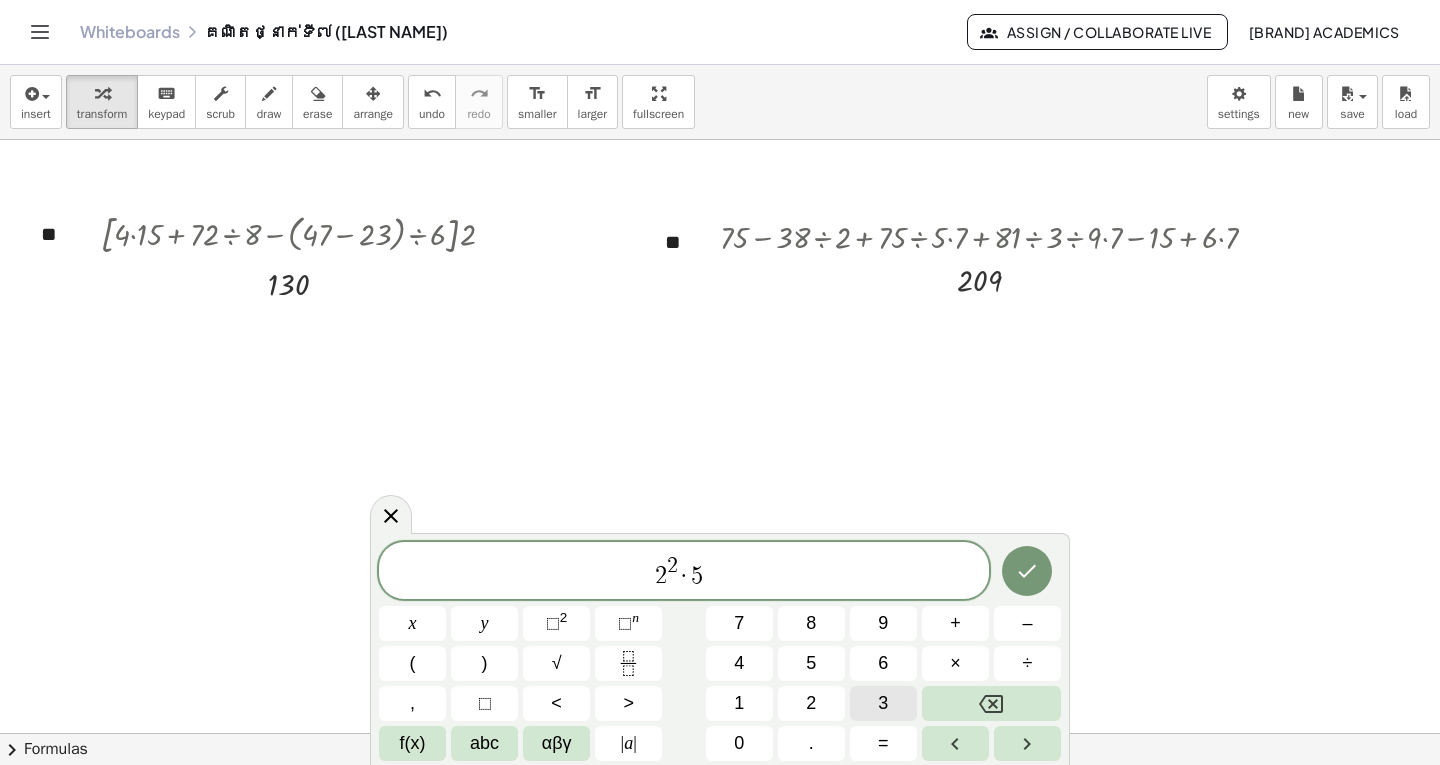 click on "3" at bounding box center (883, 703) 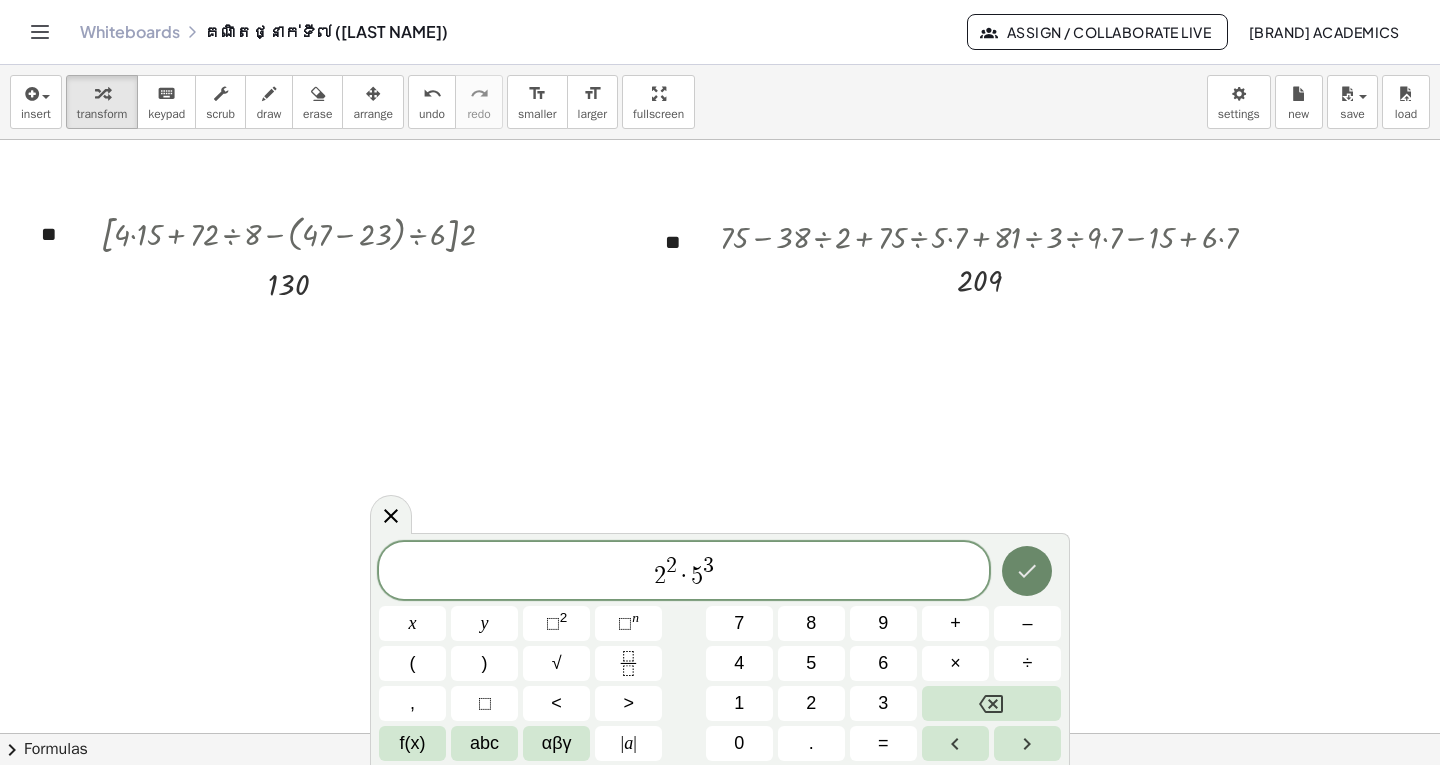 click 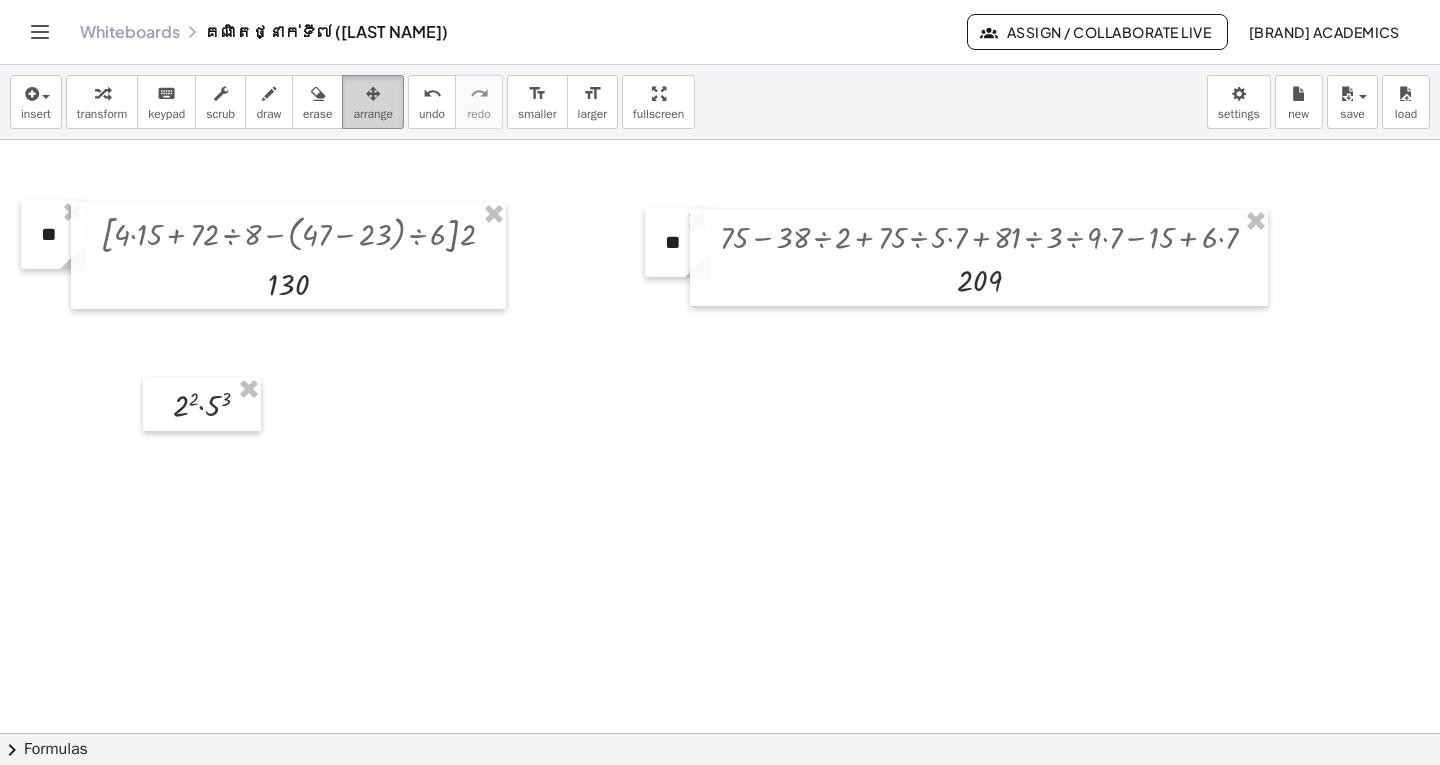 click on "arrange" at bounding box center (373, 114) 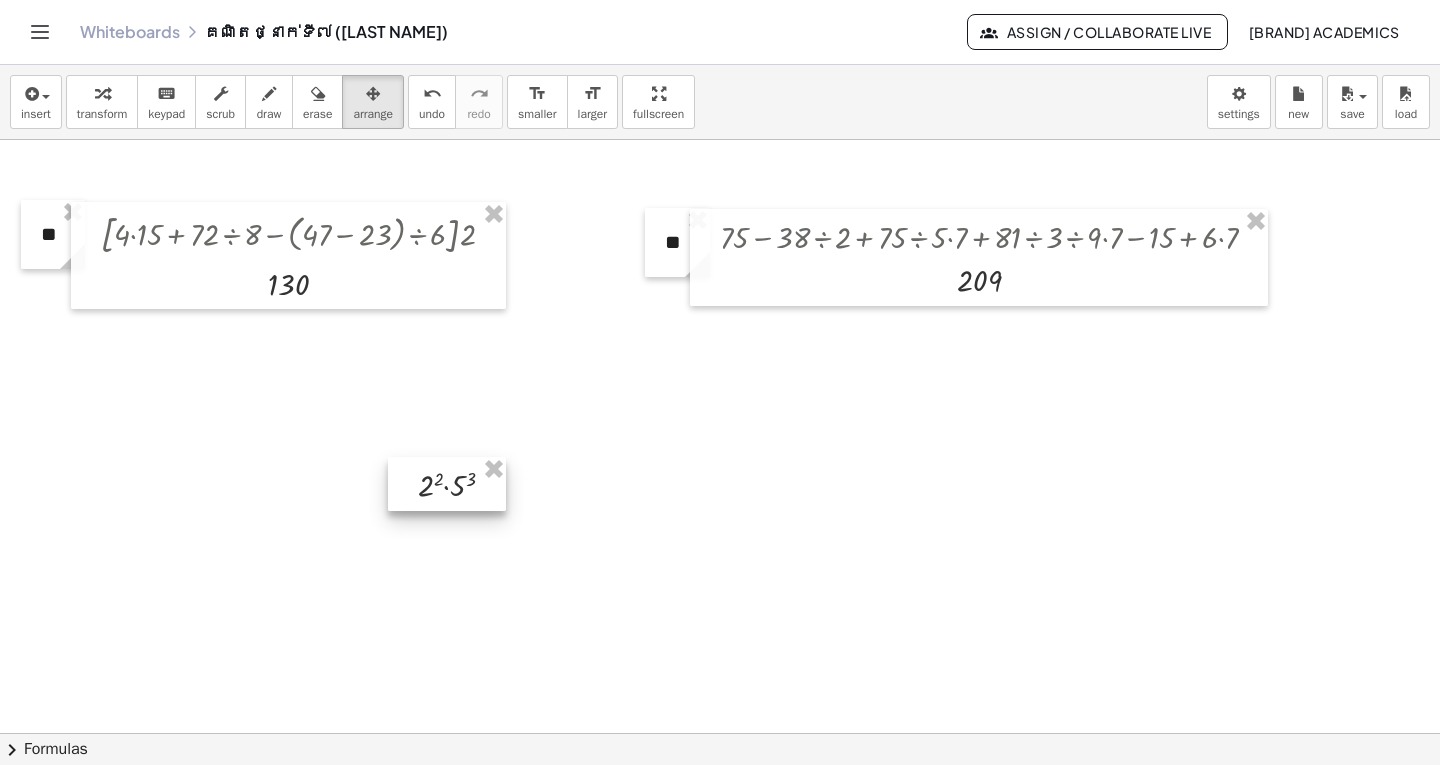 drag, startPoint x: 233, startPoint y: 422, endPoint x: 479, endPoint y: 502, distance: 258.68127 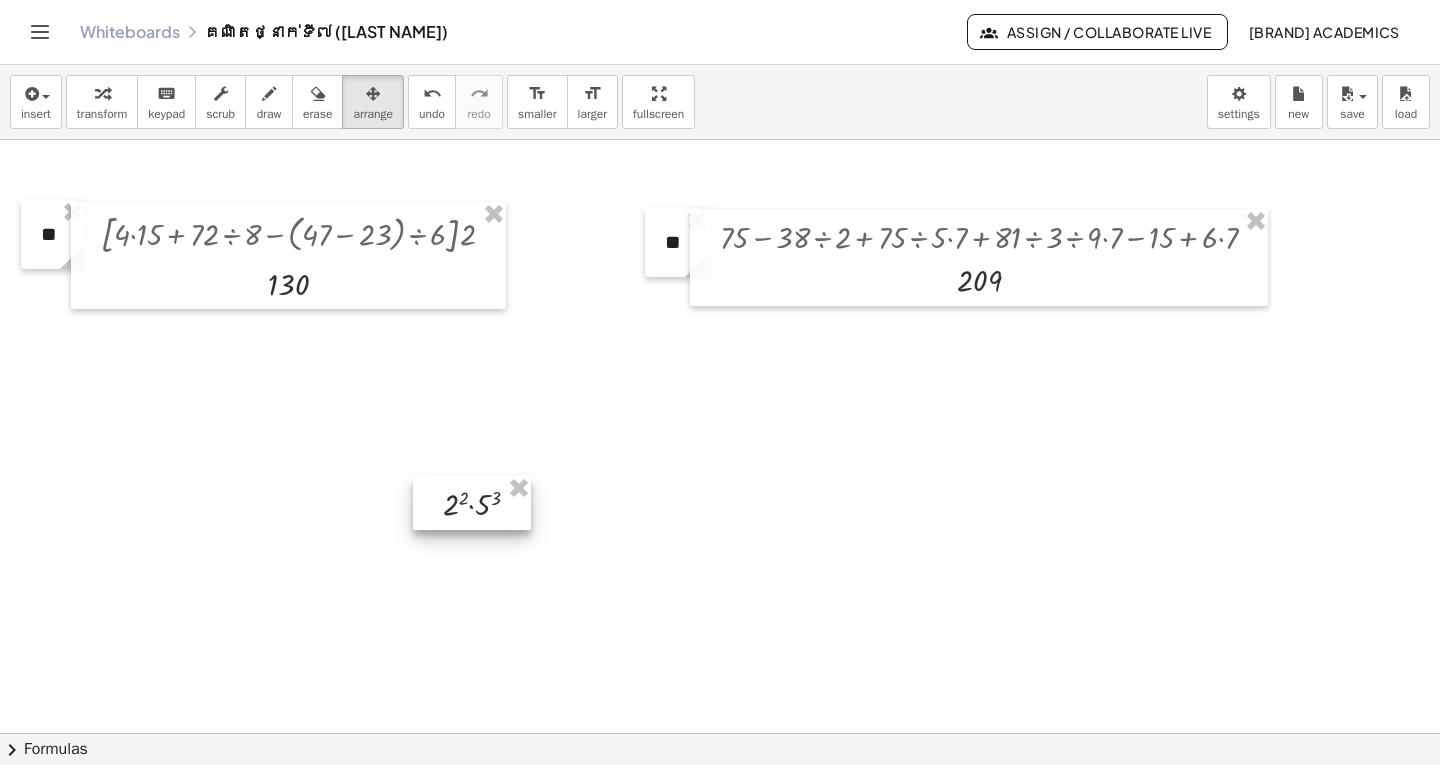 drag, startPoint x: 492, startPoint y: 505, endPoint x: 528, endPoint y: 516, distance: 37.64306 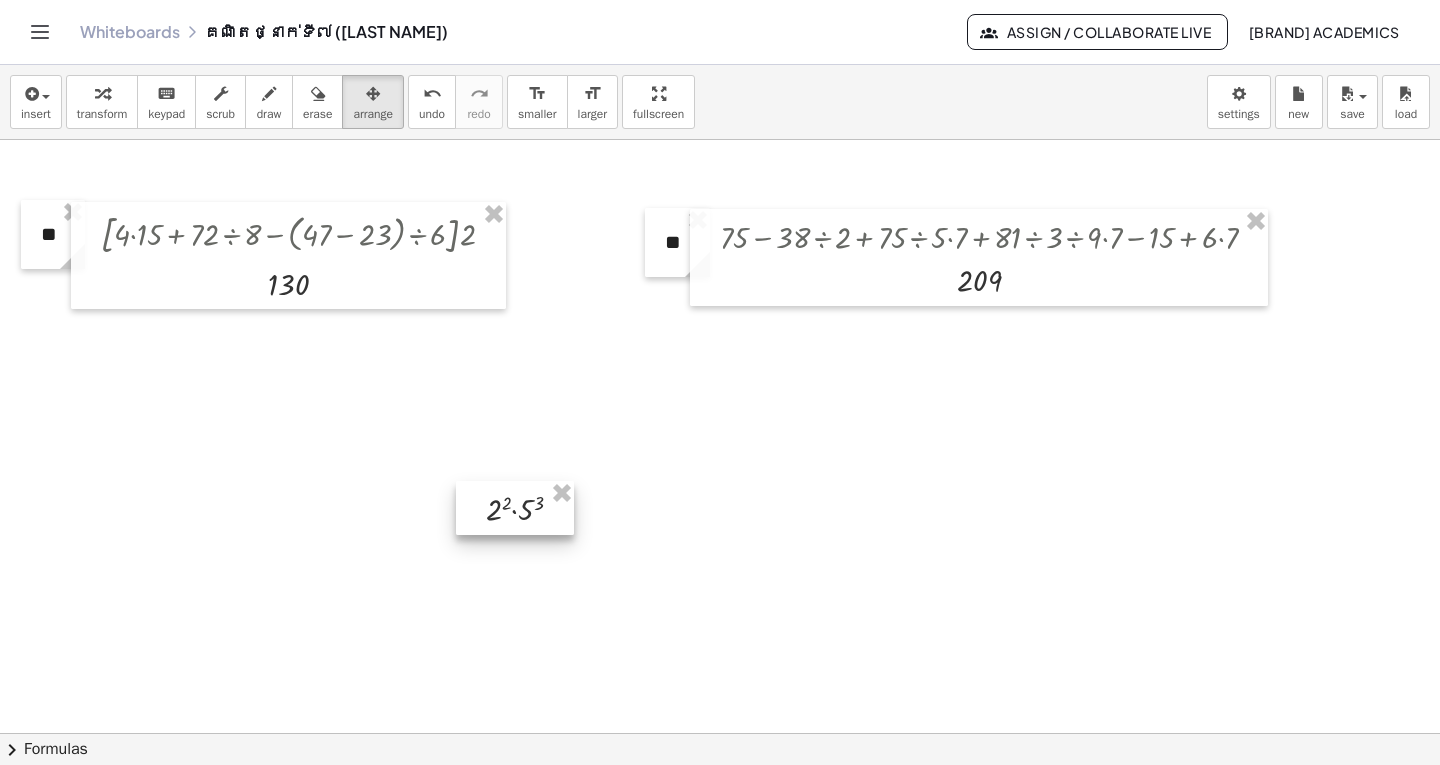 drag, startPoint x: 539, startPoint y: 516, endPoint x: 566, endPoint y: 523, distance: 27.89265 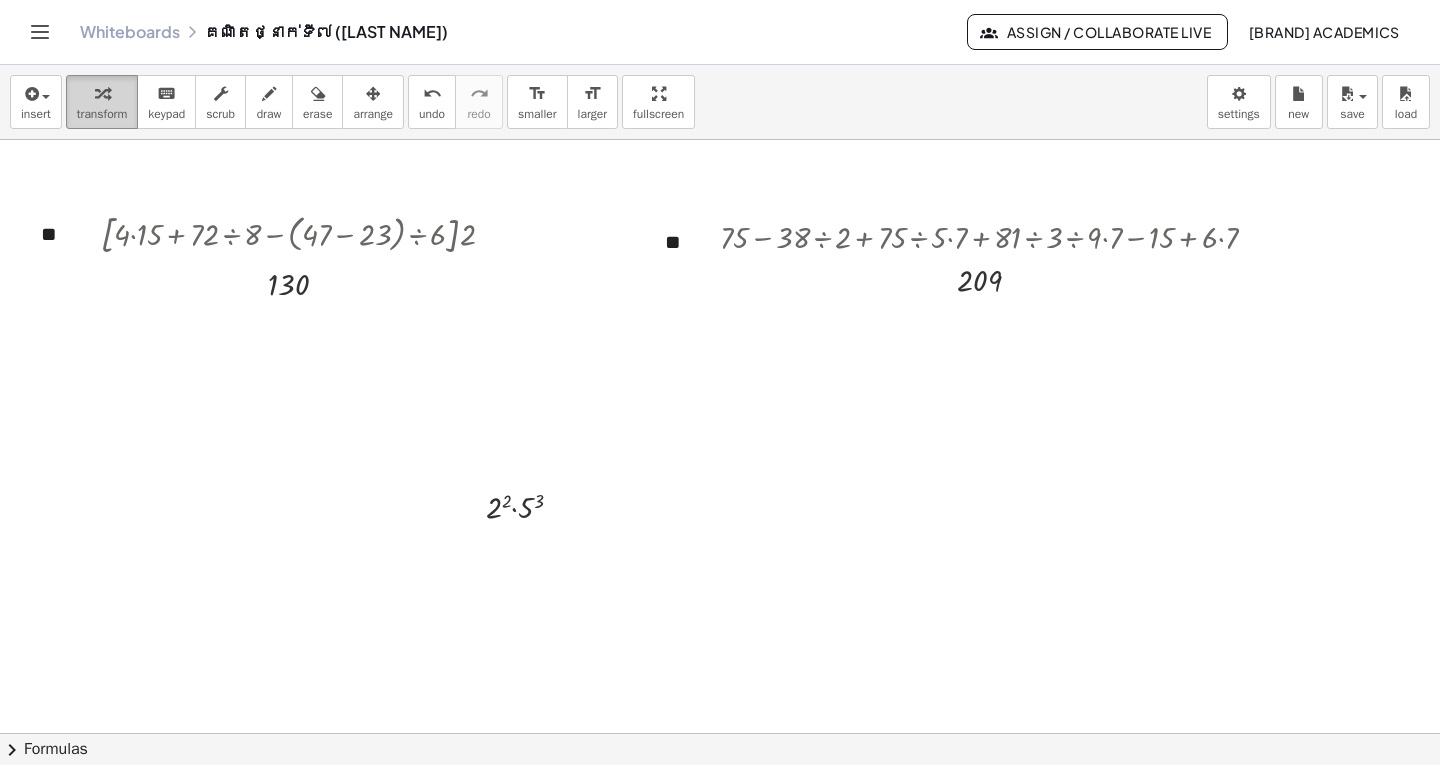 click at bounding box center [102, 94] 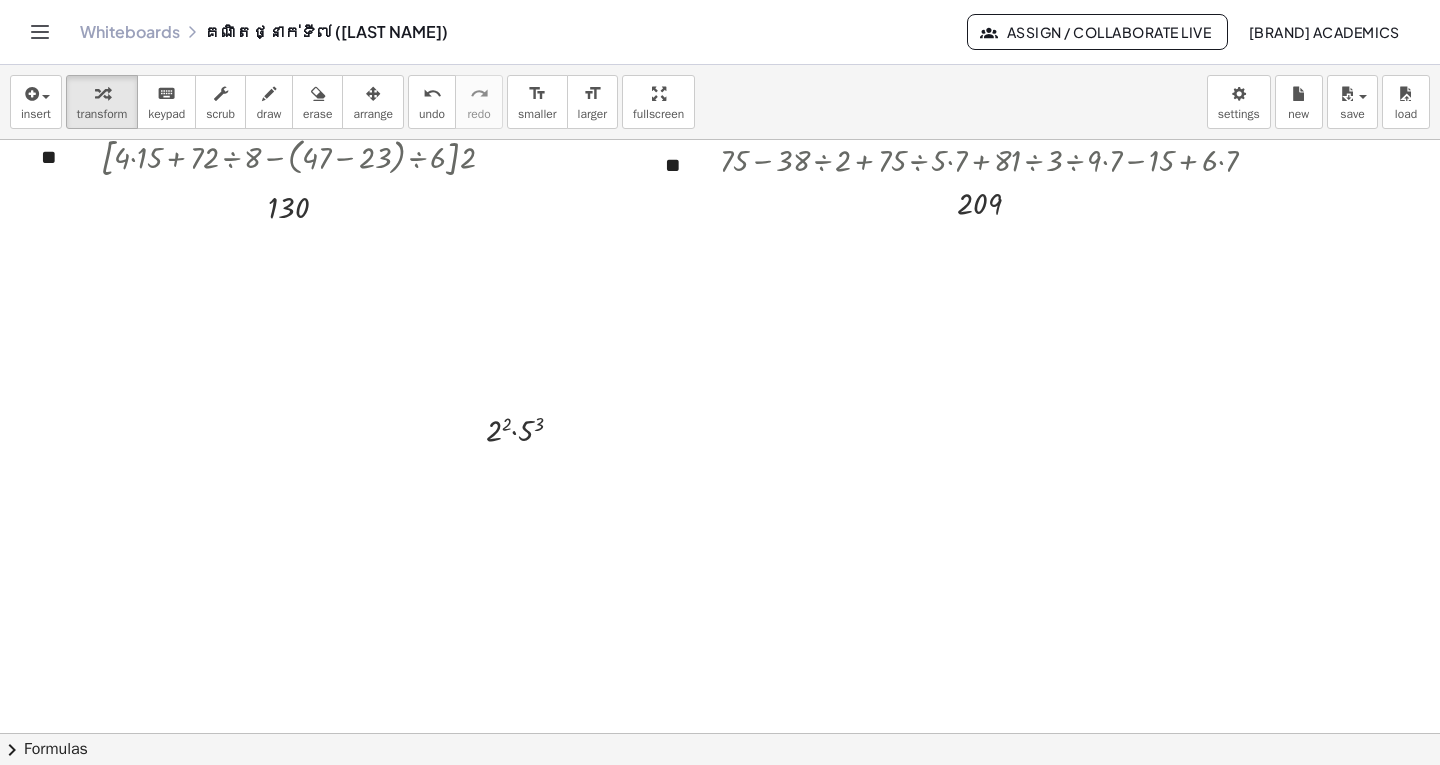 scroll, scrollTop: 800, scrollLeft: 0, axis: vertical 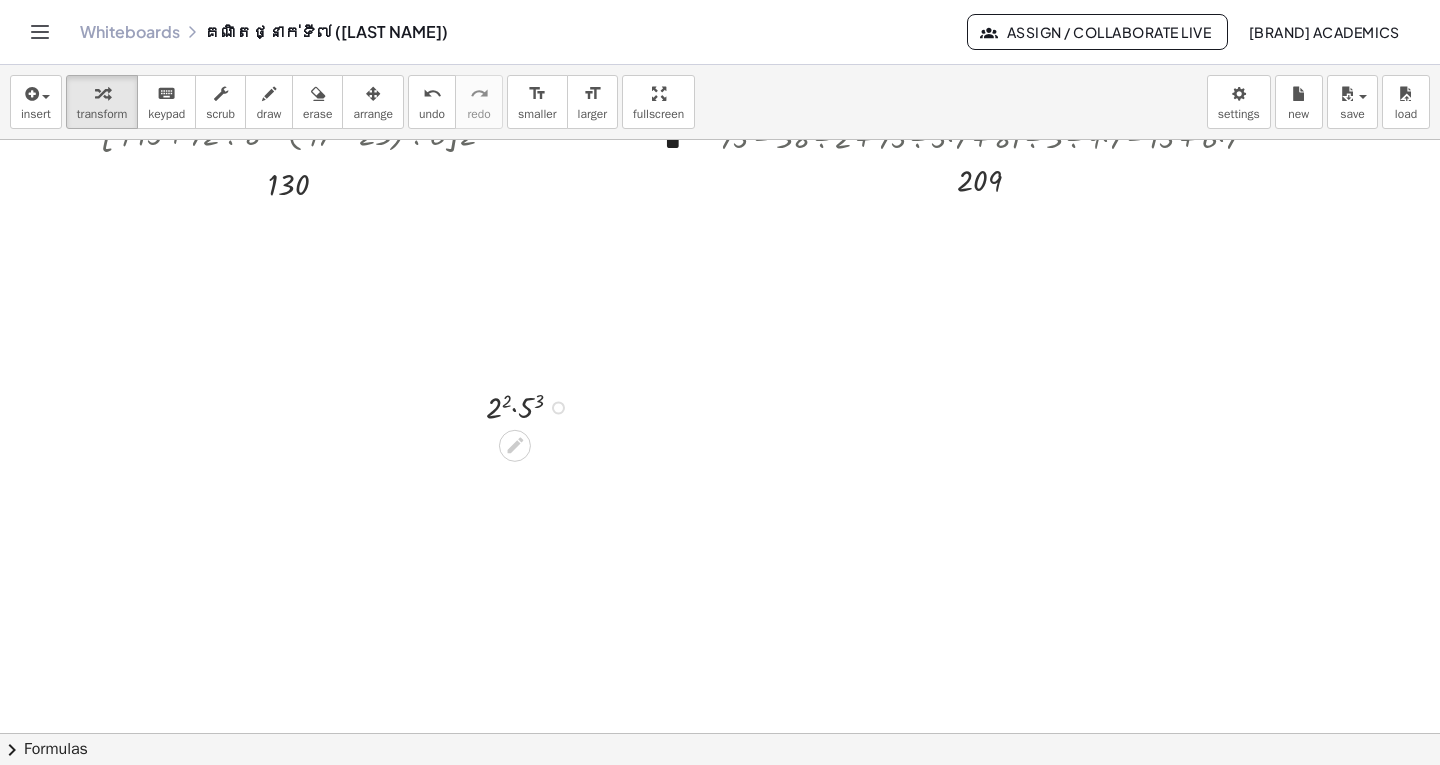 click at bounding box center (532, 406) 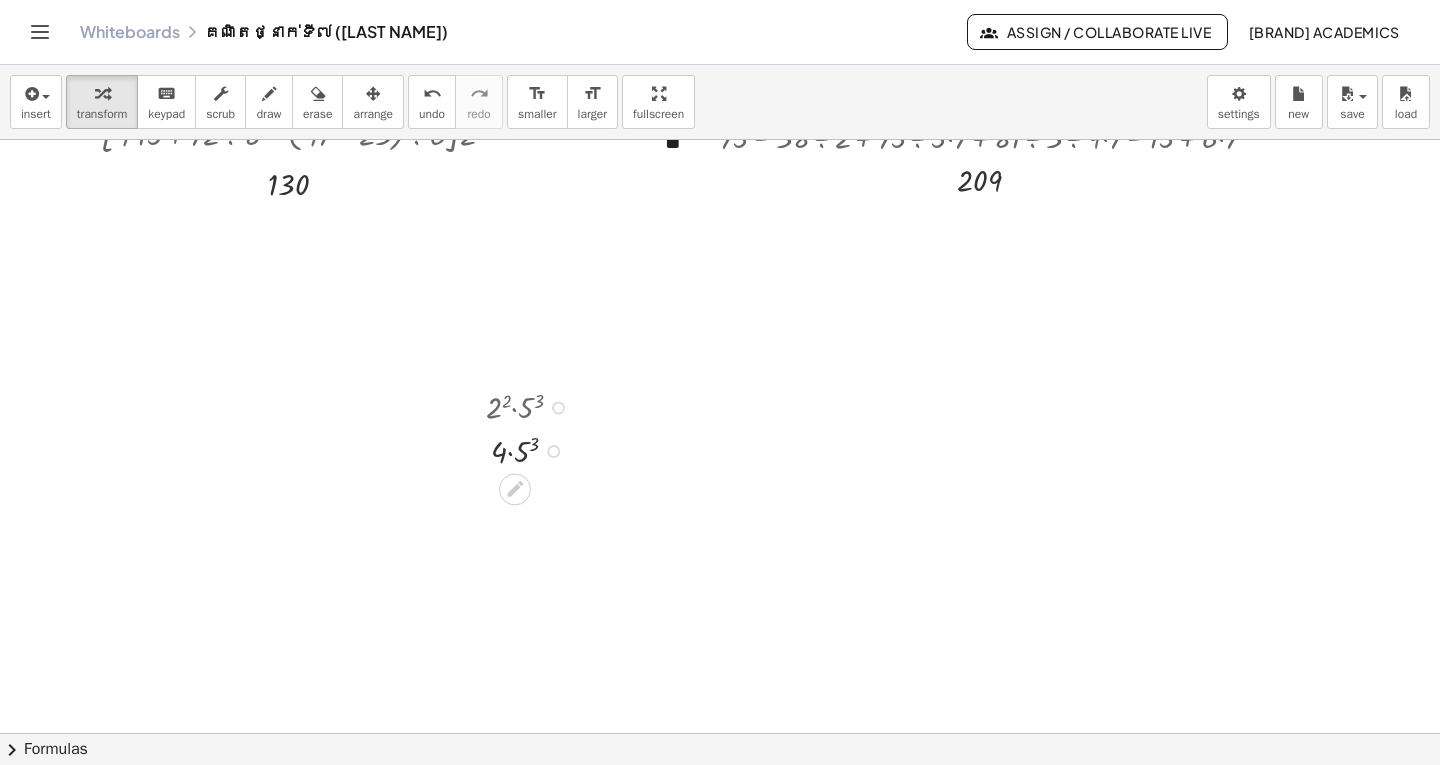click at bounding box center [532, 450] 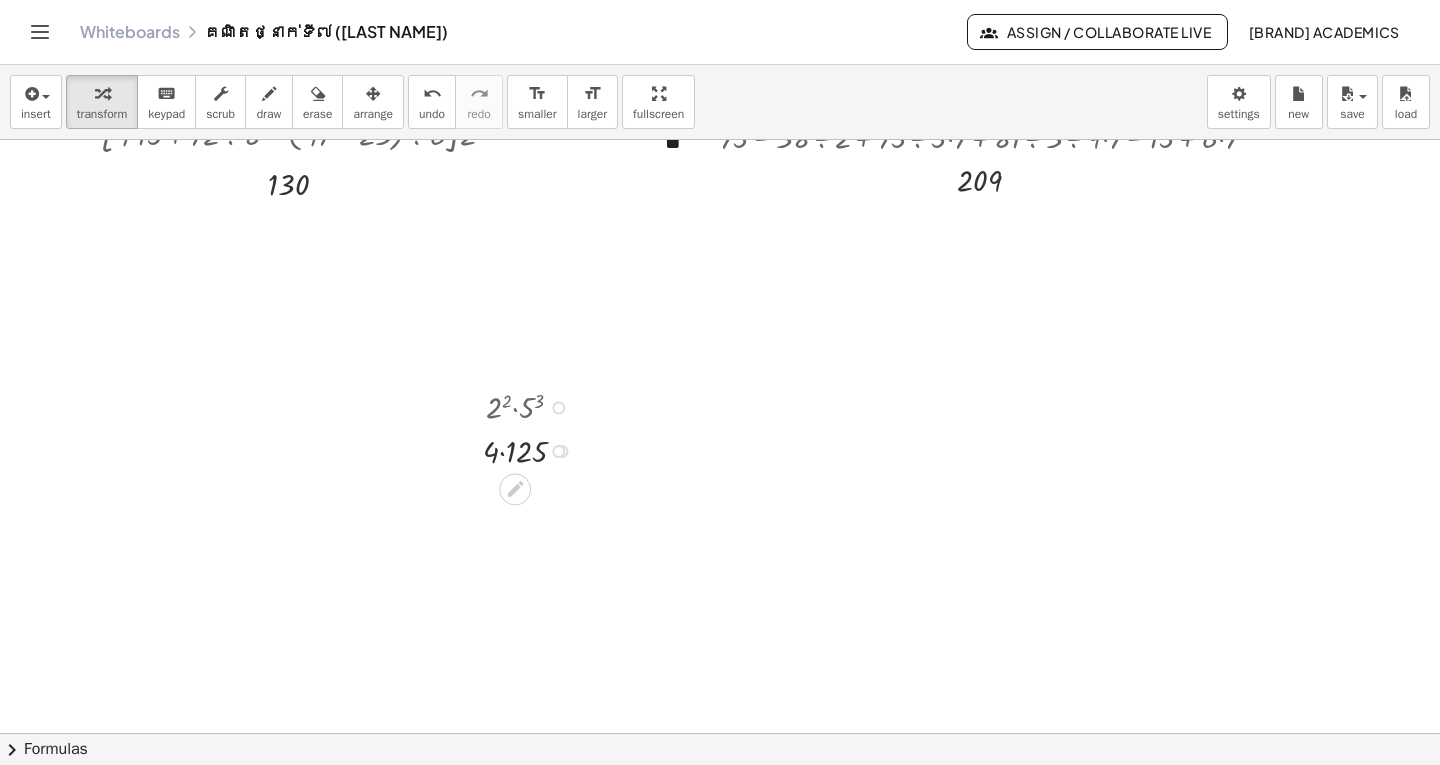 click at bounding box center [532, 450] 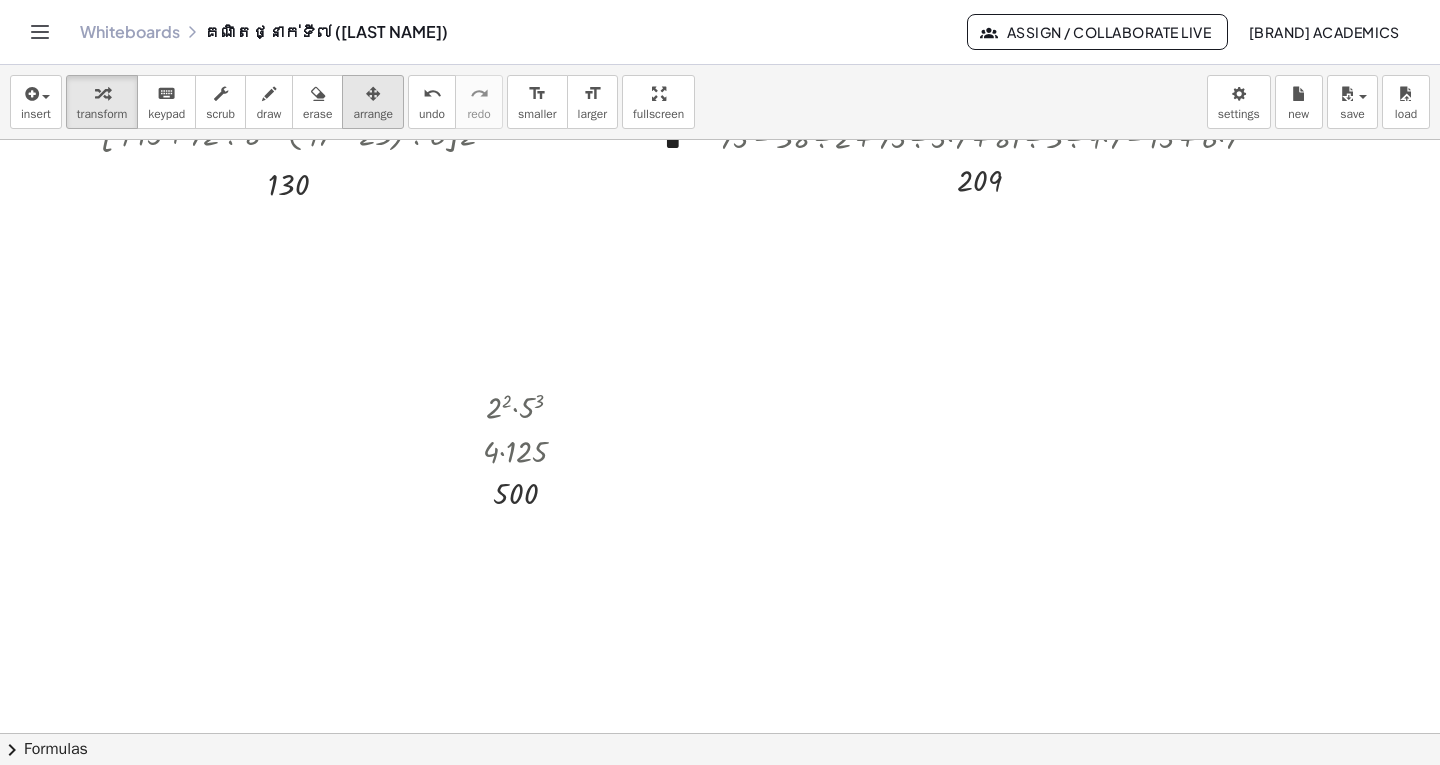 click on "arrange" at bounding box center [373, 102] 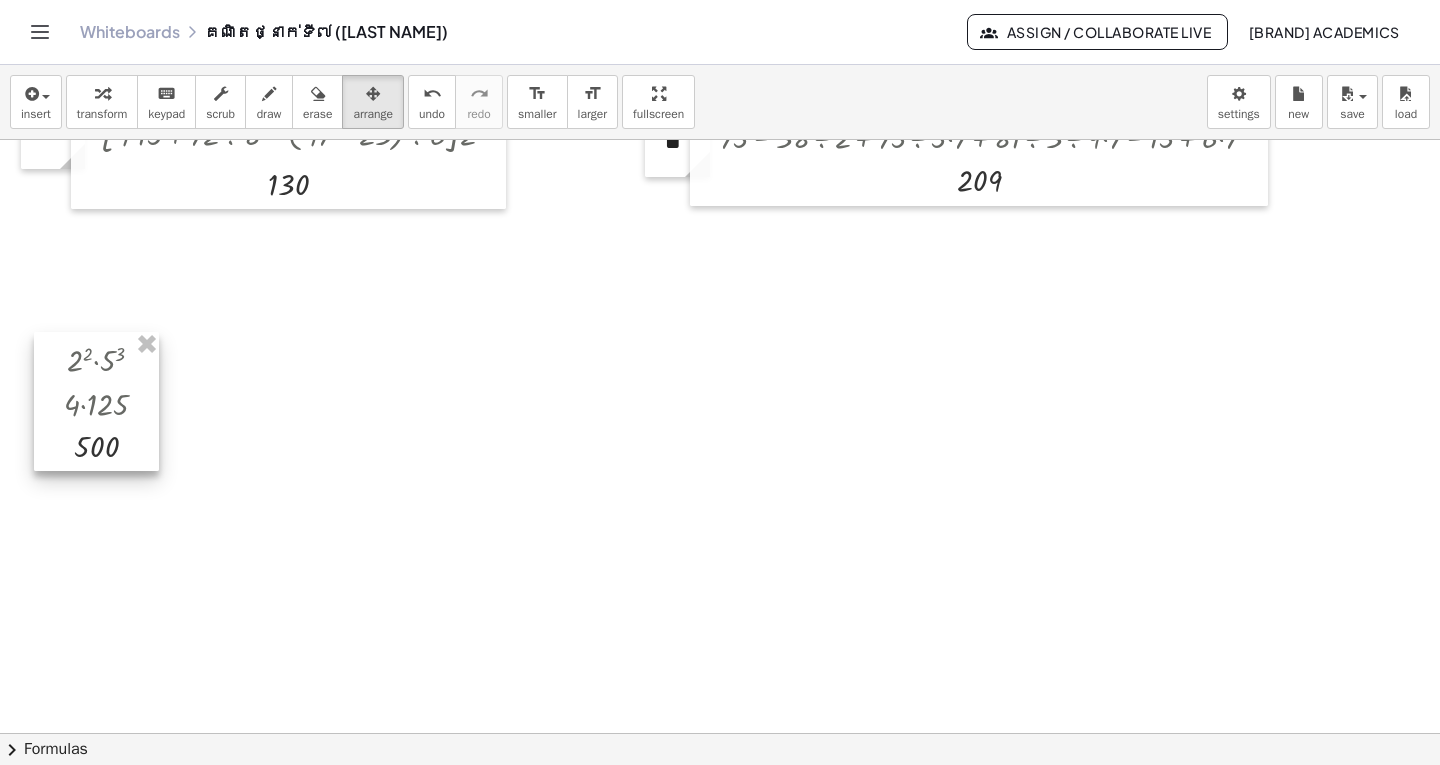 drag, startPoint x: 505, startPoint y: 444, endPoint x: 87, endPoint y: 397, distance: 420.63403 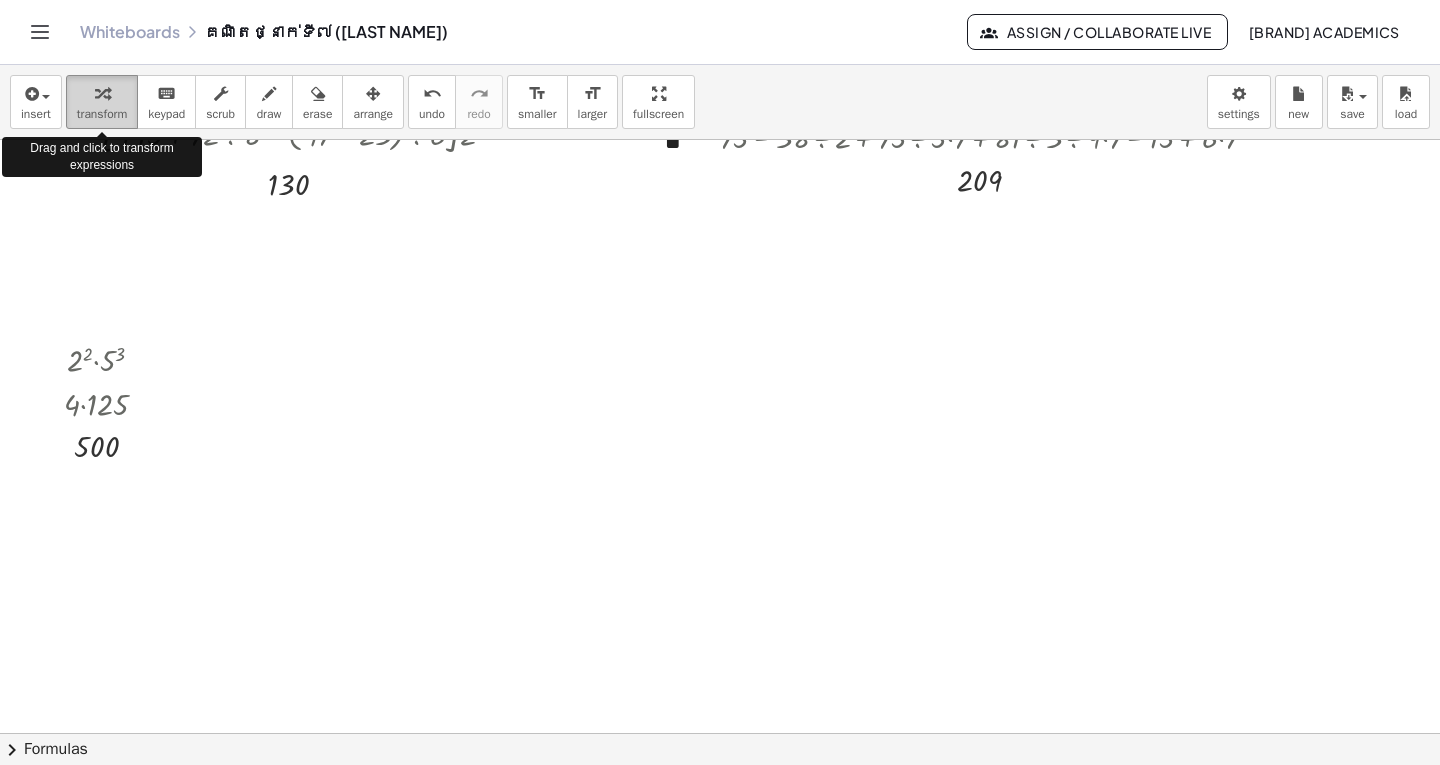 click on "transform" at bounding box center [102, 114] 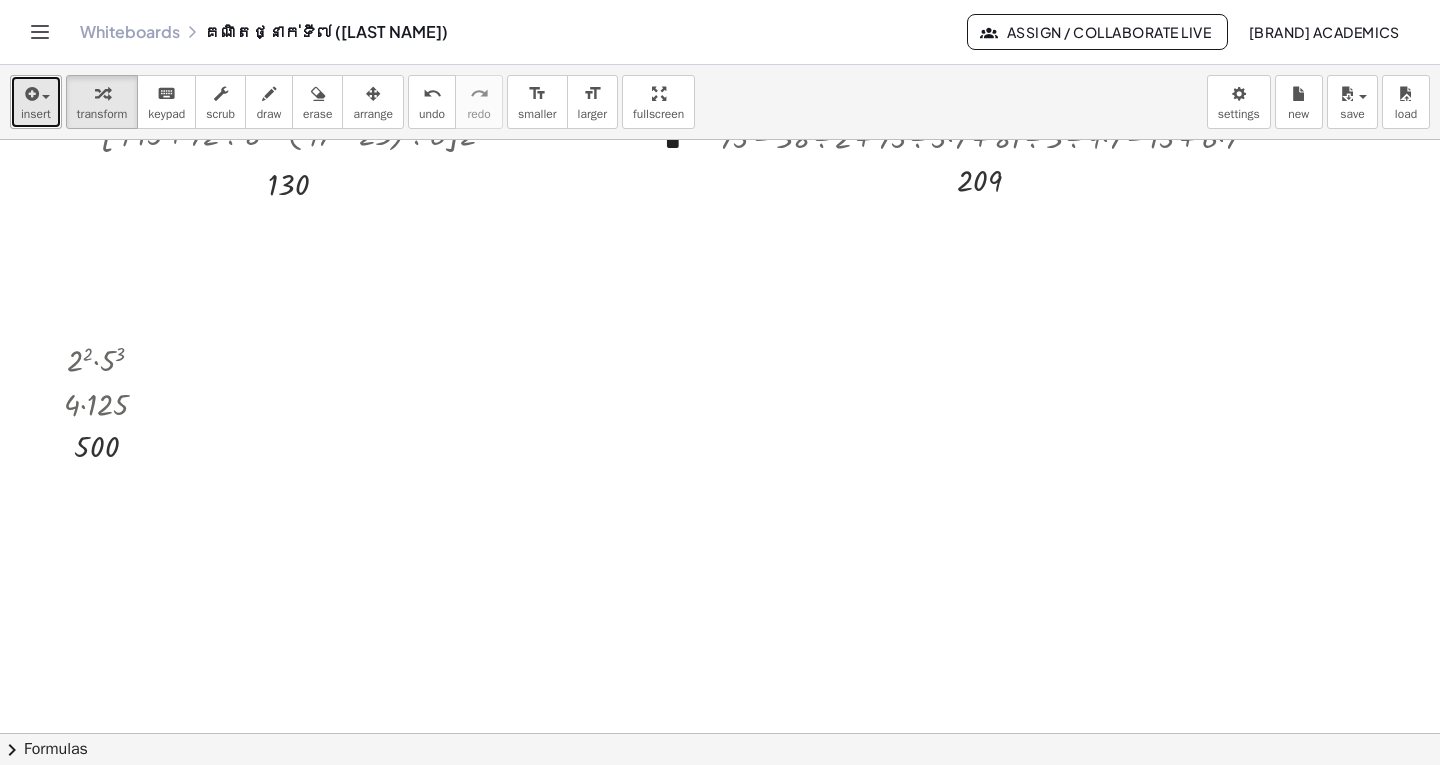 click on "insert" at bounding box center (36, 114) 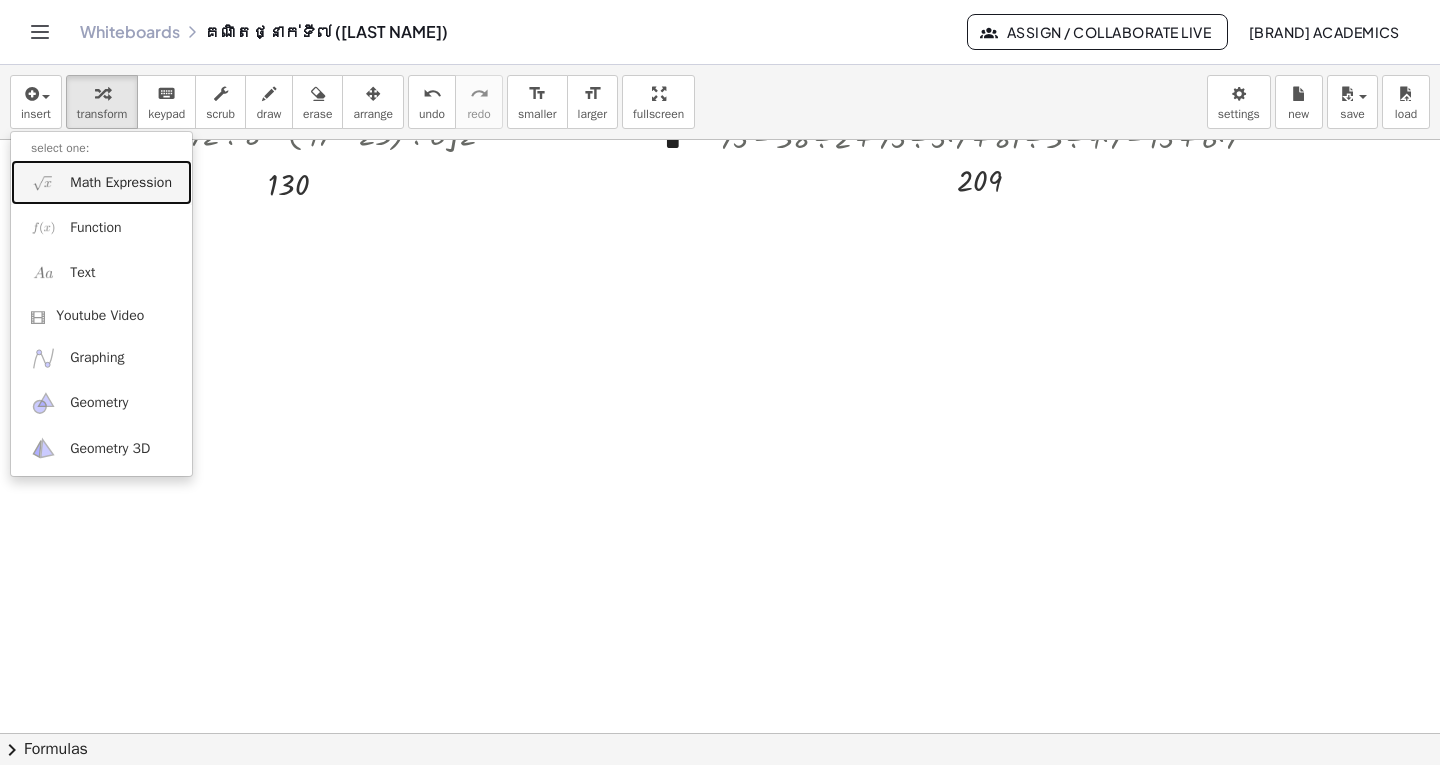 click on "Math Expression" at bounding box center (121, 183) 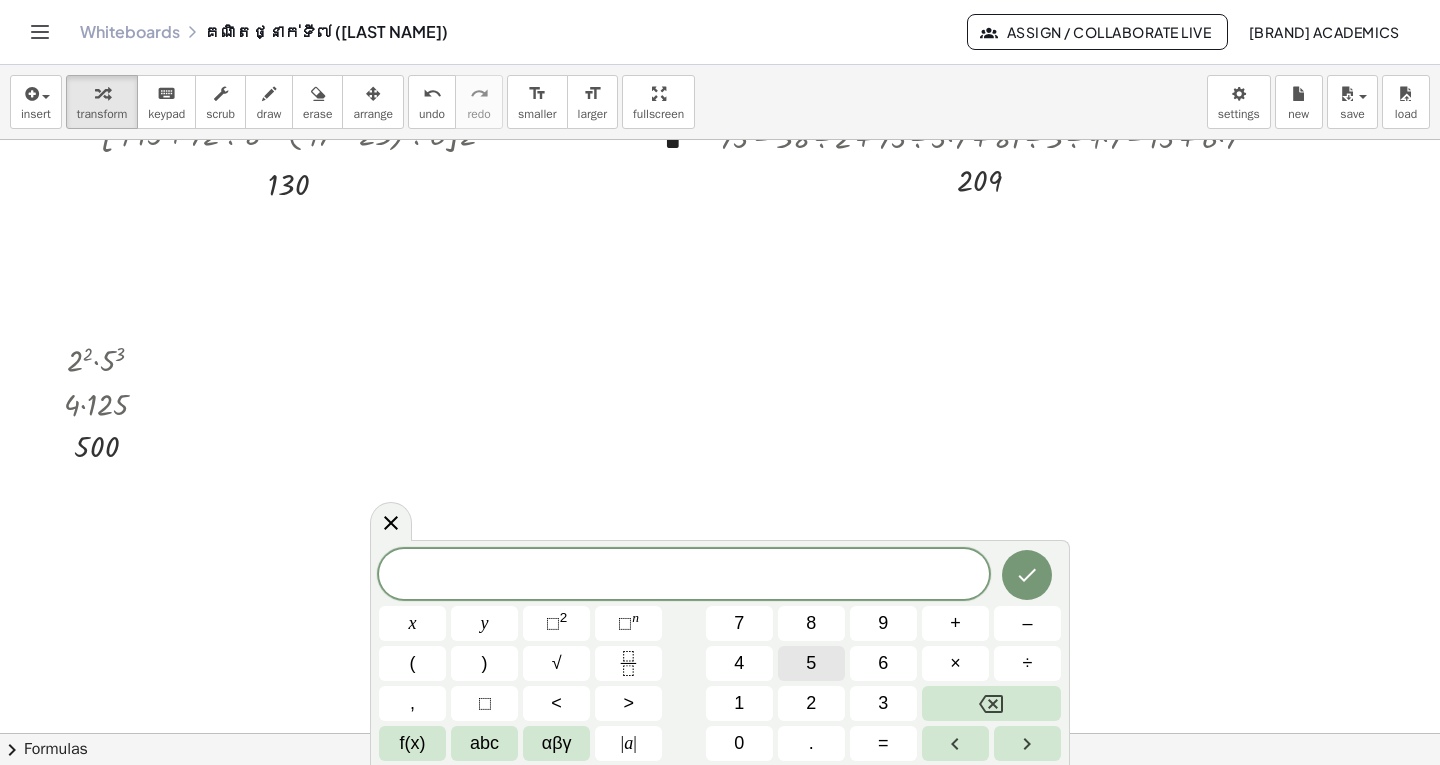 click on "5" at bounding box center (811, 663) 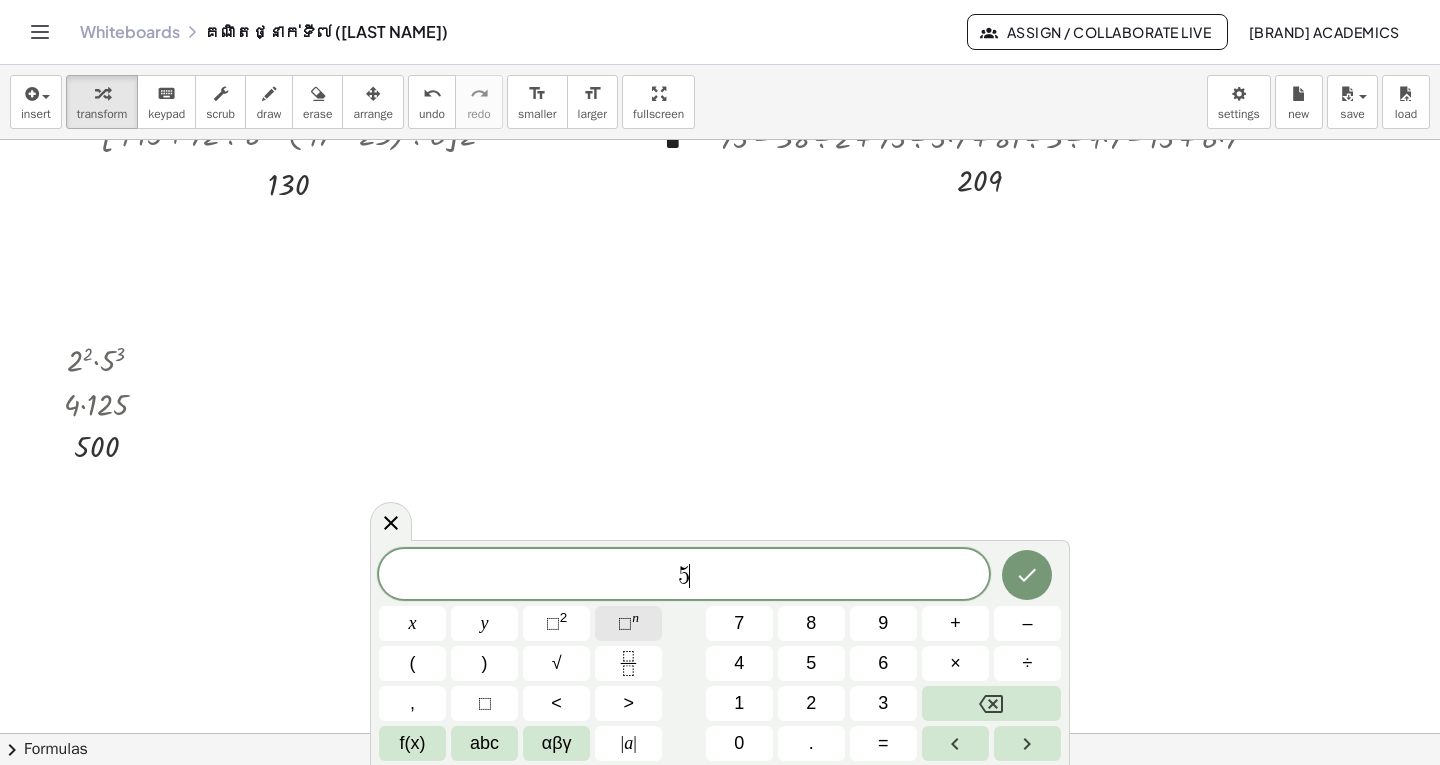 click on "⬚" at bounding box center (625, 623) 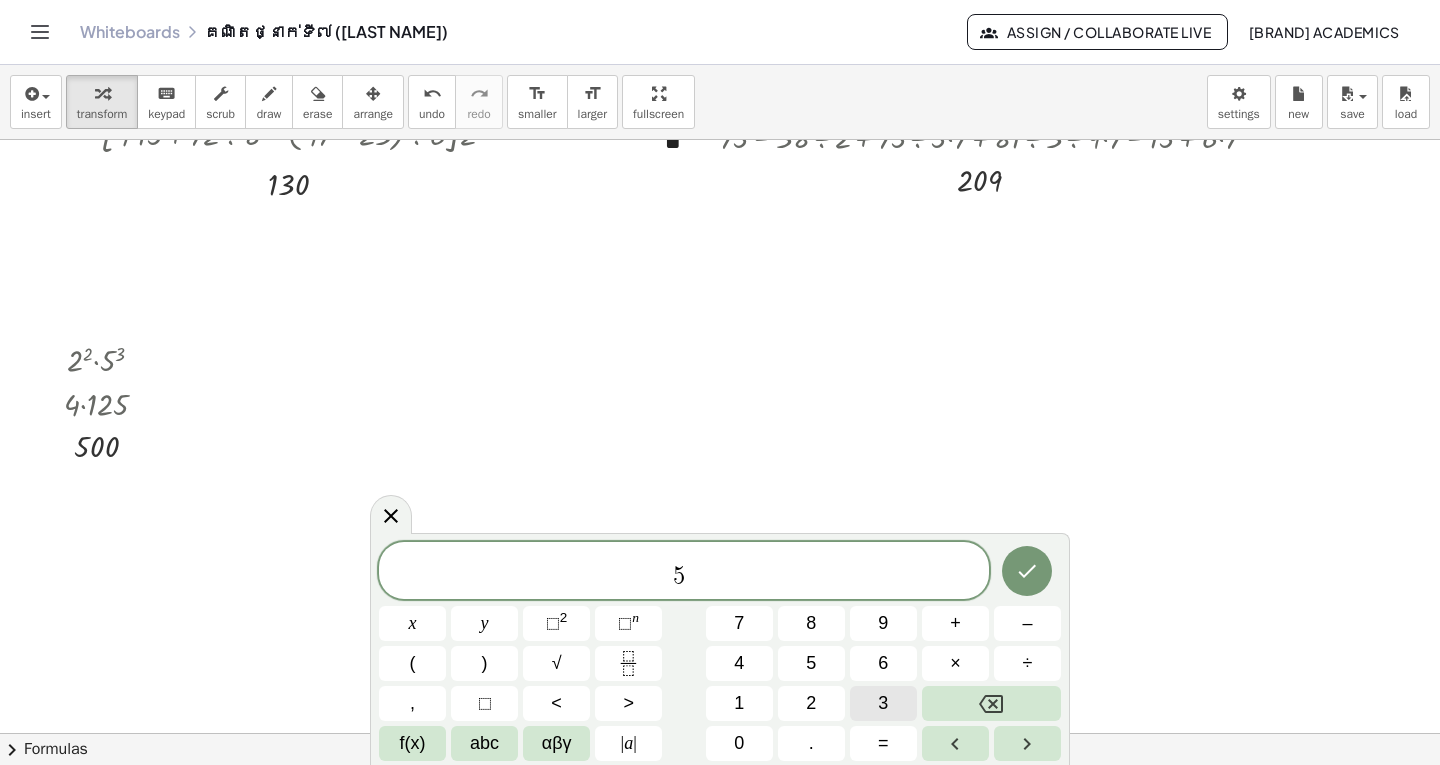 click on "3" at bounding box center [883, 703] 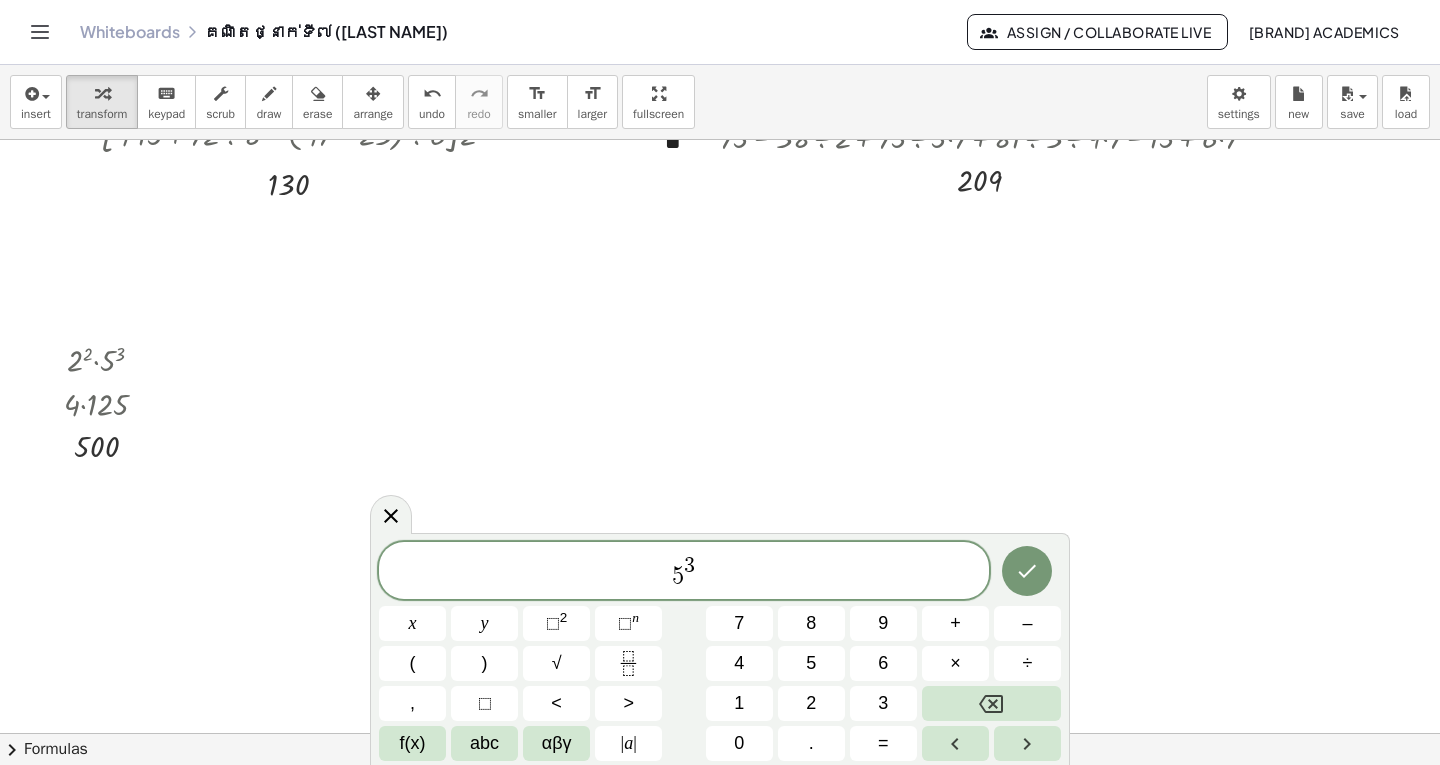 click on "5 3 ​" at bounding box center [684, 572] 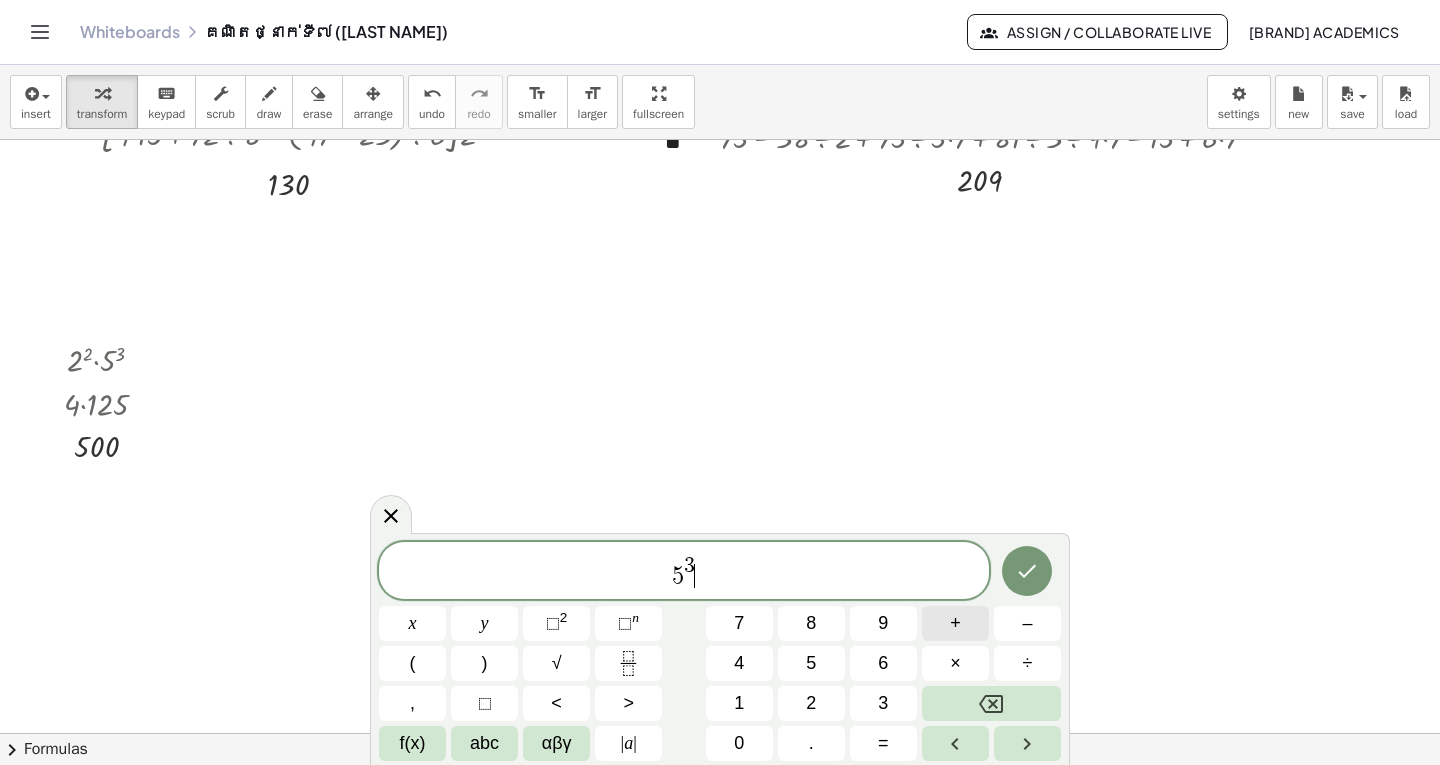 click on "+" at bounding box center (955, 623) 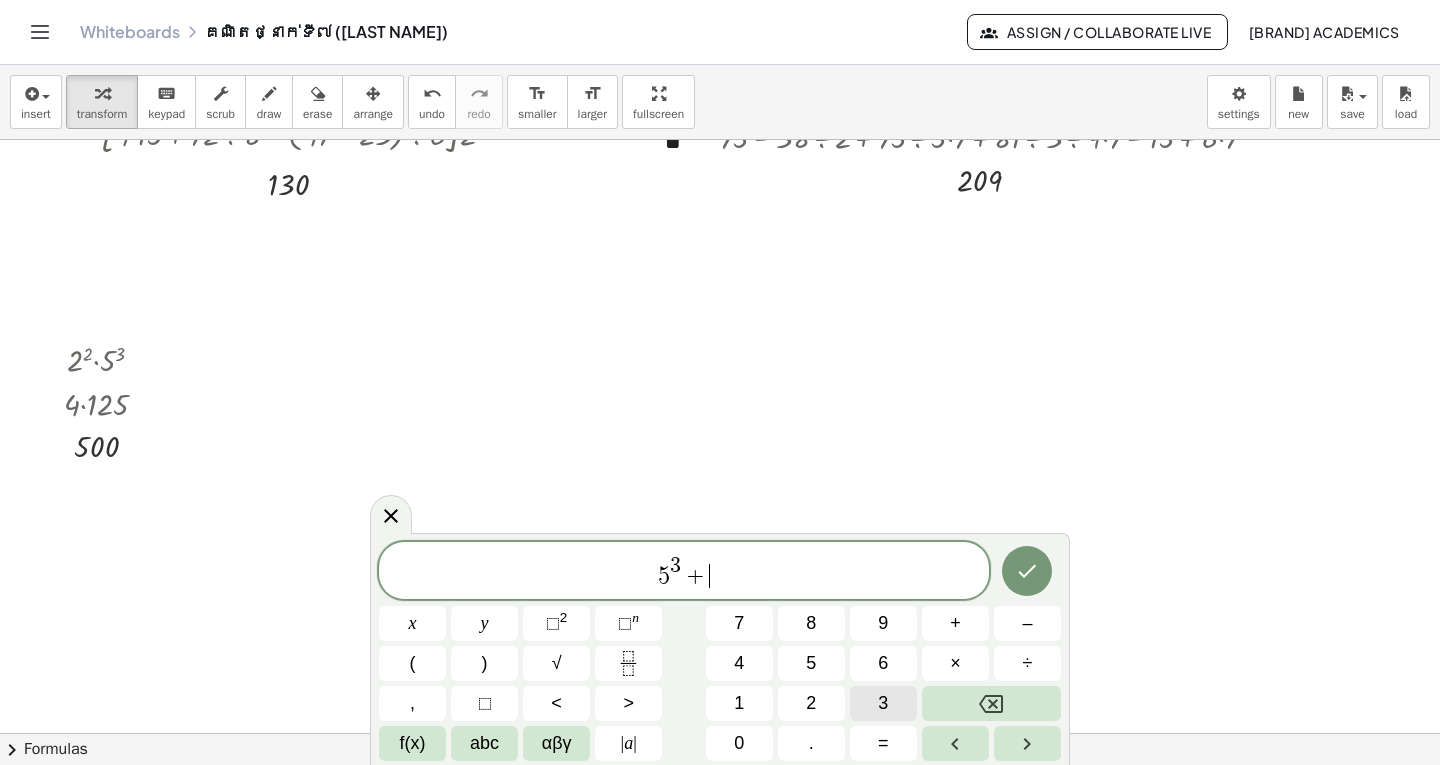 click on "3" at bounding box center [883, 703] 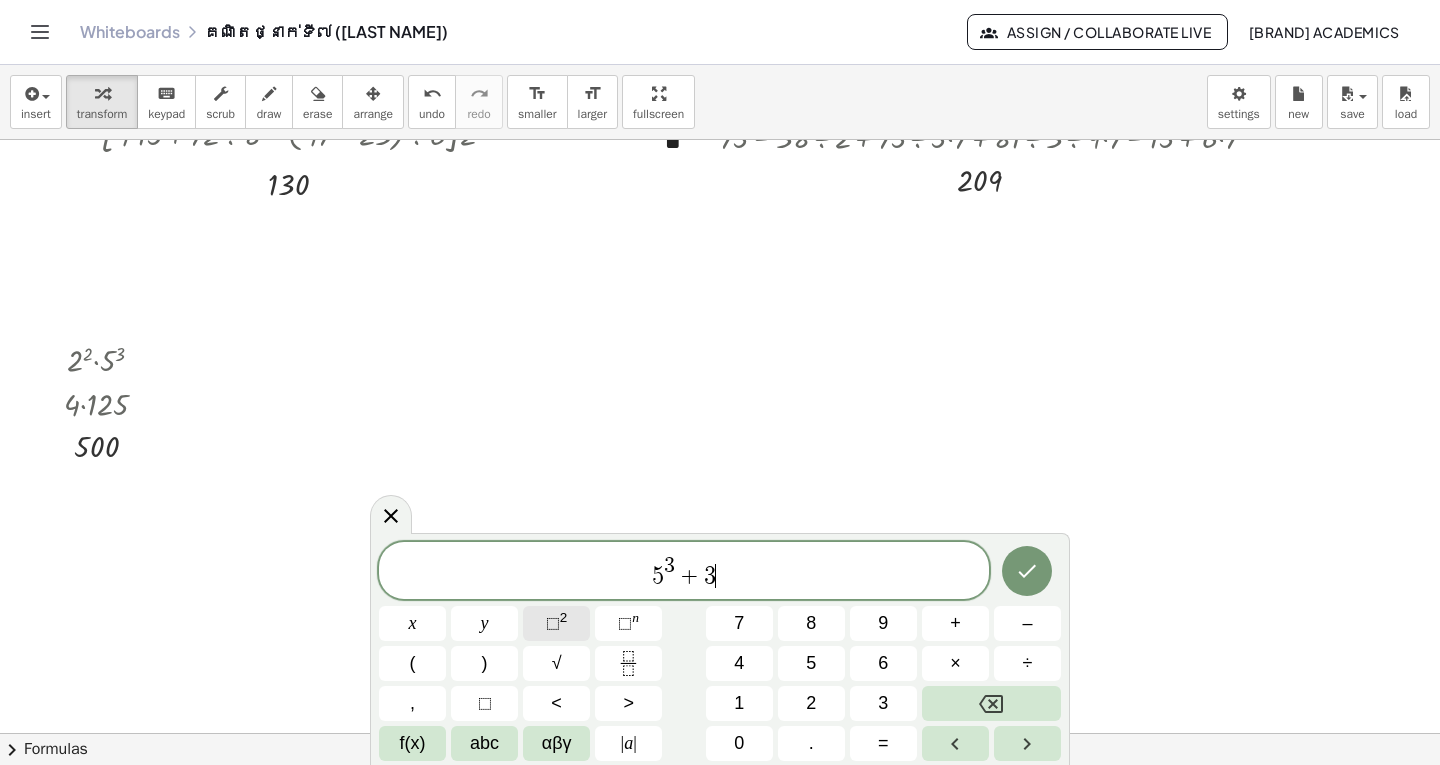 click on "⬚" at bounding box center (553, 623) 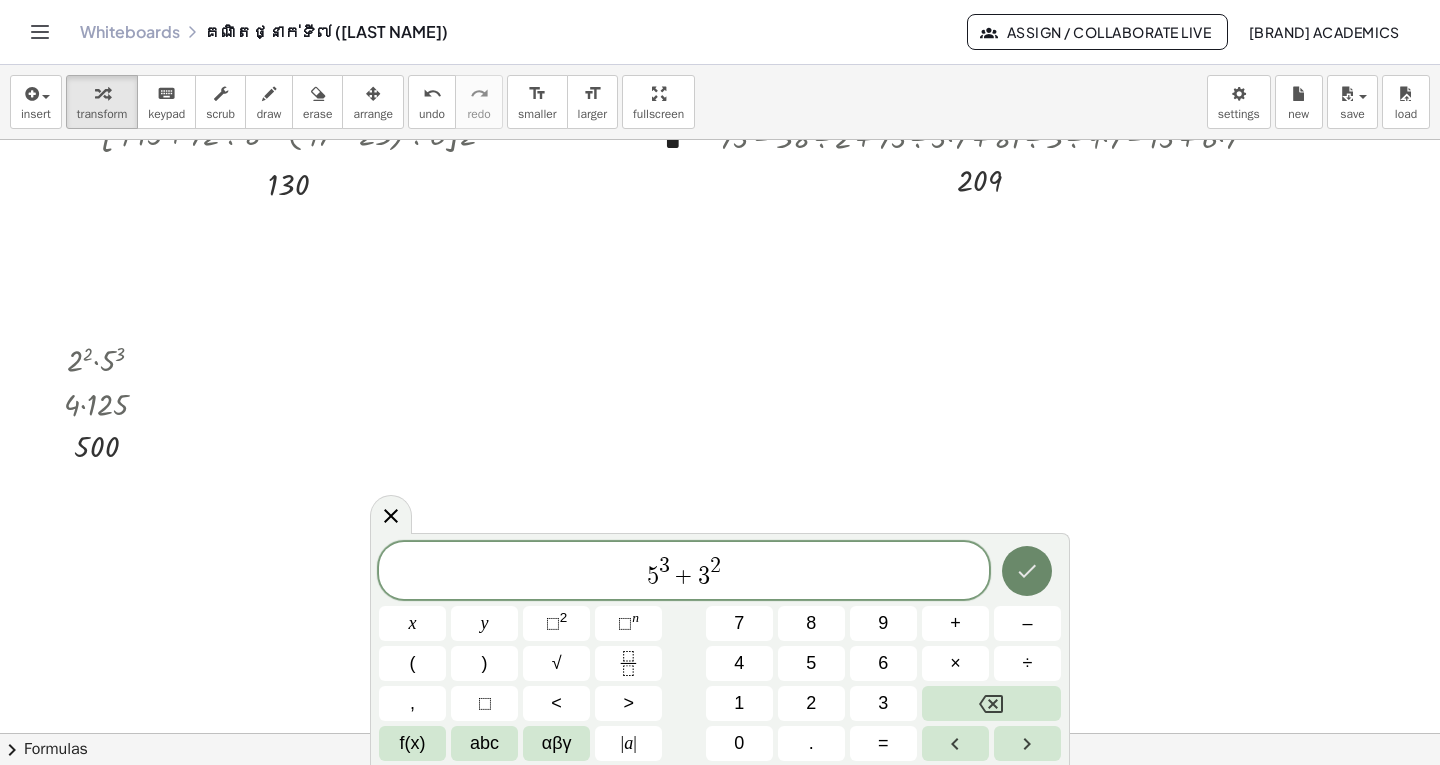 click at bounding box center (1027, 571) 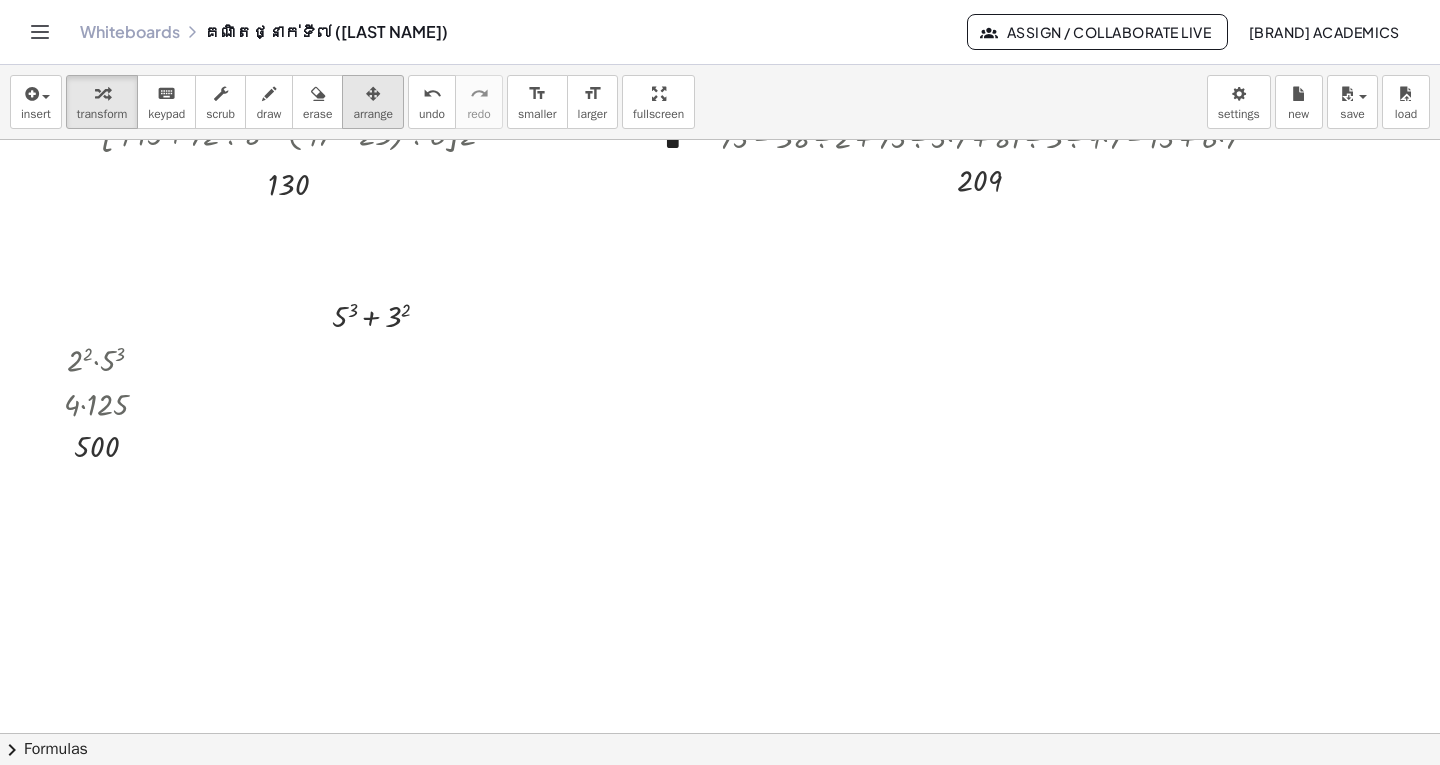 click at bounding box center (373, 94) 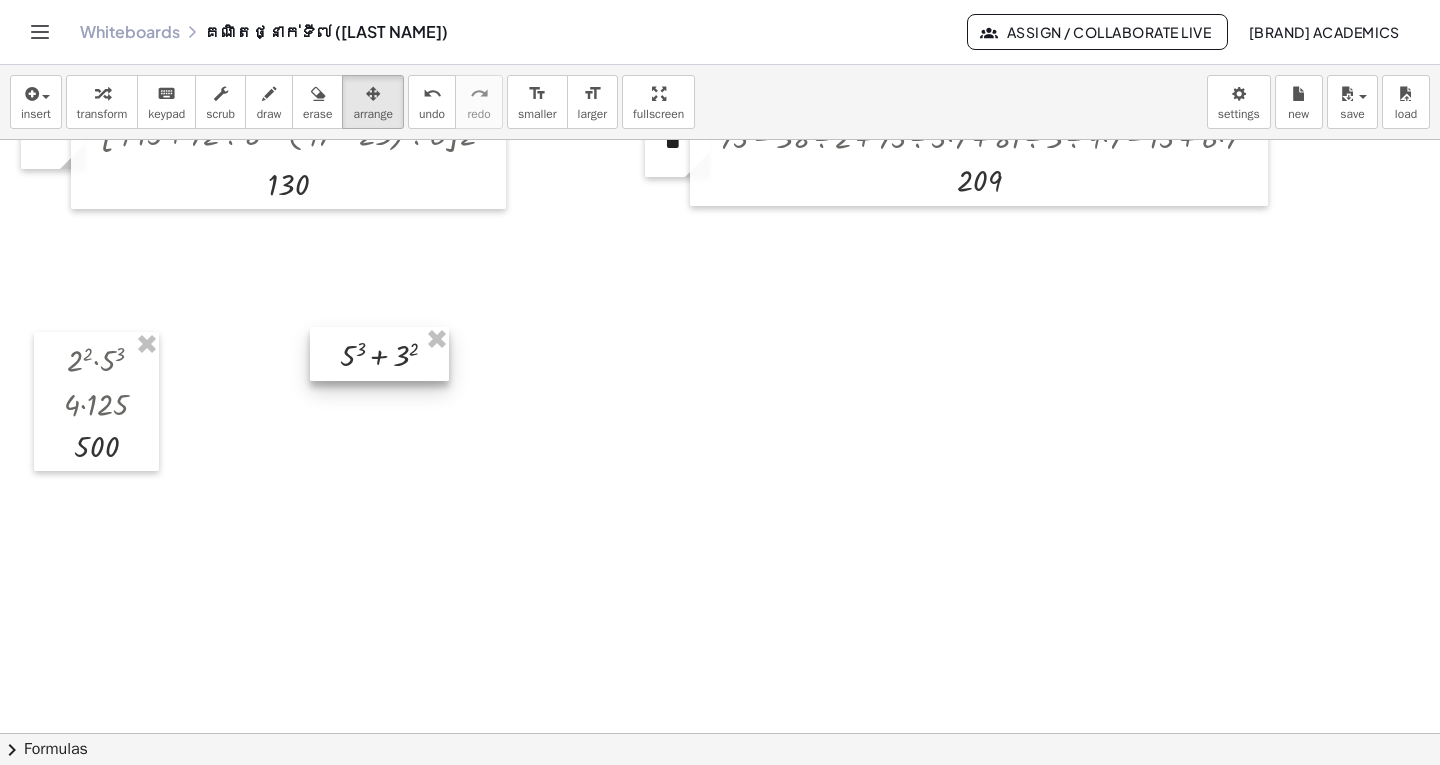 drag, startPoint x: 396, startPoint y: 329, endPoint x: 404, endPoint y: 368, distance: 39.812057 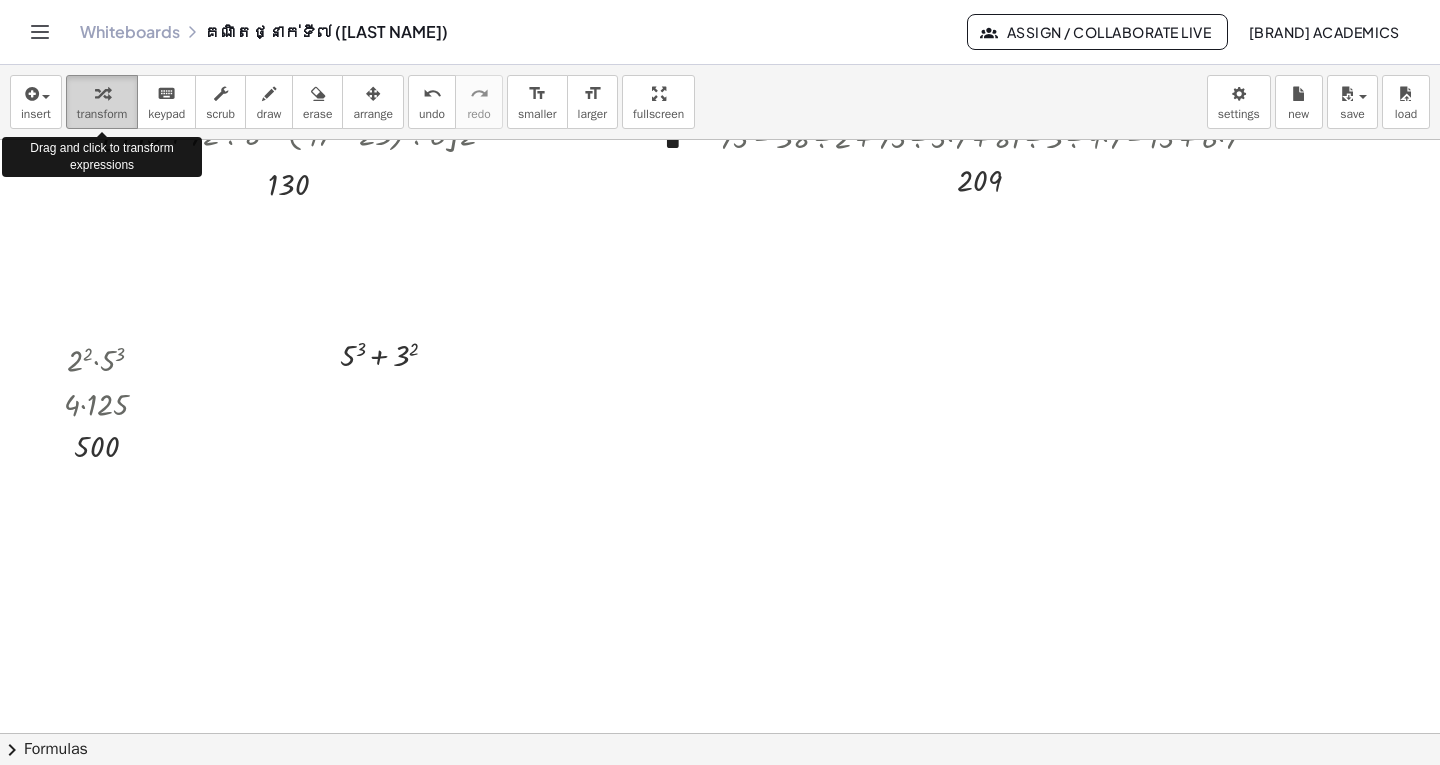 click on "transform" at bounding box center [102, 114] 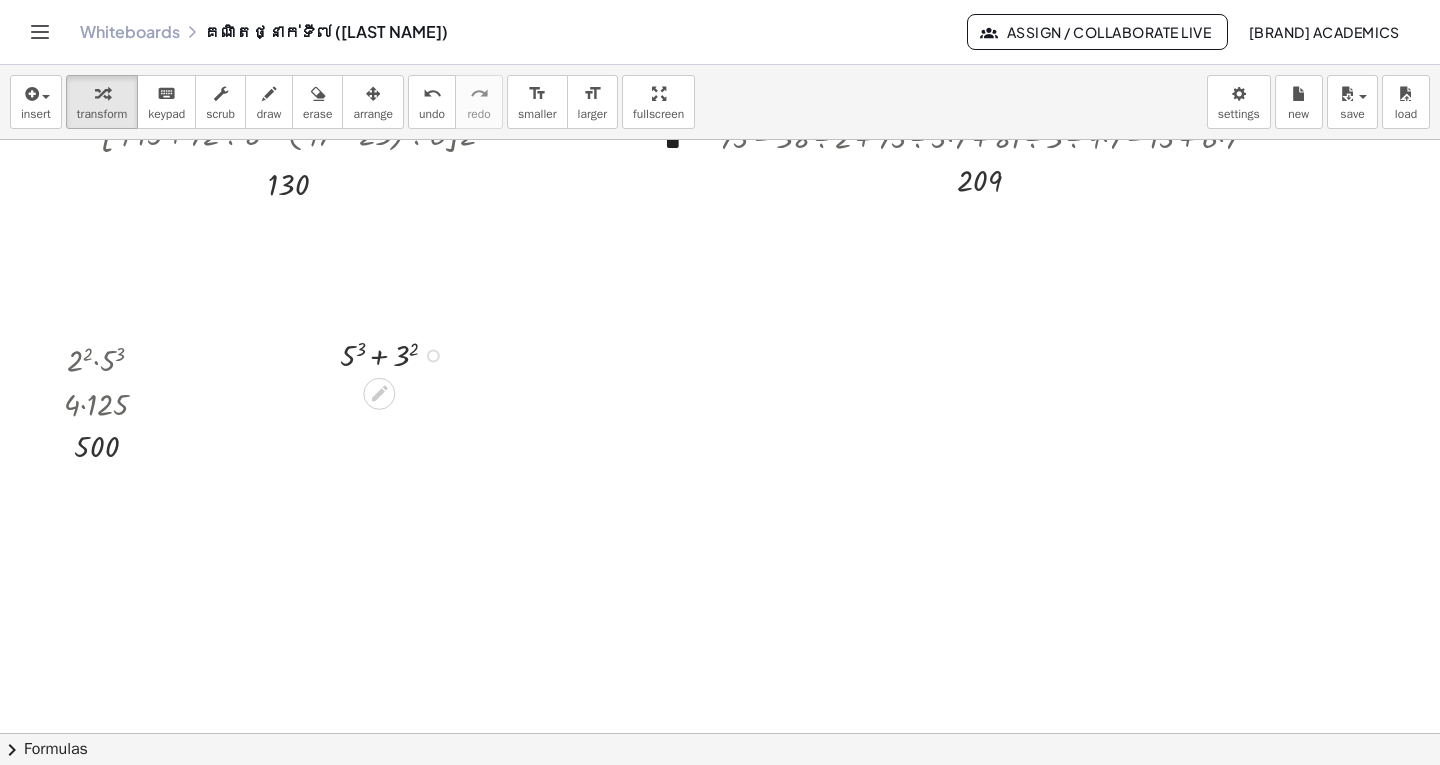 click at bounding box center (397, 354) 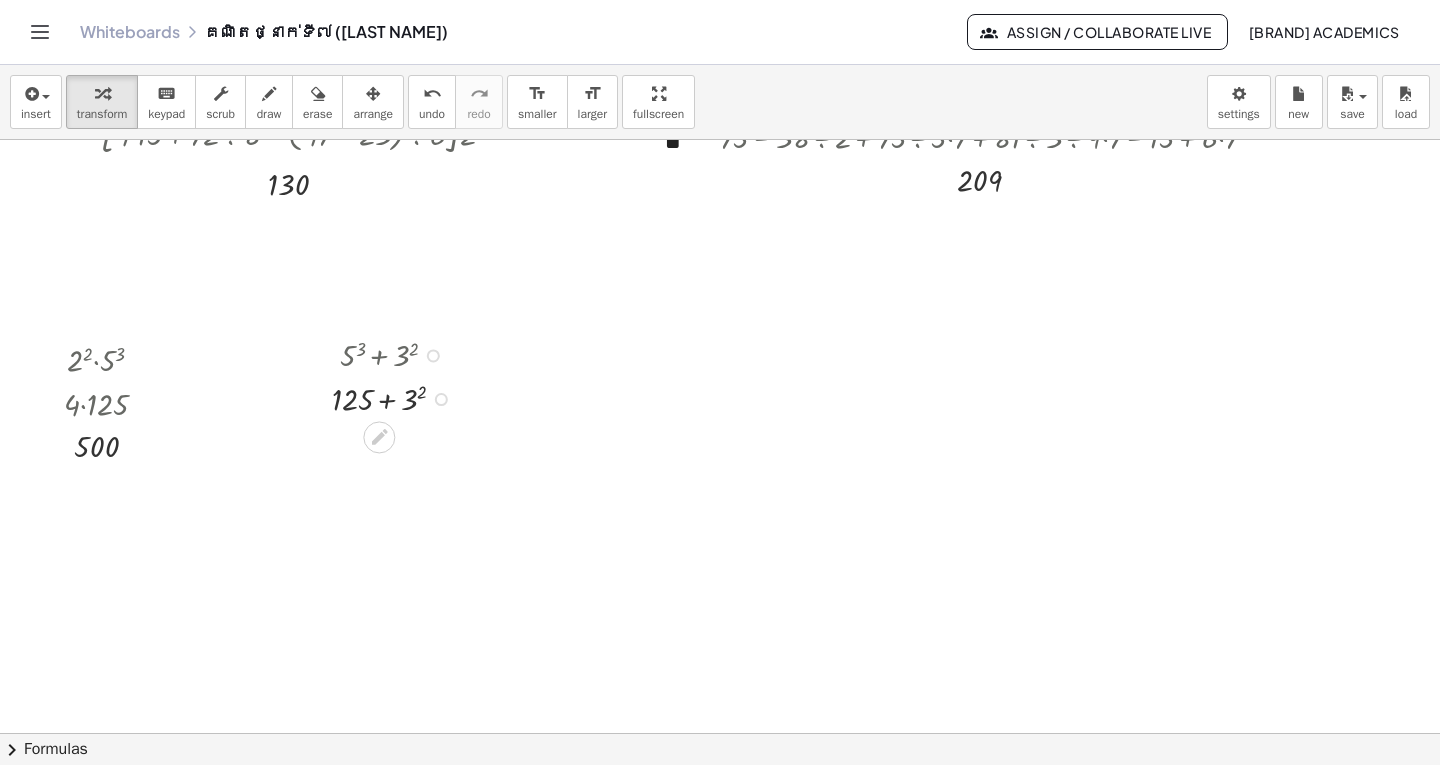 click at bounding box center (397, 398) 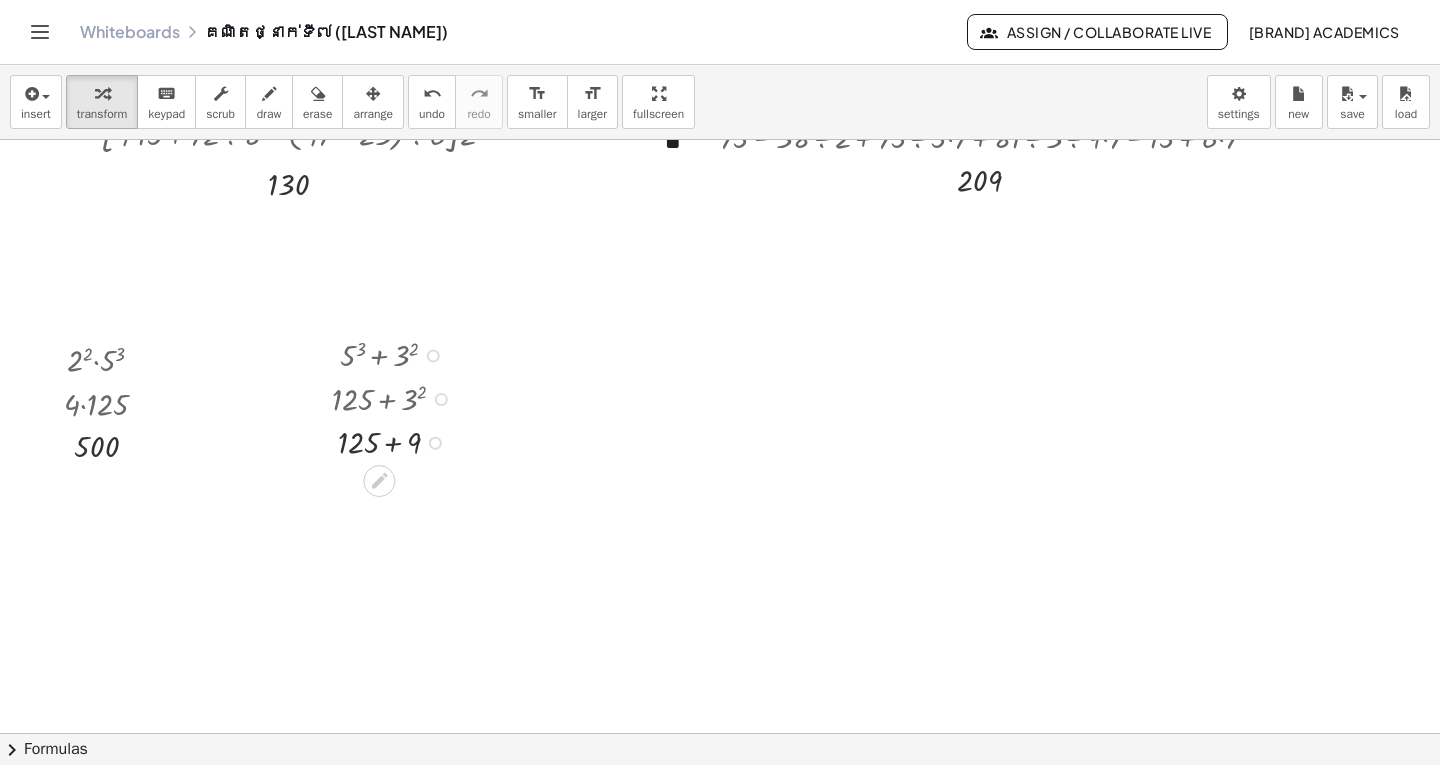 drag, startPoint x: 431, startPoint y: 400, endPoint x: 434, endPoint y: 455, distance: 55.081757 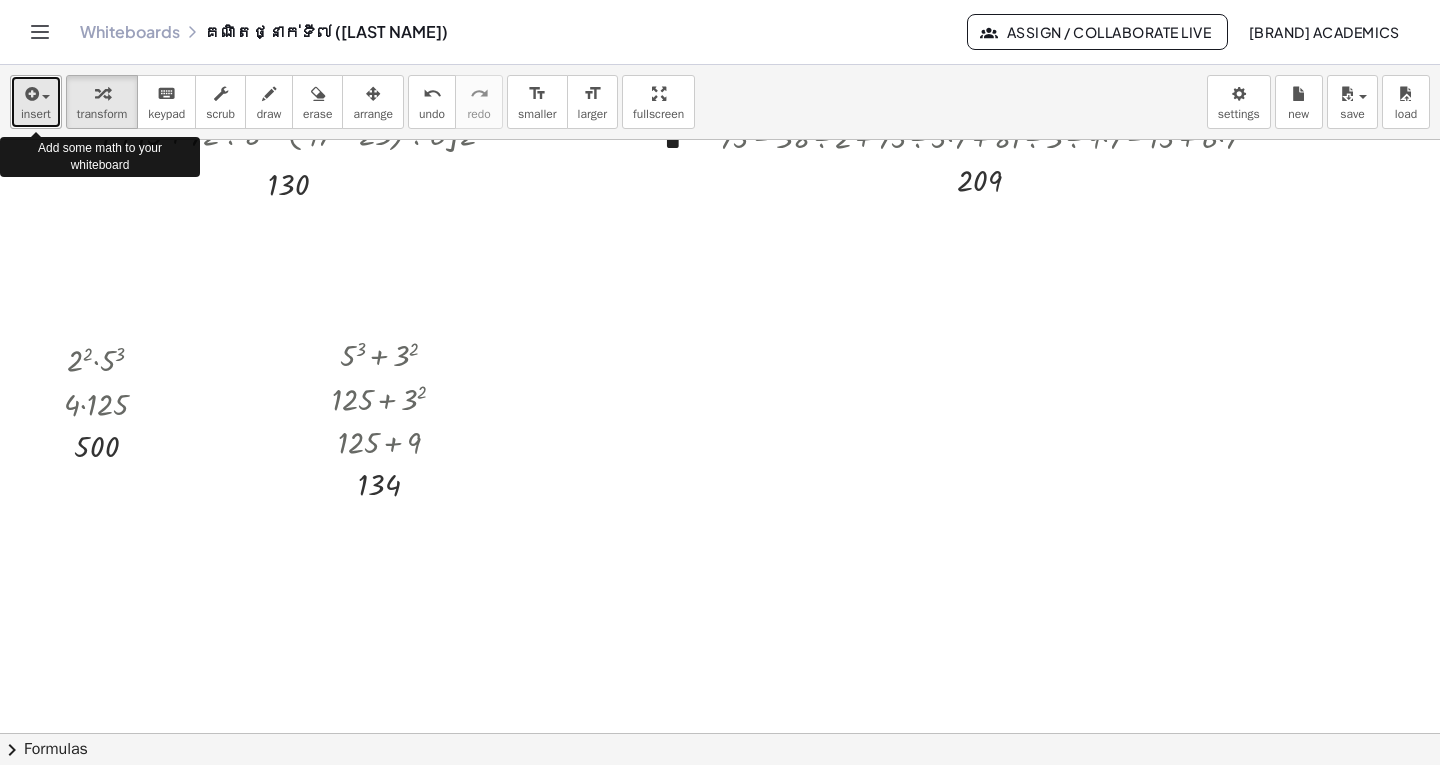 click on "insert" at bounding box center (36, 114) 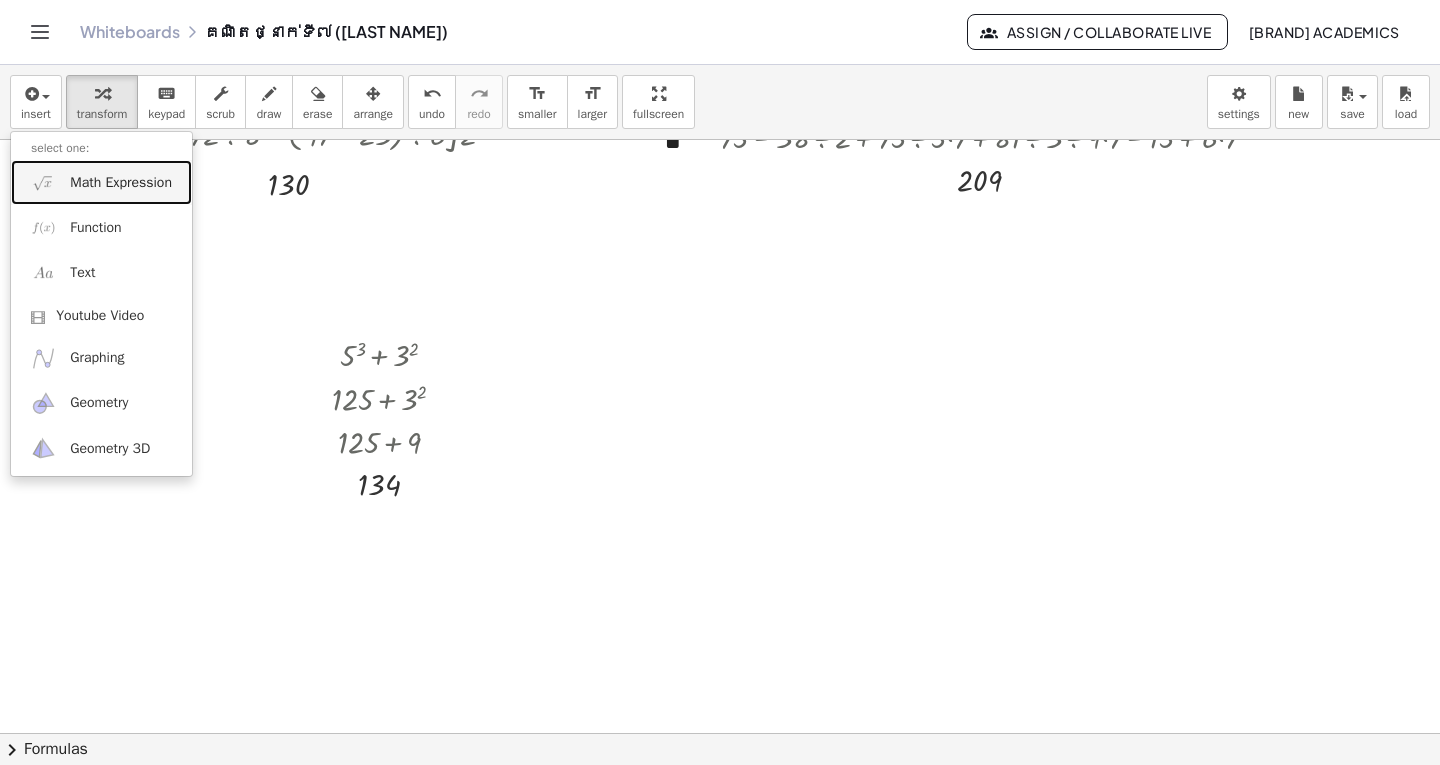 click on "Math Expression" at bounding box center [121, 183] 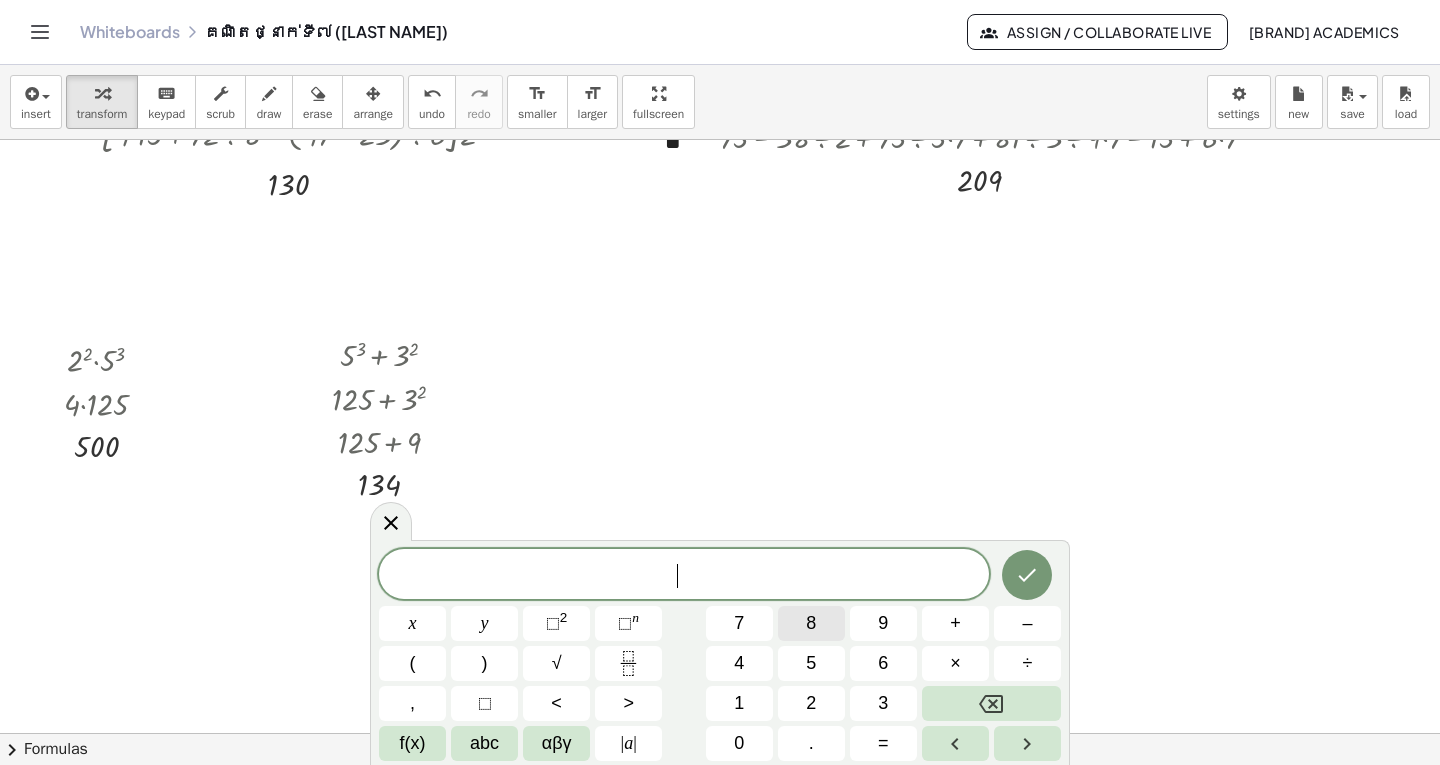click on "8" at bounding box center [811, 623] 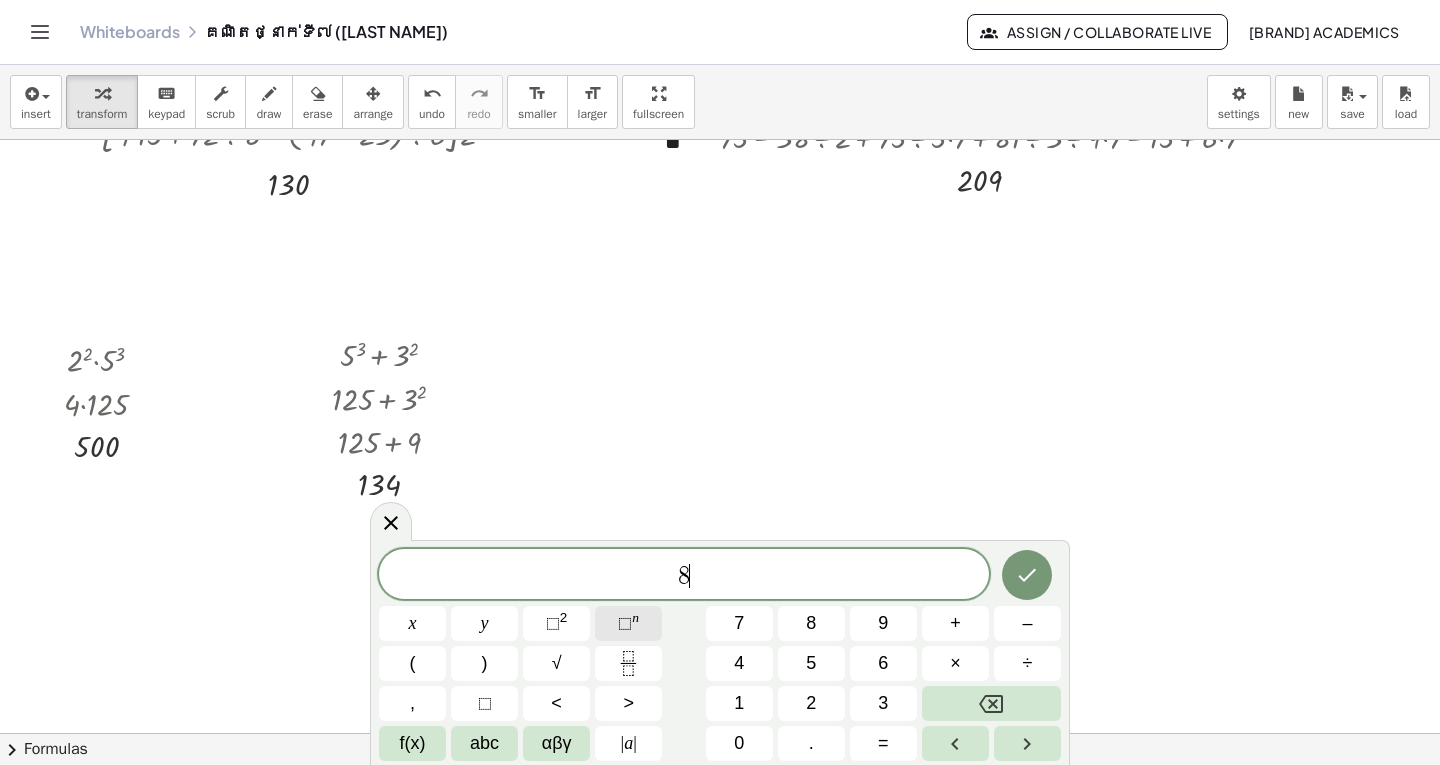 click on "⬚" at bounding box center (625, 623) 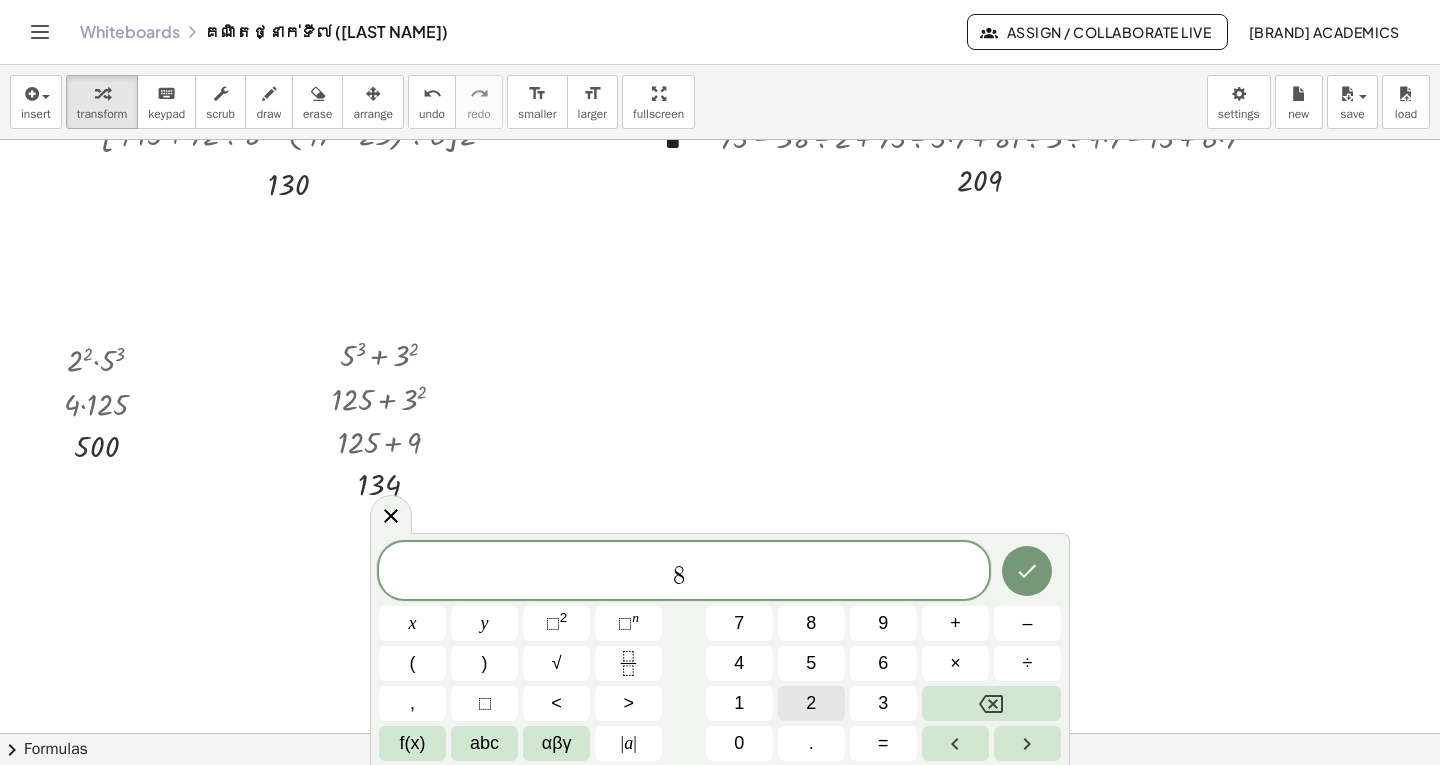 click on "2" at bounding box center (811, 703) 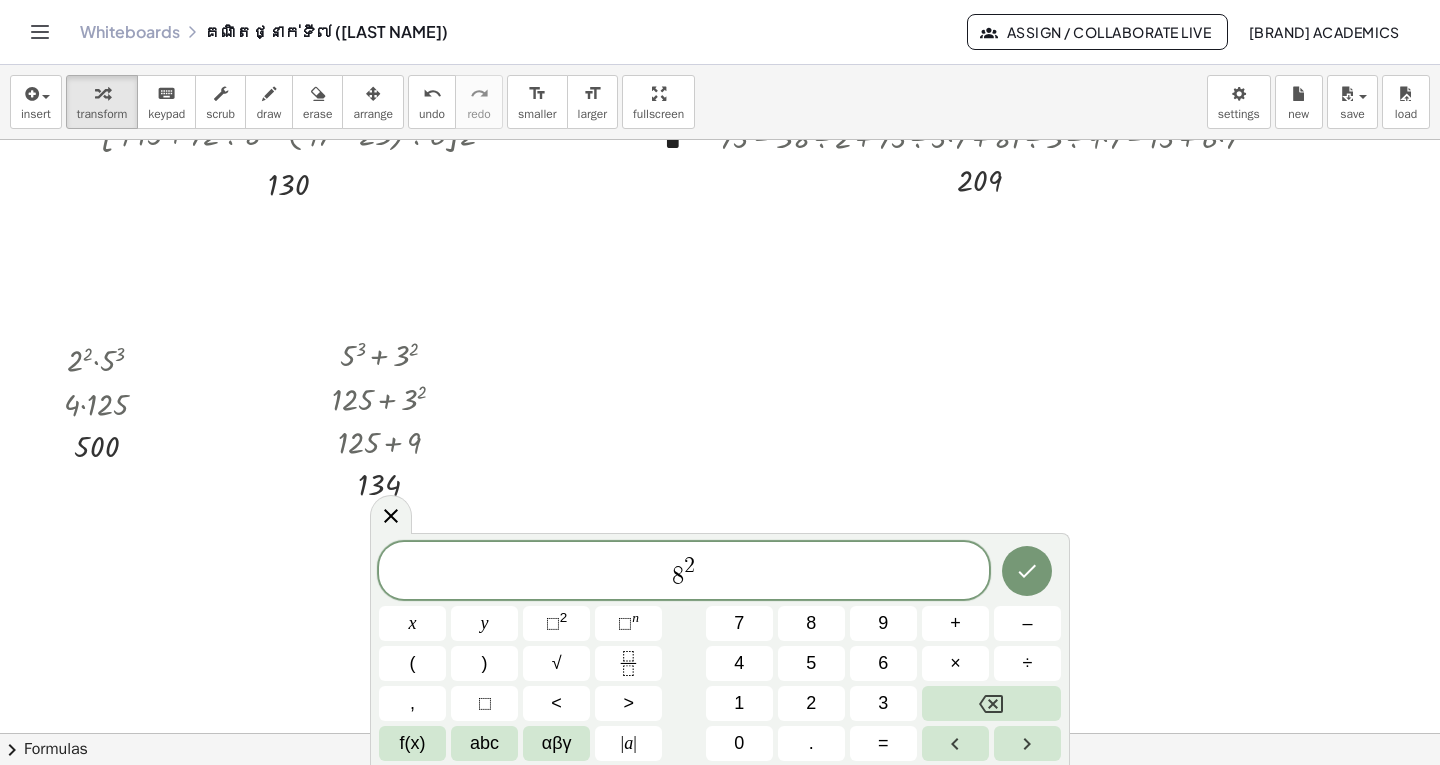 click on "8 2 ​" at bounding box center [684, 572] 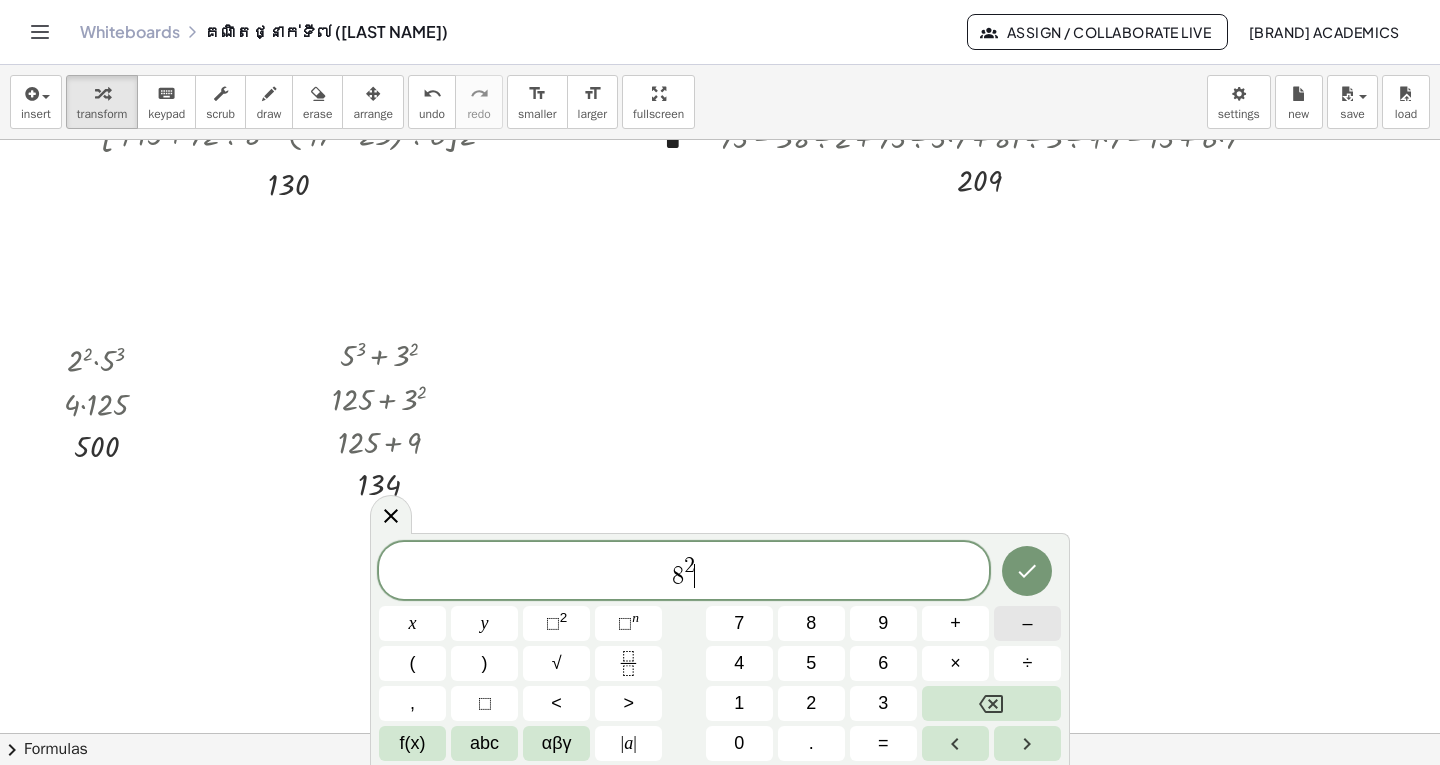 click on "–" at bounding box center [1027, 623] 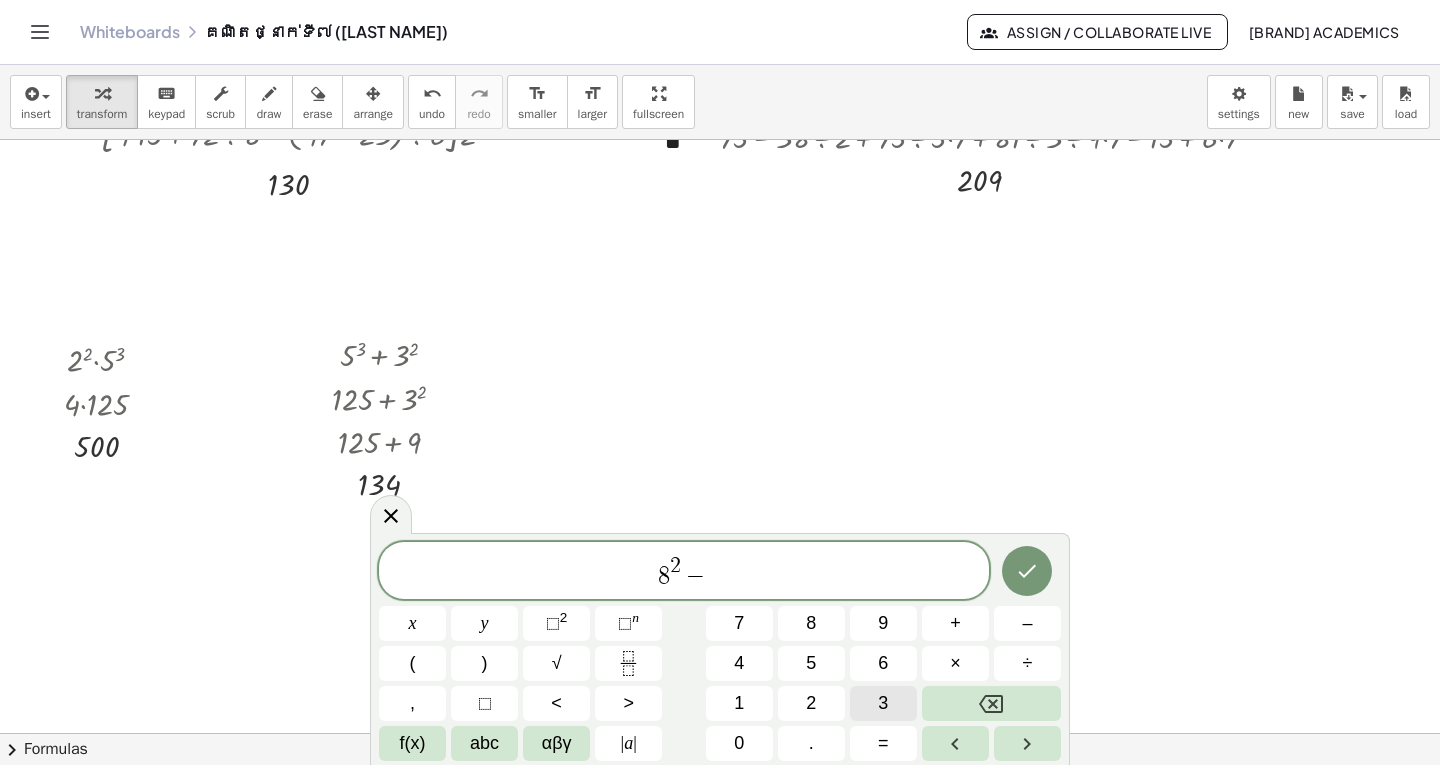 click on "3" at bounding box center (883, 703) 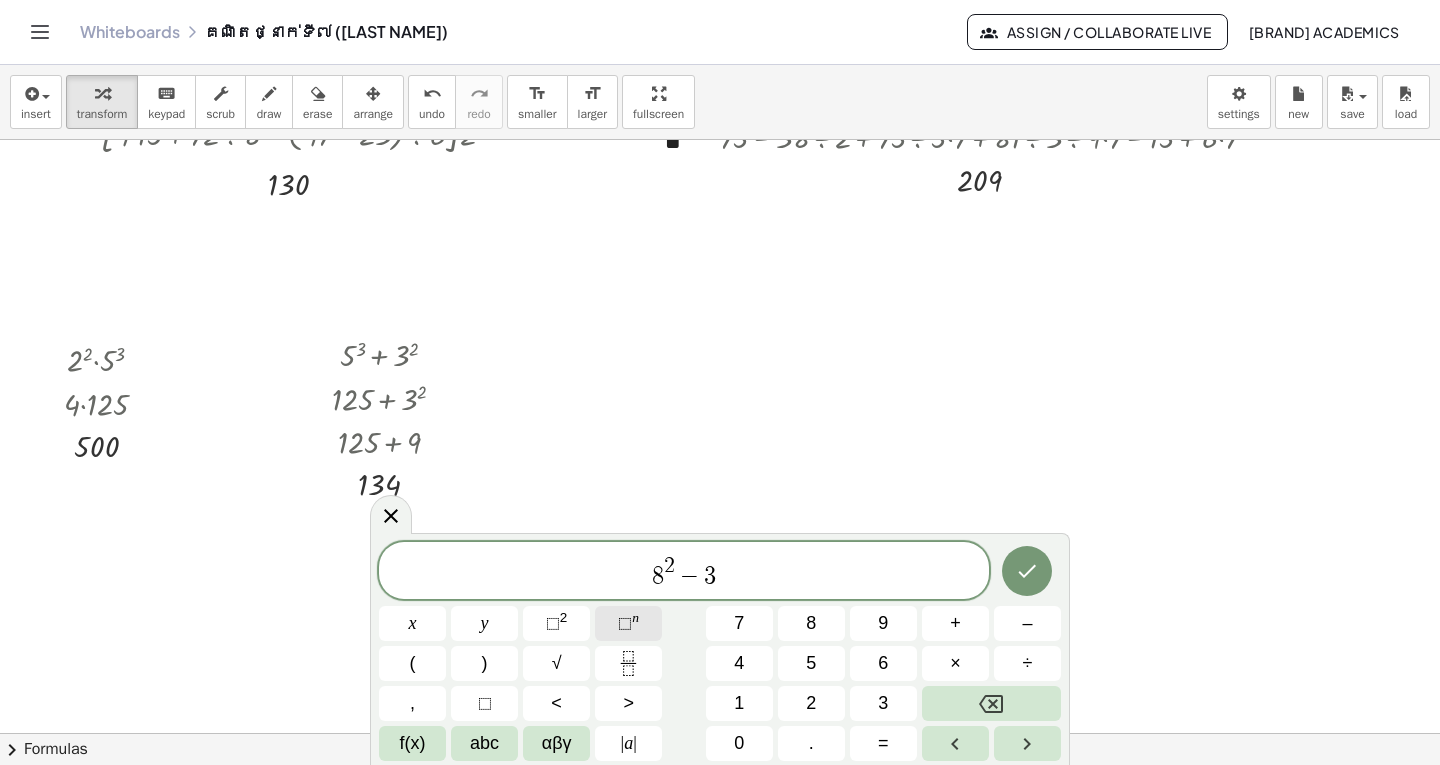 click on "⬚" at bounding box center [625, 623] 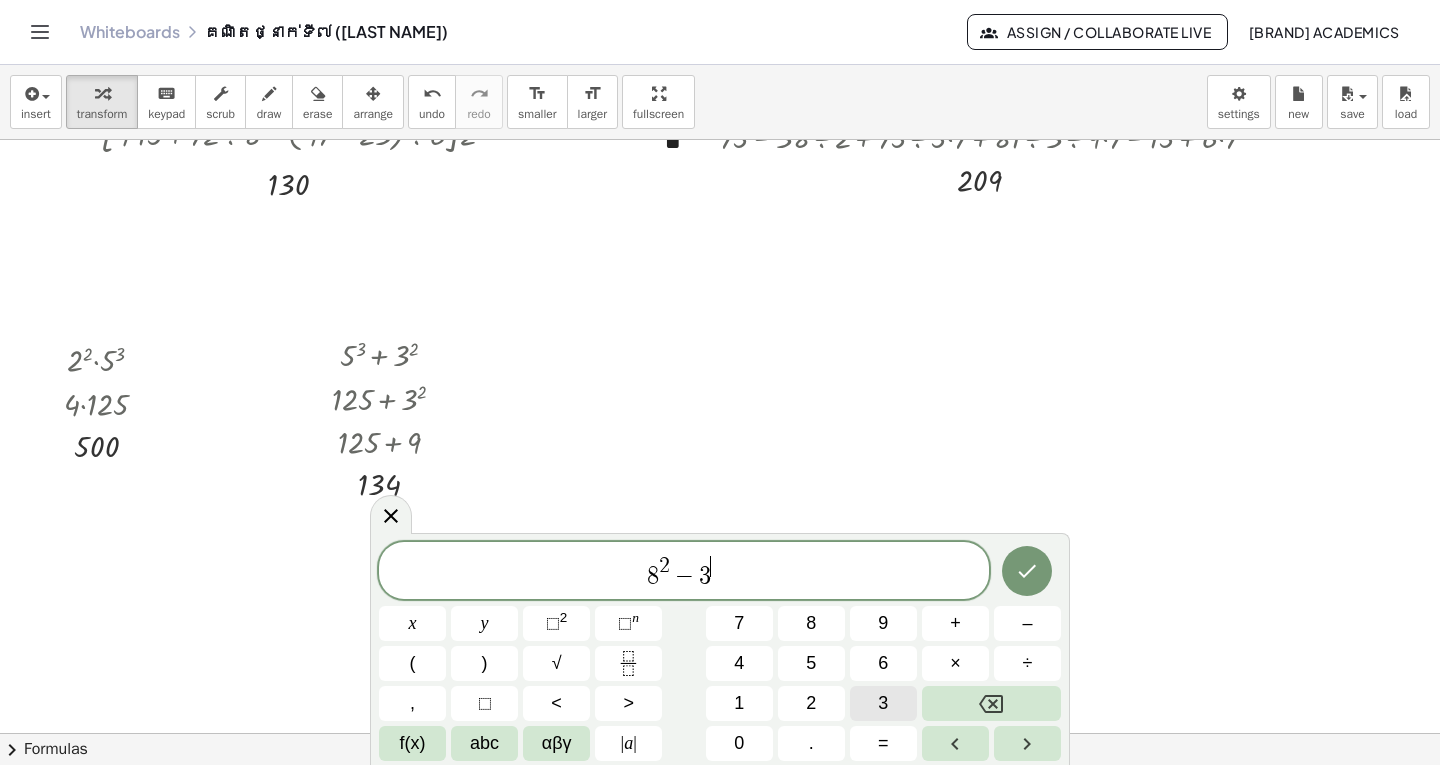 click on "3" at bounding box center [883, 703] 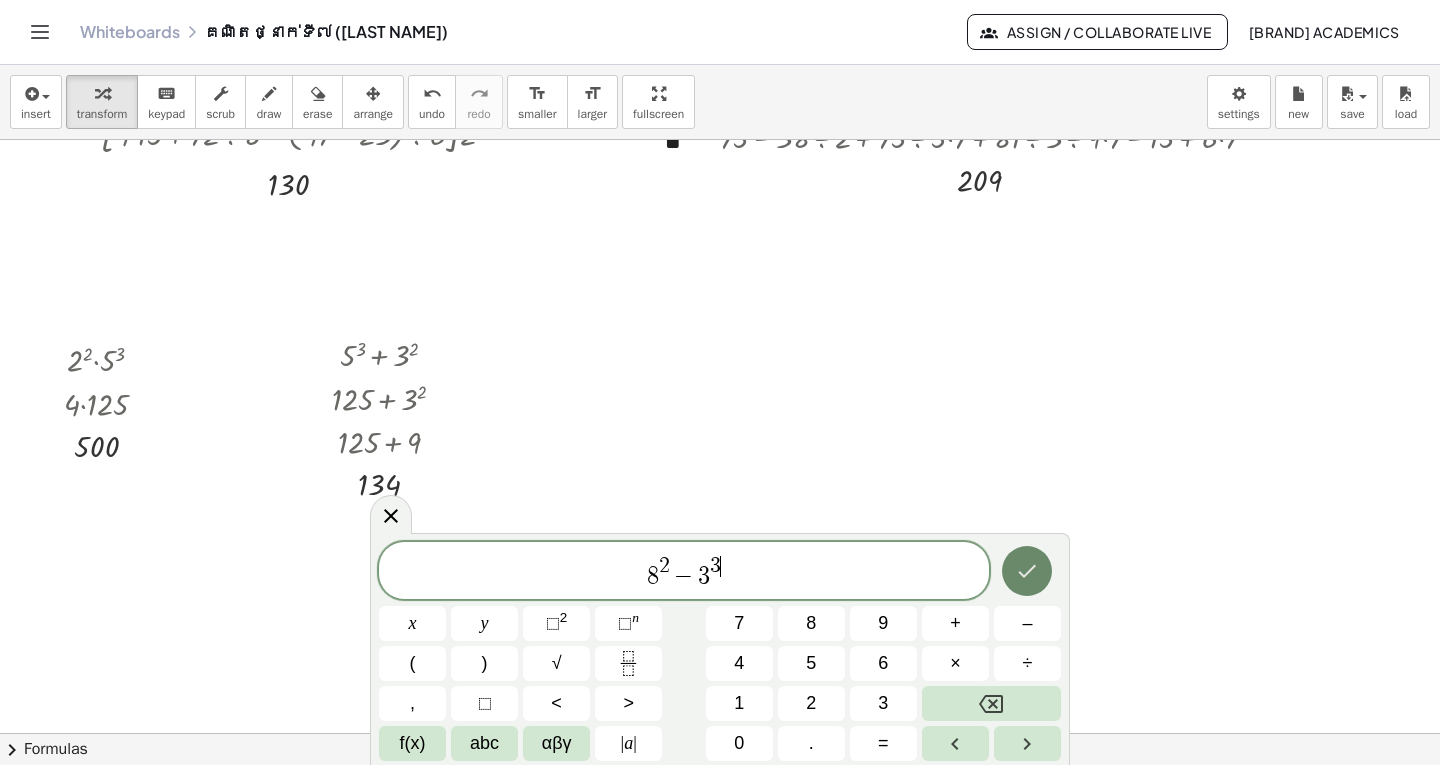 click at bounding box center [1027, 571] 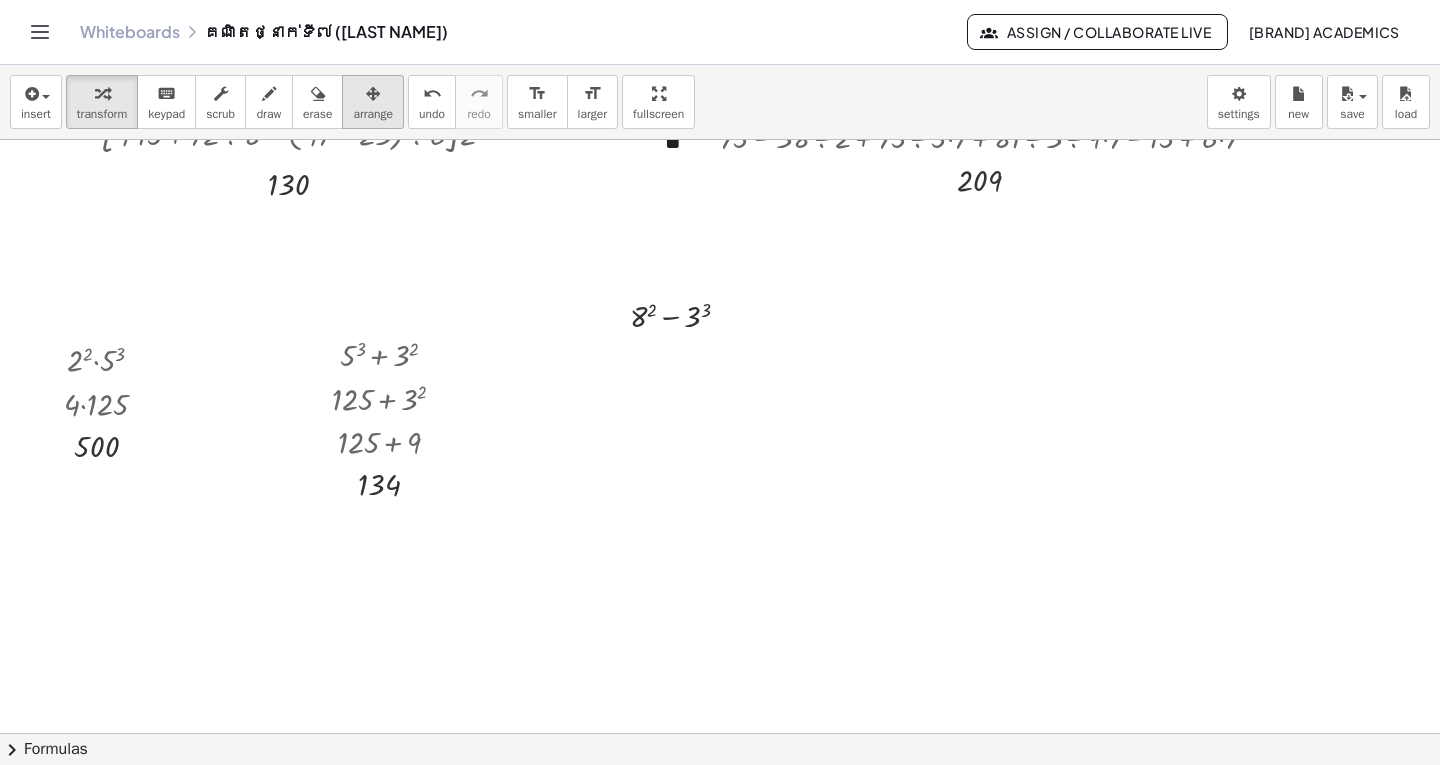 click on "arrange" at bounding box center (373, 114) 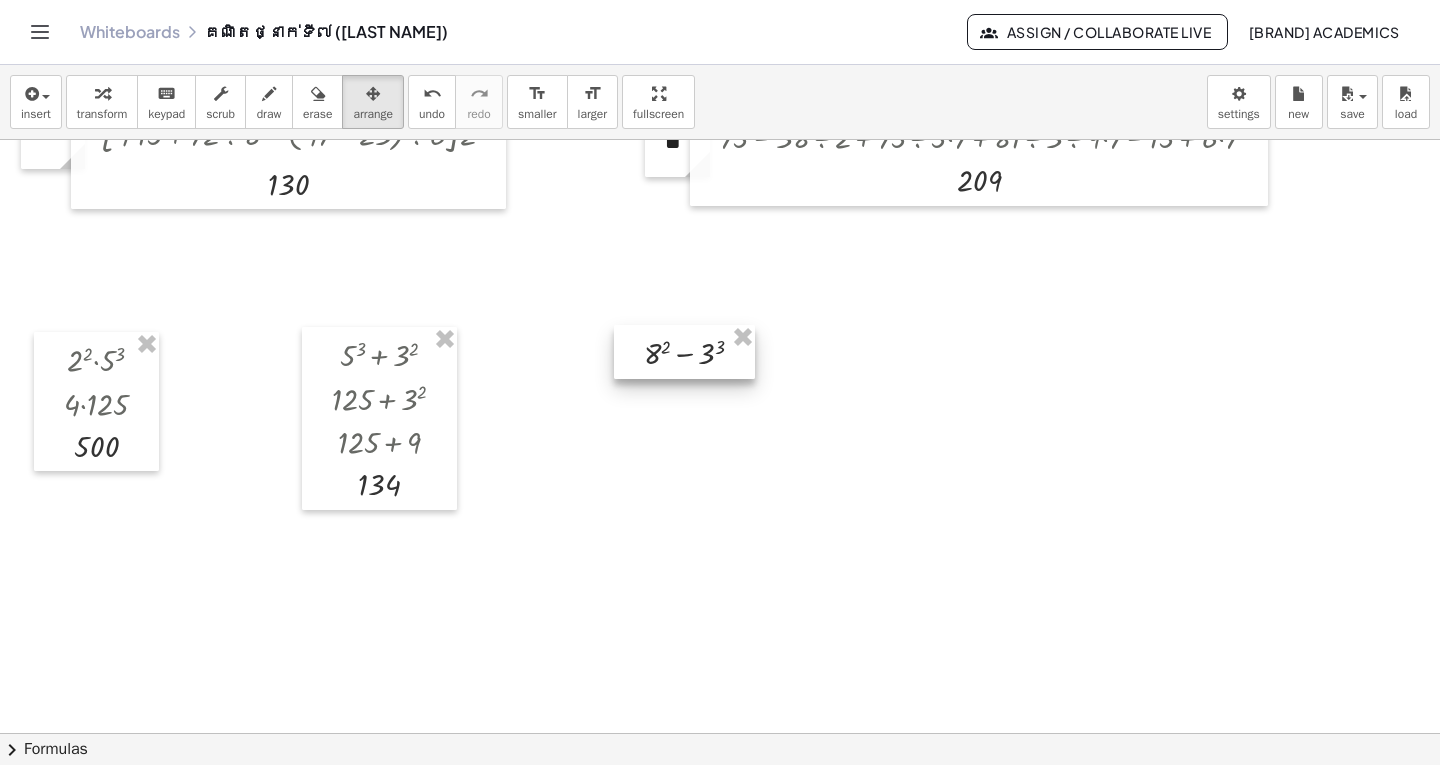 drag, startPoint x: 652, startPoint y: 308, endPoint x: 666, endPoint y: 345, distance: 39.56008 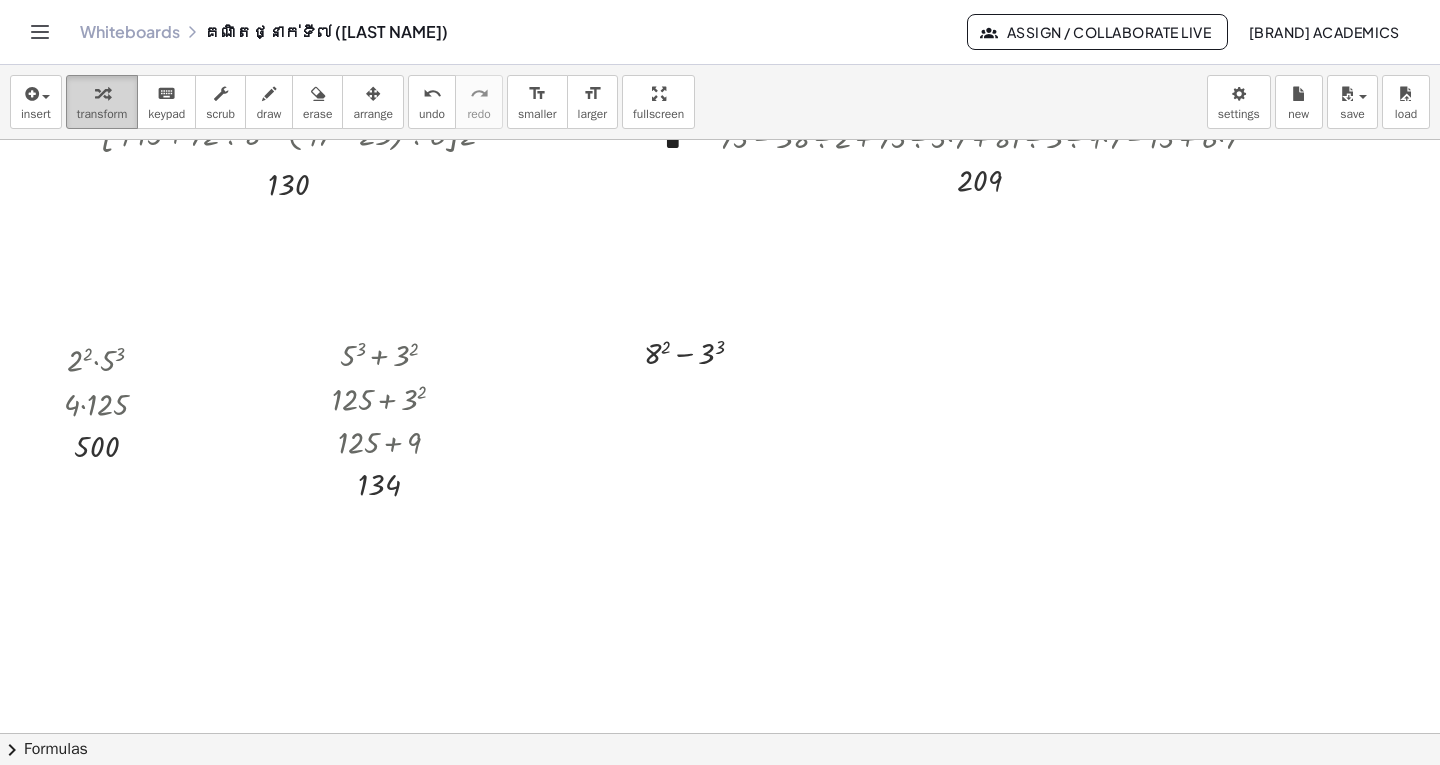 click at bounding box center [102, 93] 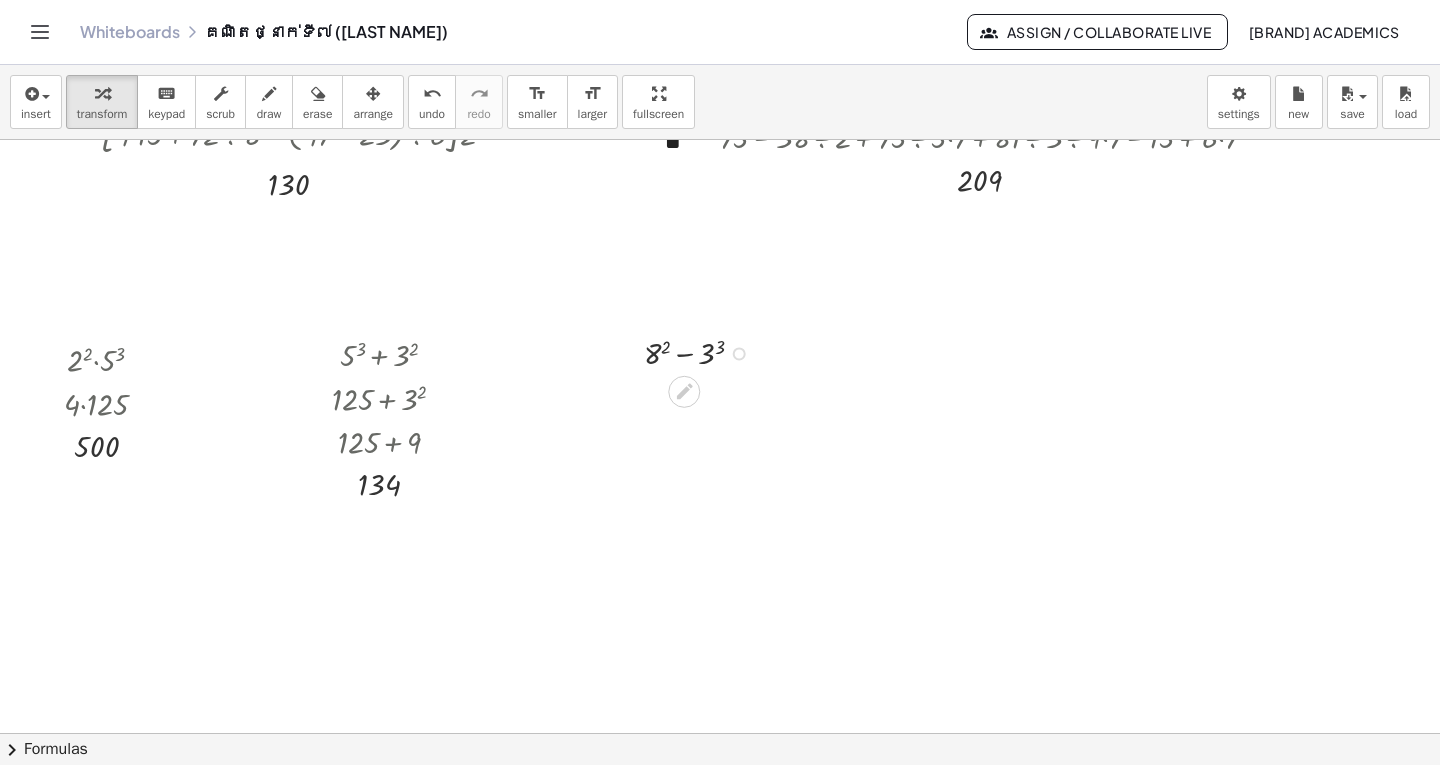click at bounding box center [702, 352] 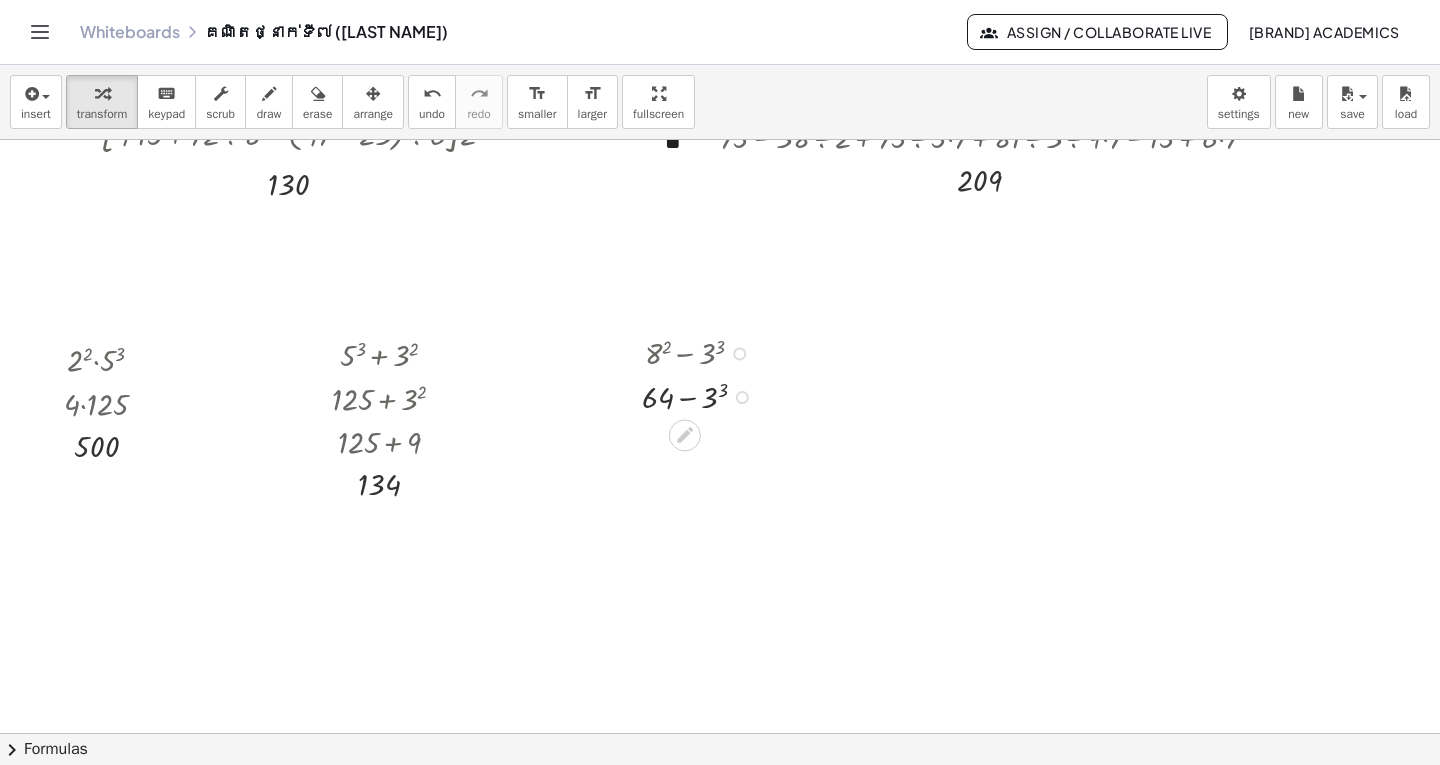 click at bounding box center (702, 396) 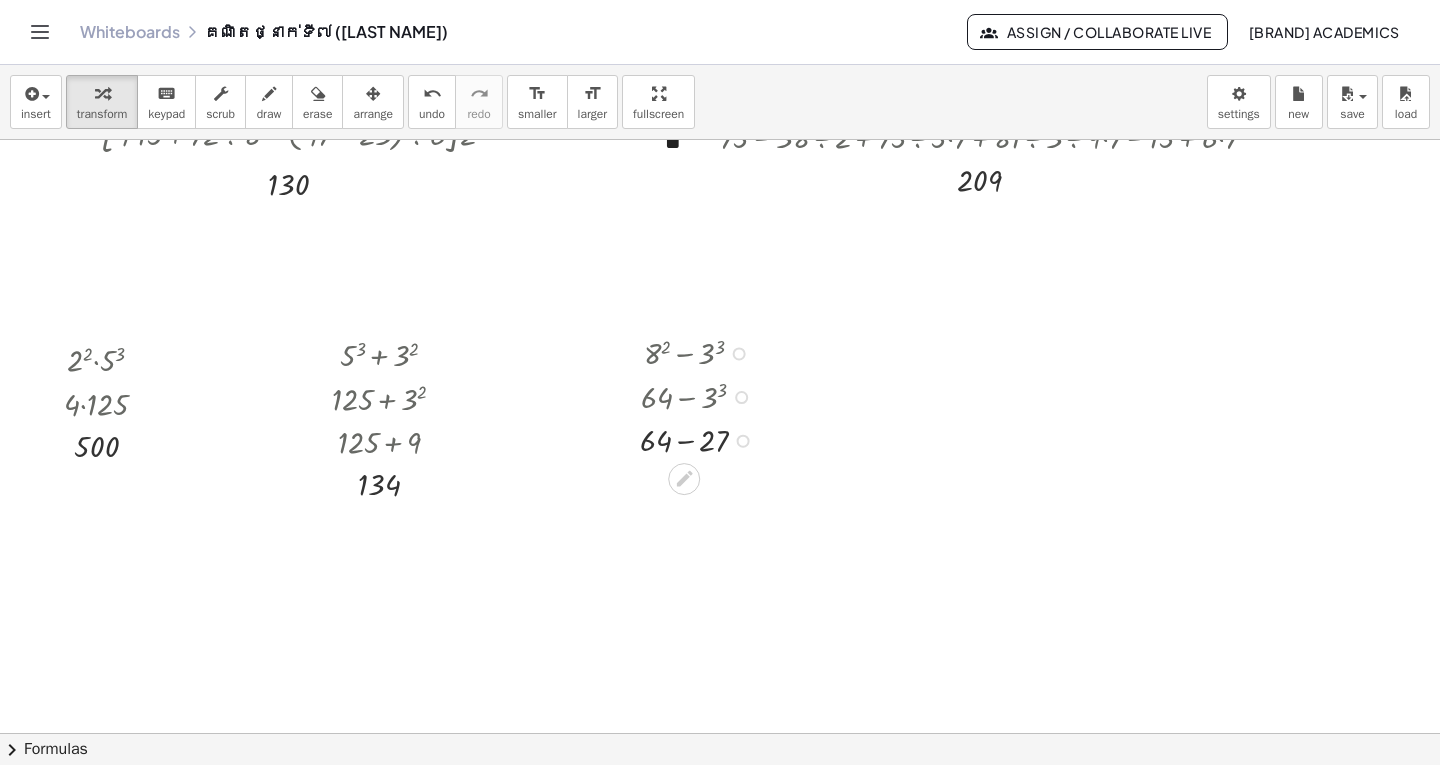 drag, startPoint x: 746, startPoint y: 396, endPoint x: 752, endPoint y: 461, distance: 65.27634 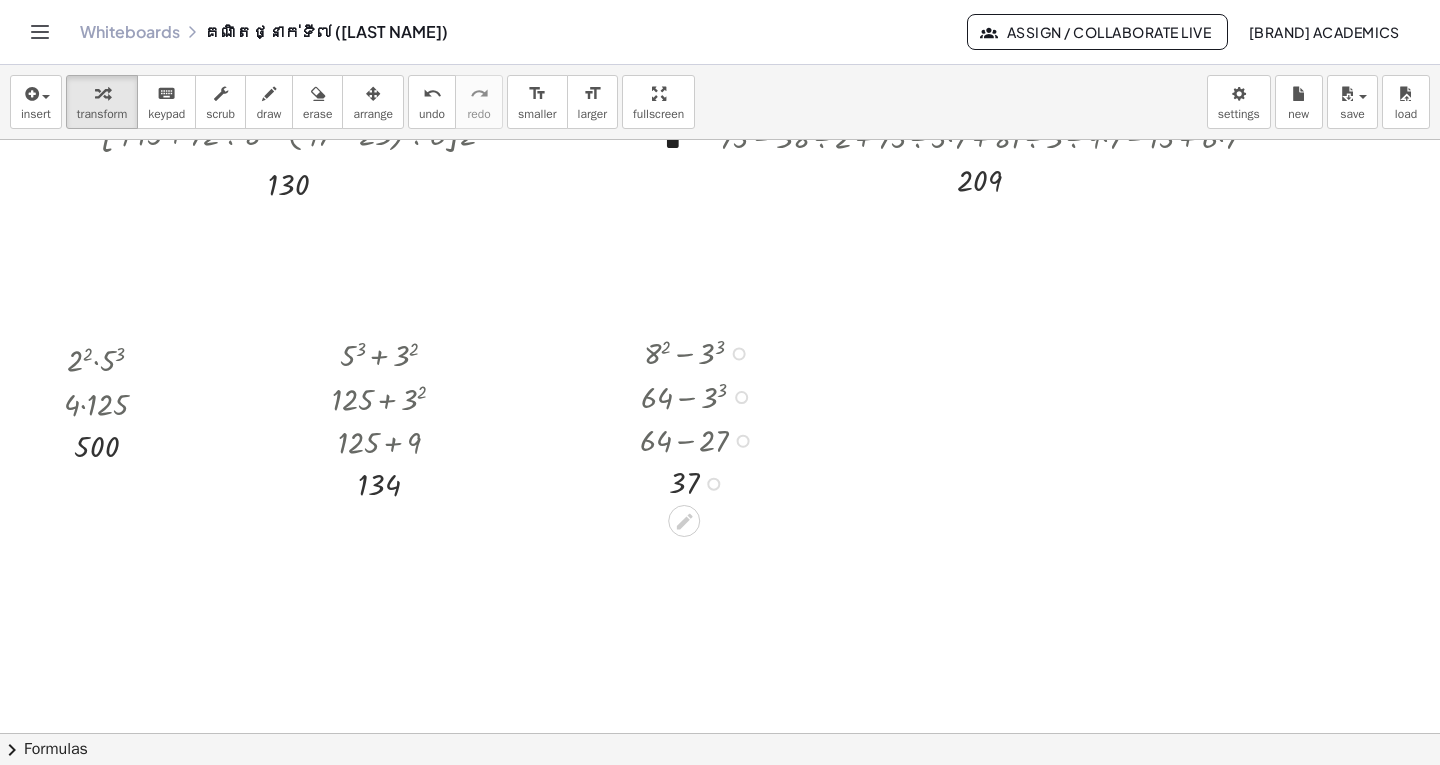 drag, startPoint x: 711, startPoint y: 483, endPoint x: 710, endPoint y: 502, distance: 19.026299 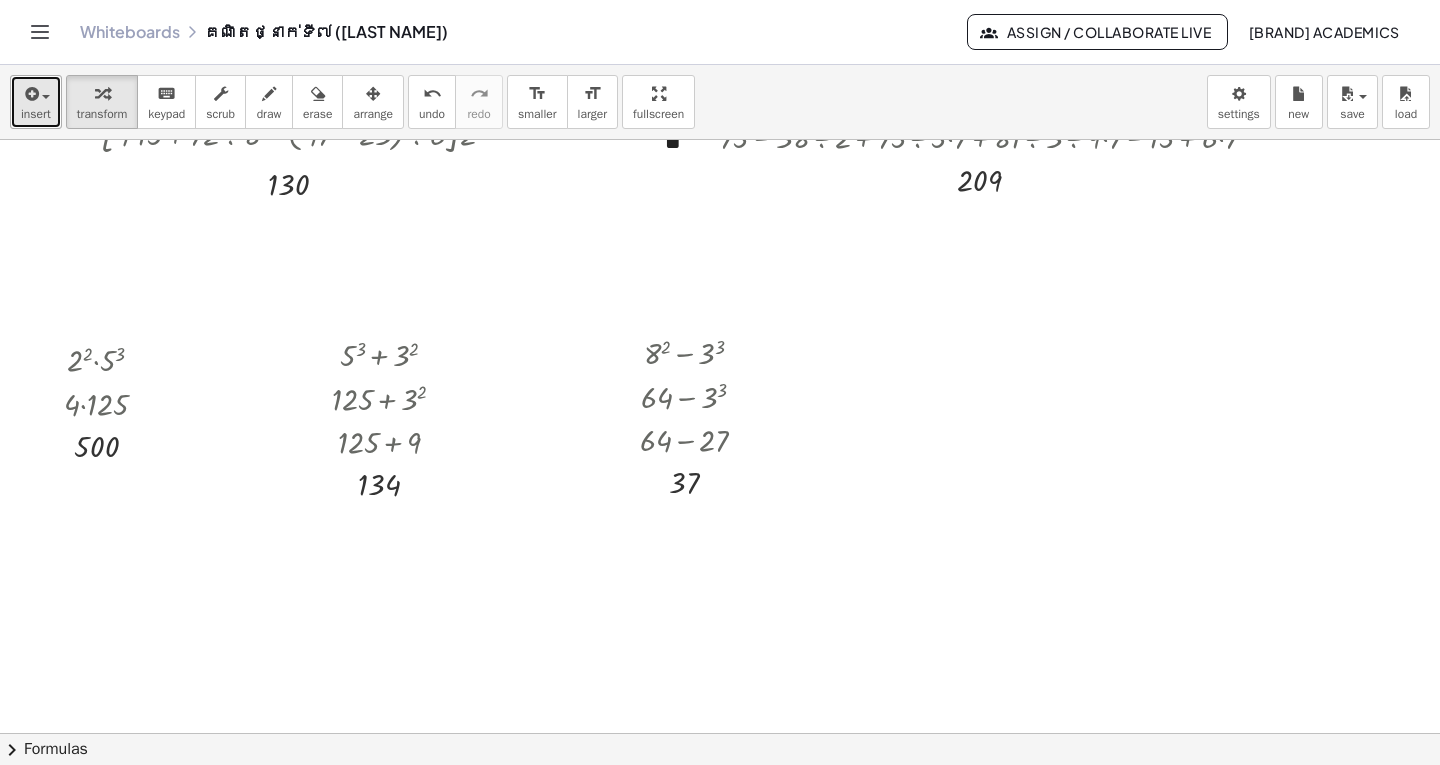 click on "insert" at bounding box center [36, 114] 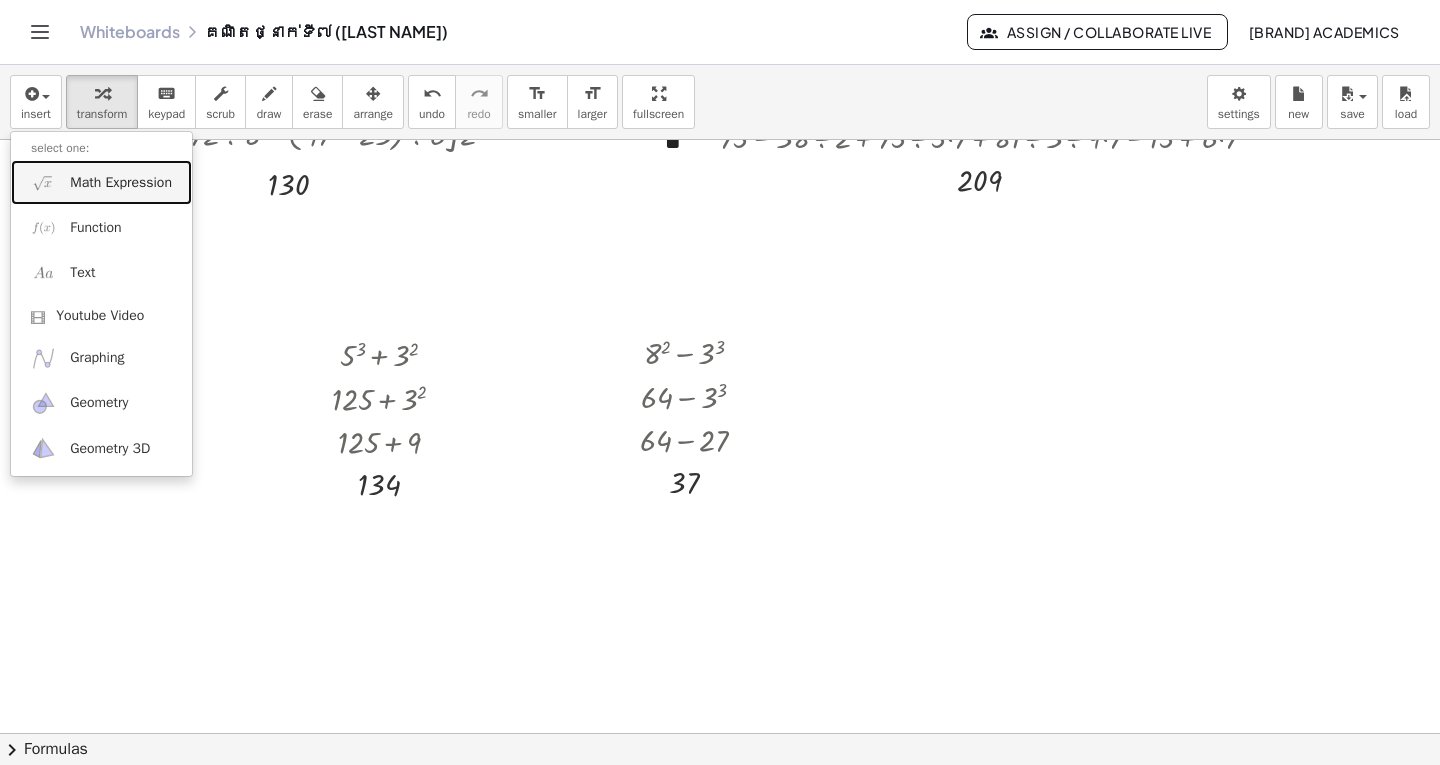 click on "Math Expression" at bounding box center [121, 183] 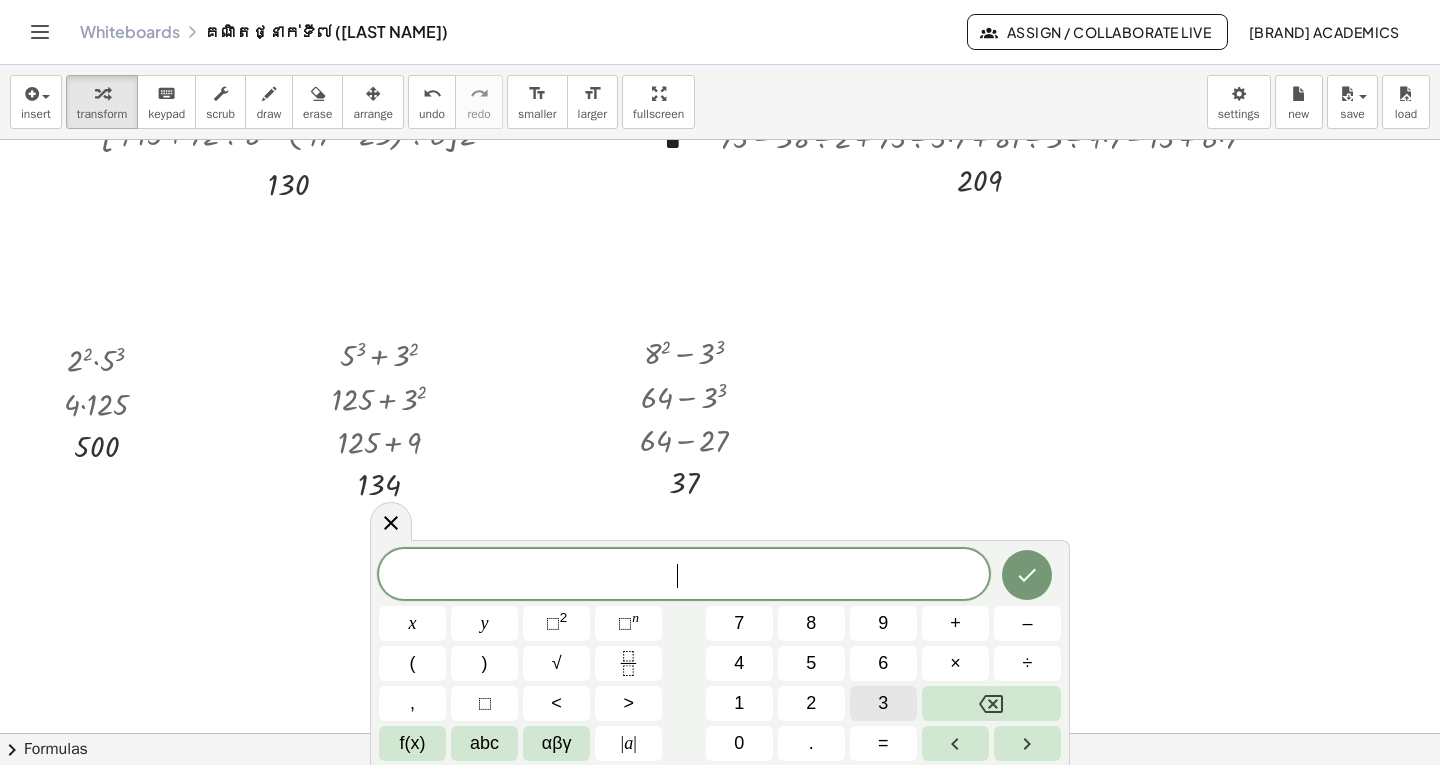 click on "3" at bounding box center (883, 703) 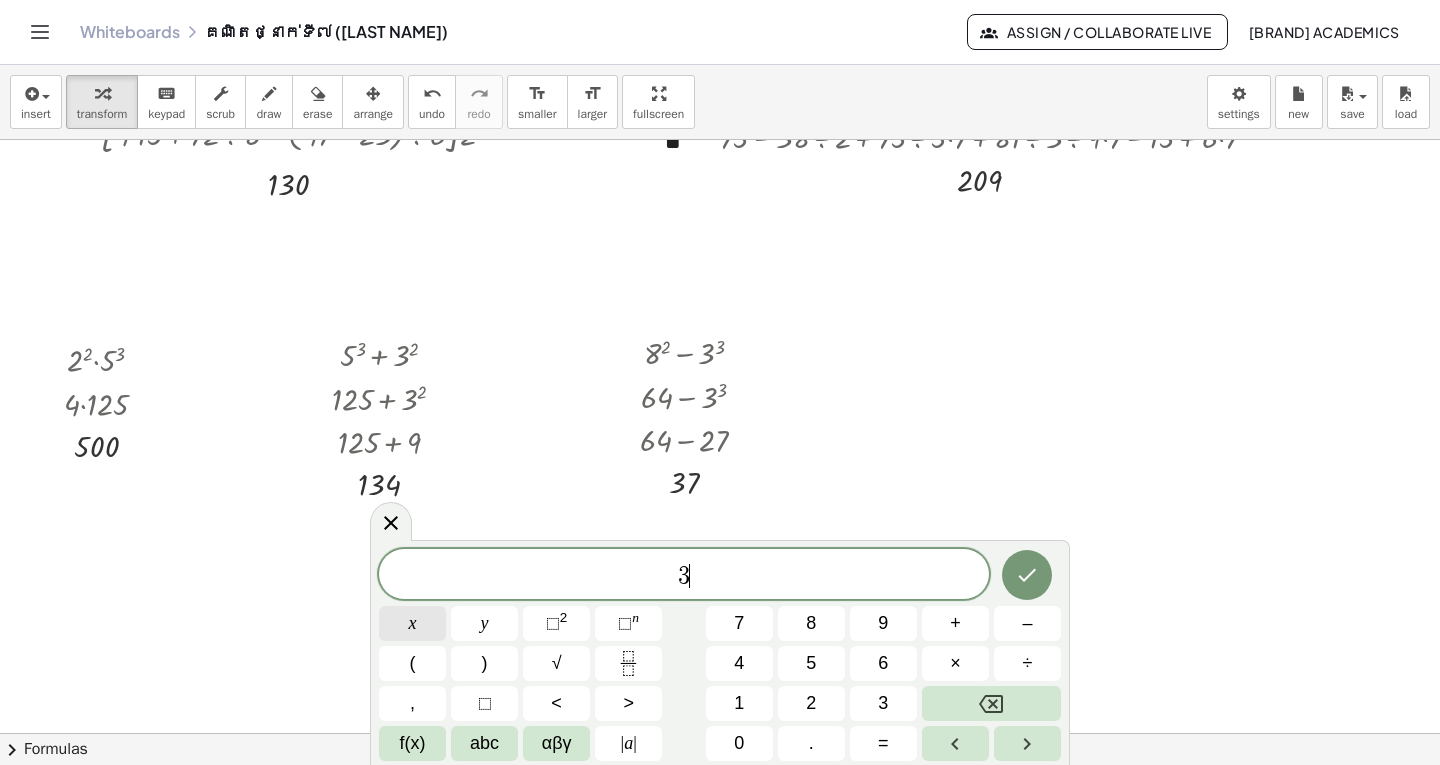 click on "x" at bounding box center (412, 623) 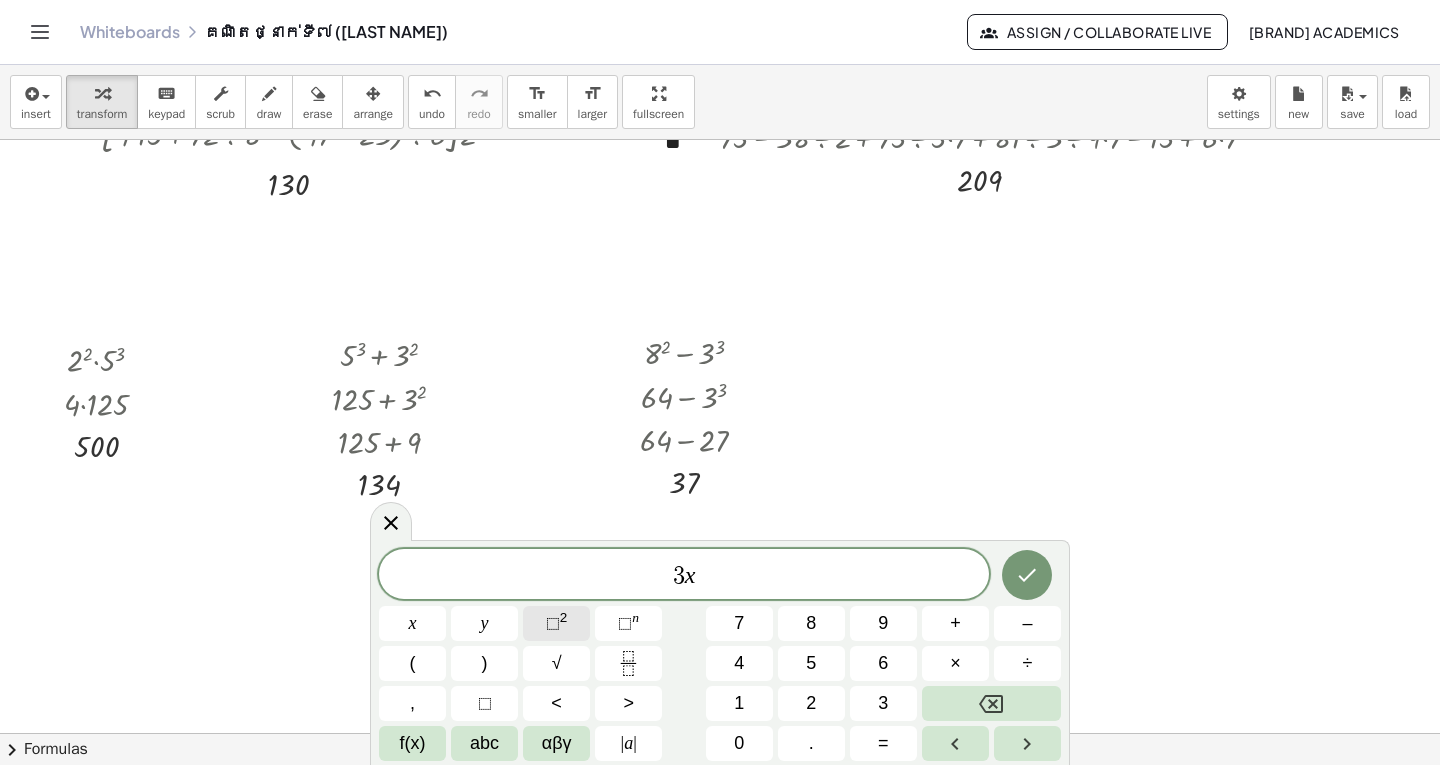 click on "⬚" at bounding box center (553, 623) 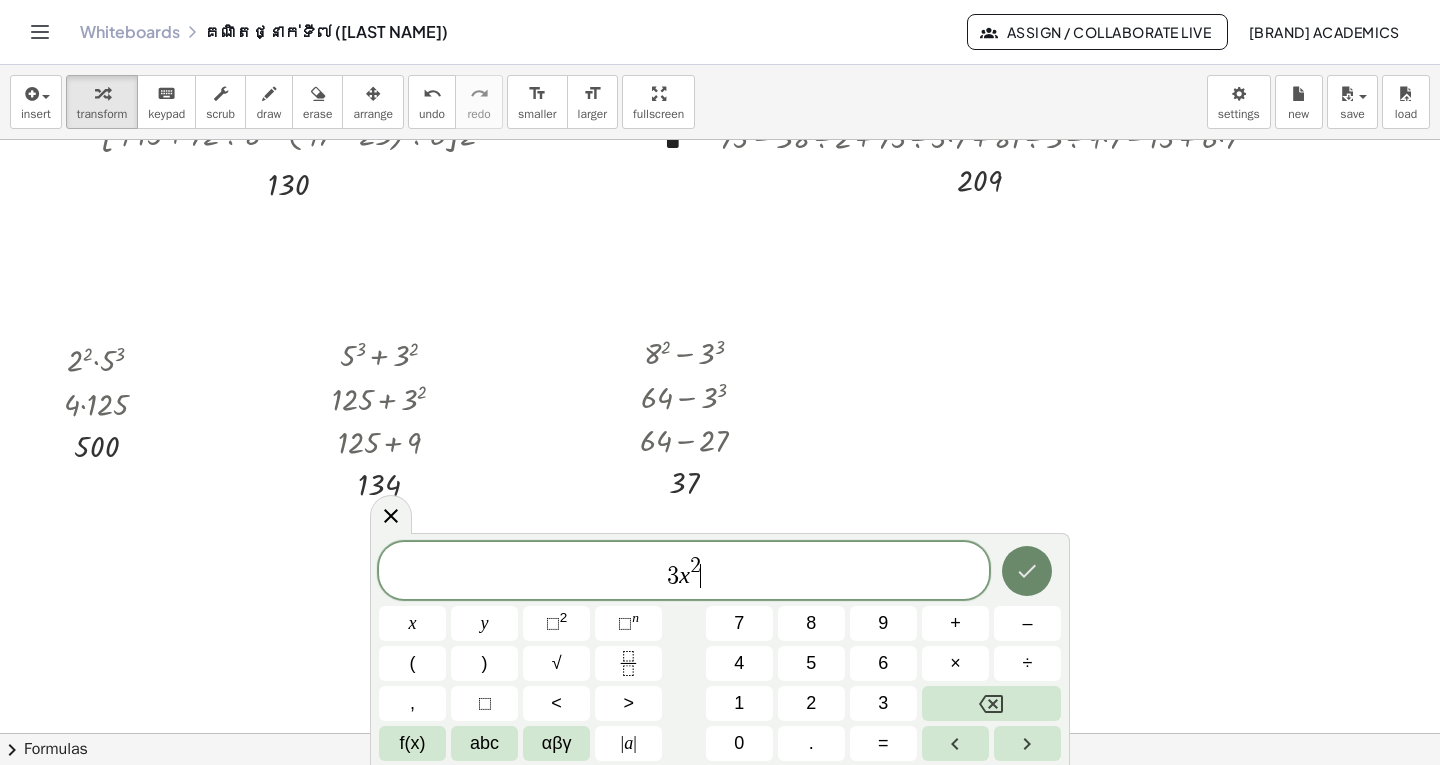 click 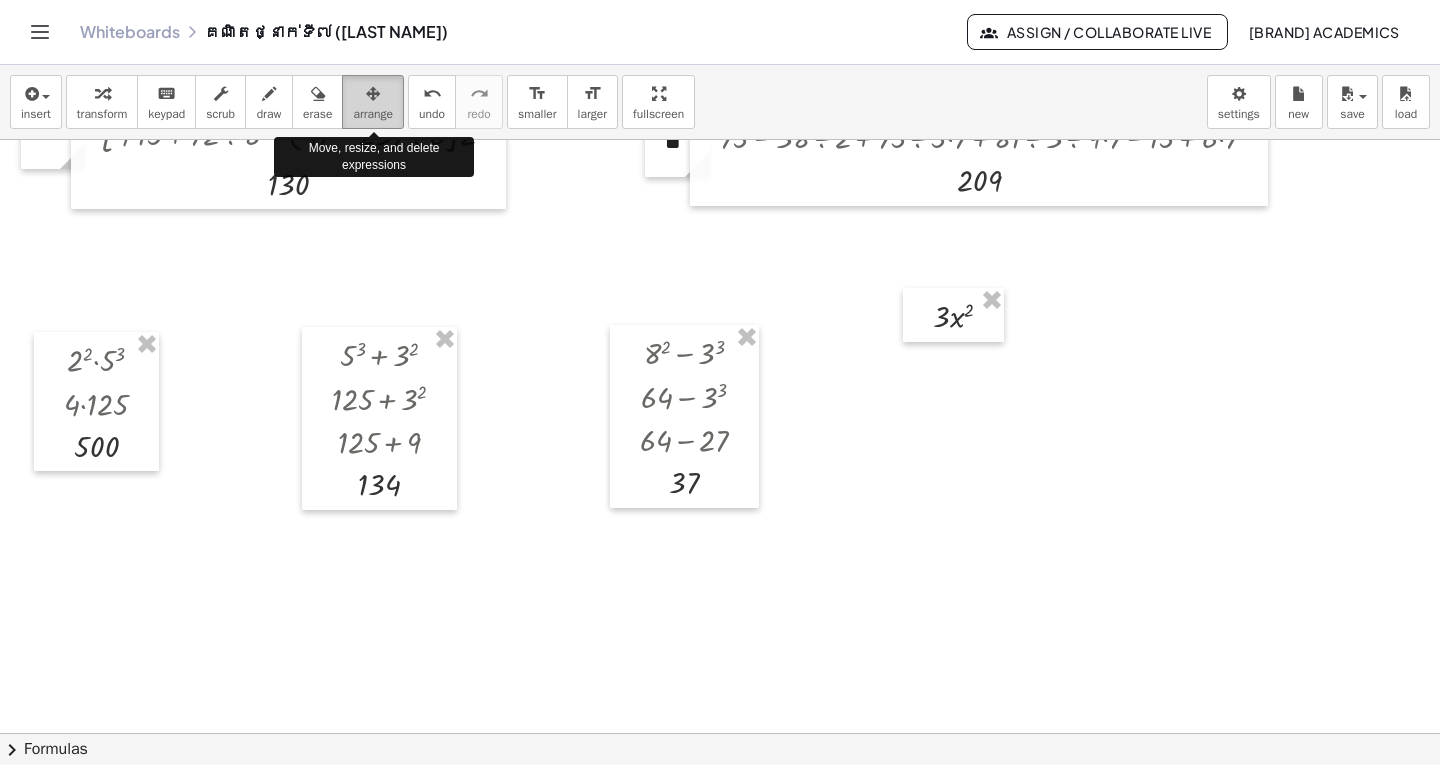 click on "arrange" at bounding box center [373, 114] 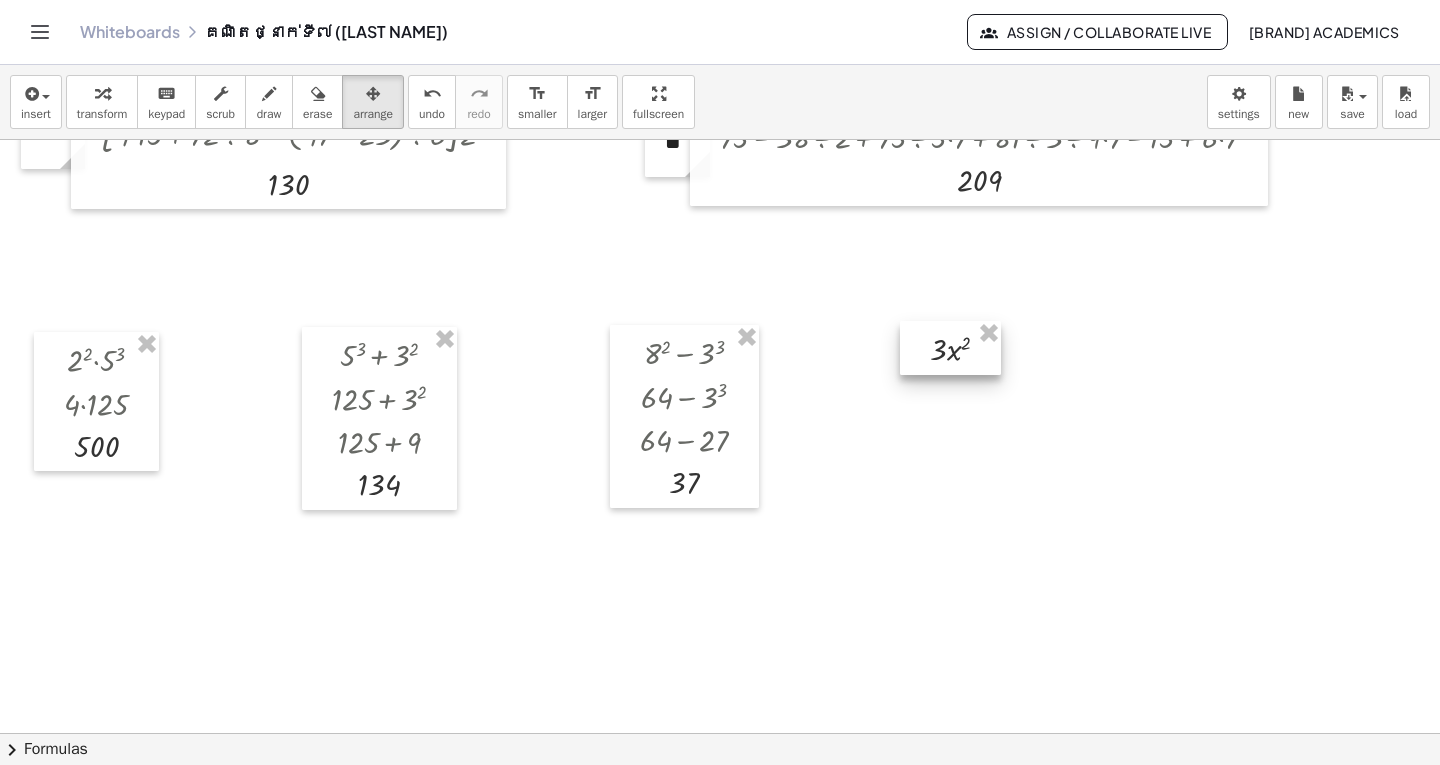 drag, startPoint x: 985, startPoint y: 327, endPoint x: 982, endPoint y: 360, distance: 33.13608 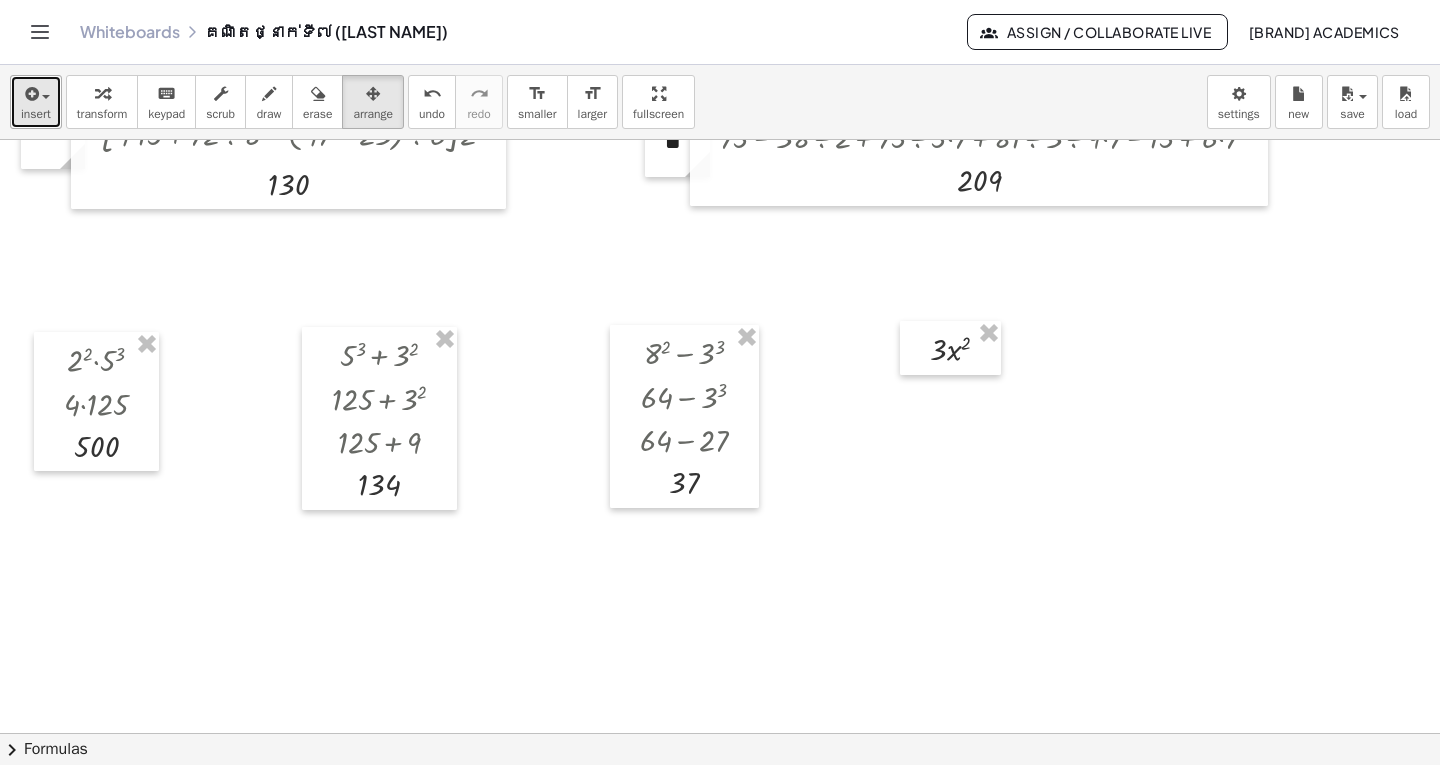 click at bounding box center (30, 94) 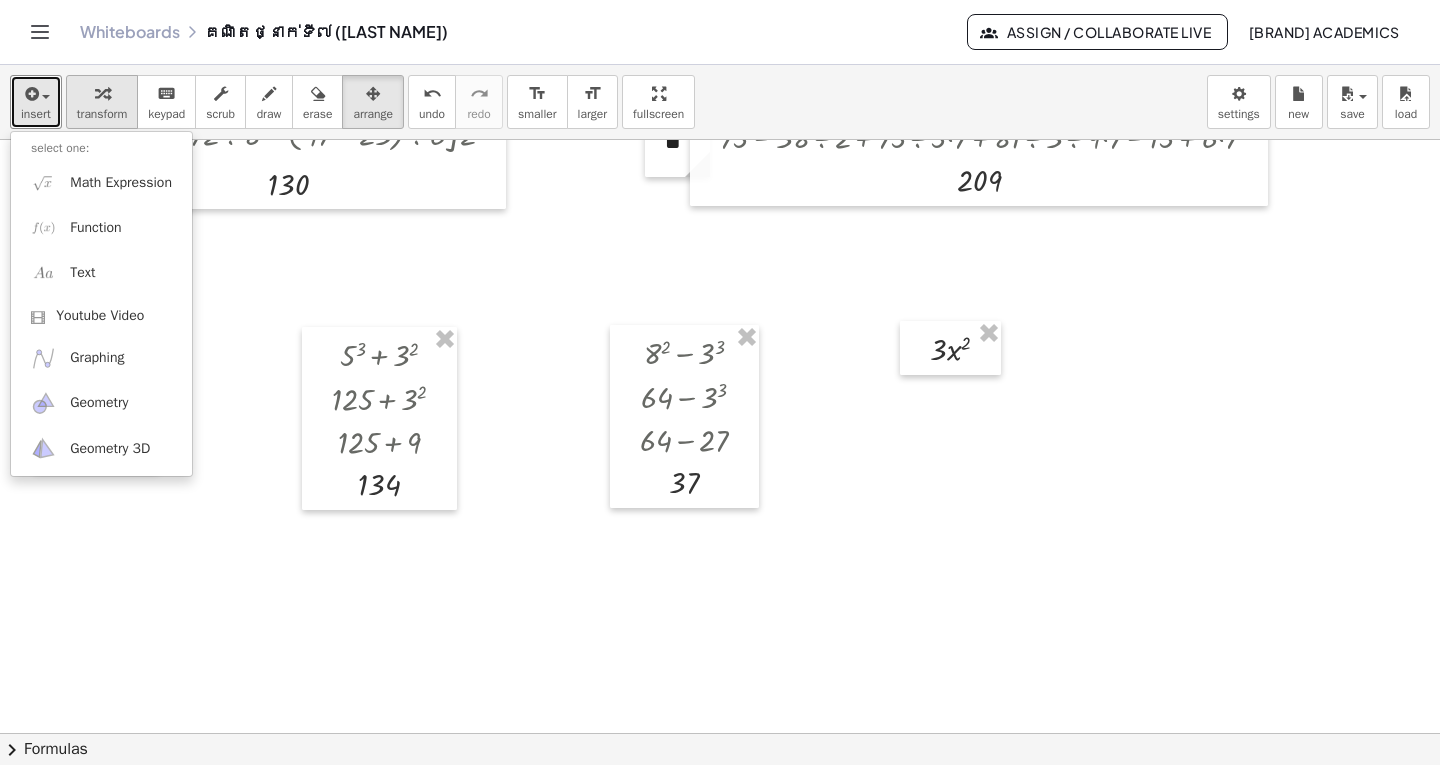 click on "transform" at bounding box center [102, 114] 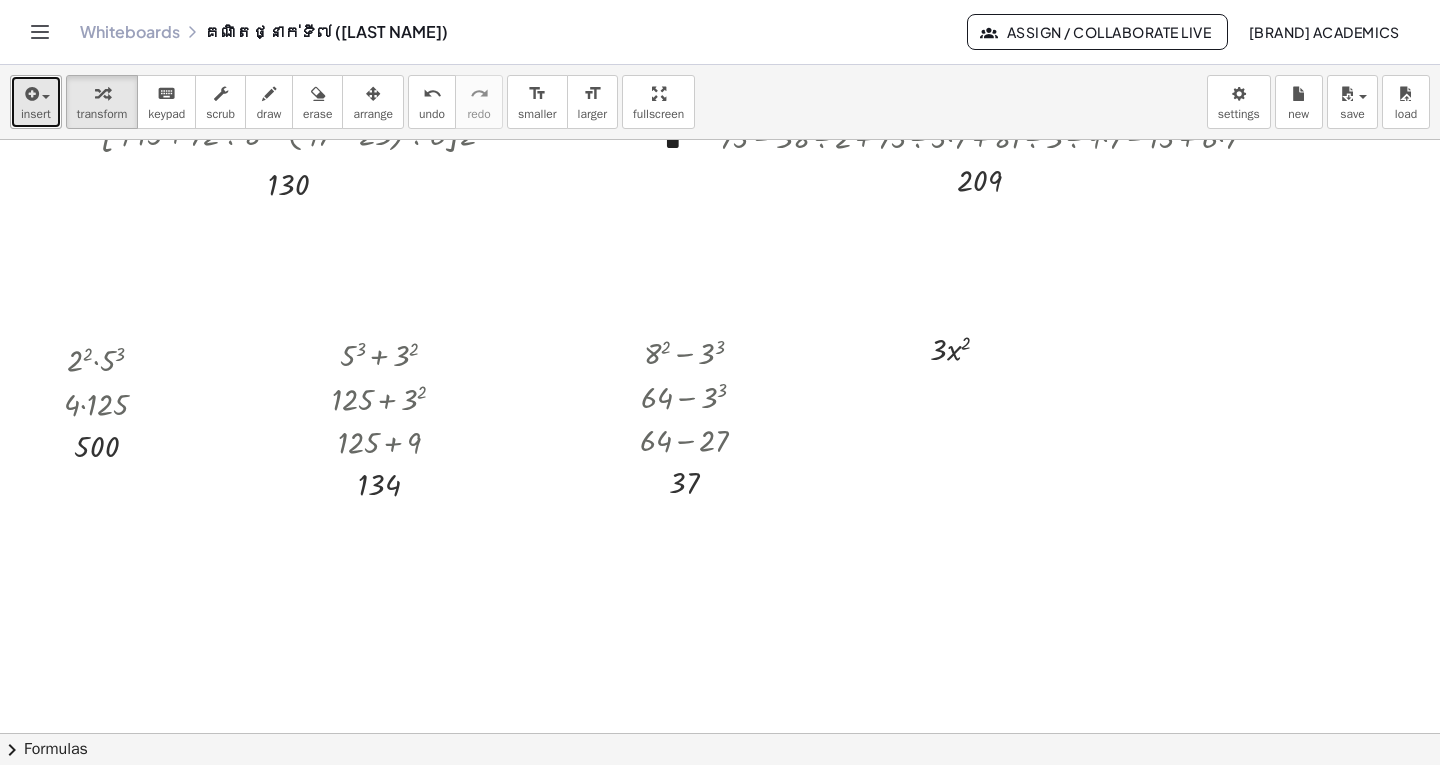 click on "insert" at bounding box center [36, 102] 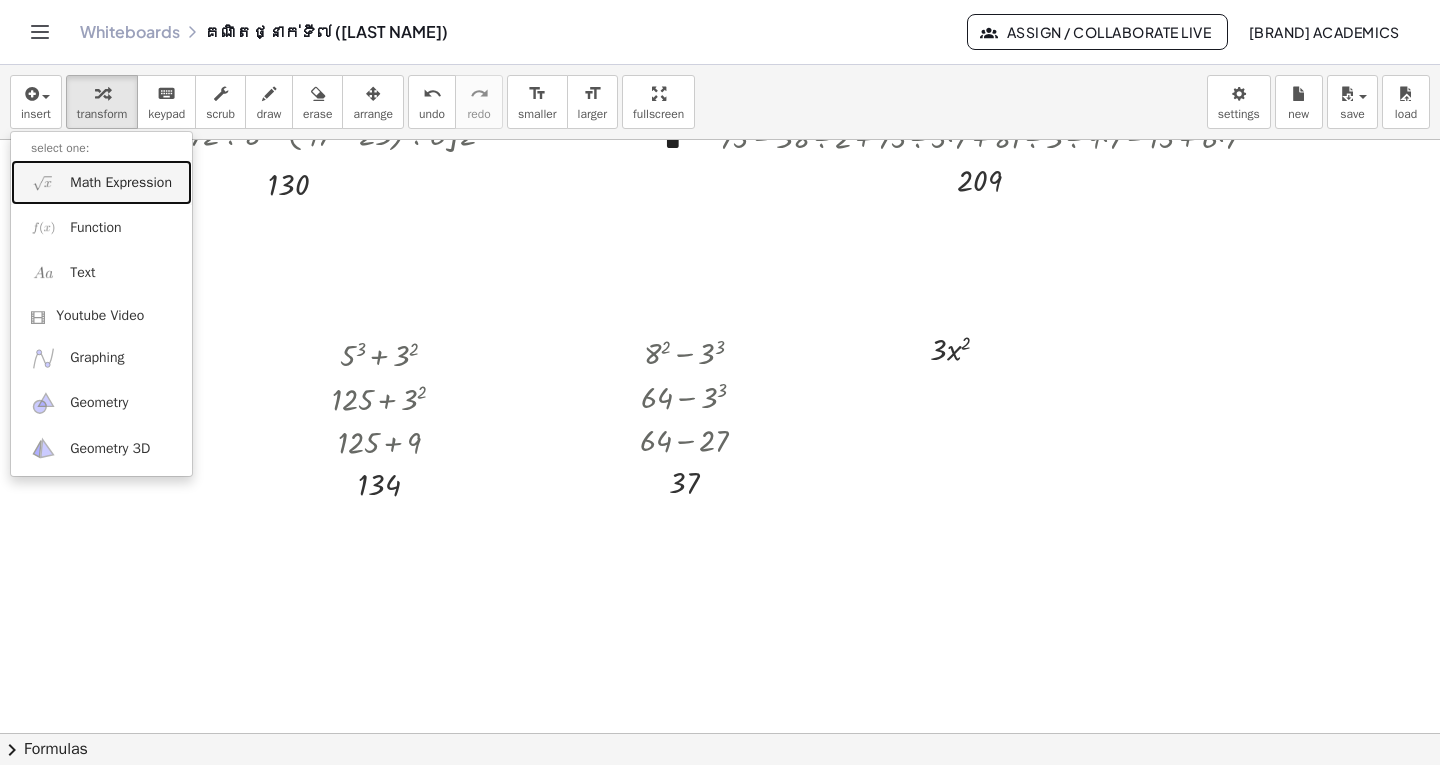 click on "Math Expression" at bounding box center (121, 183) 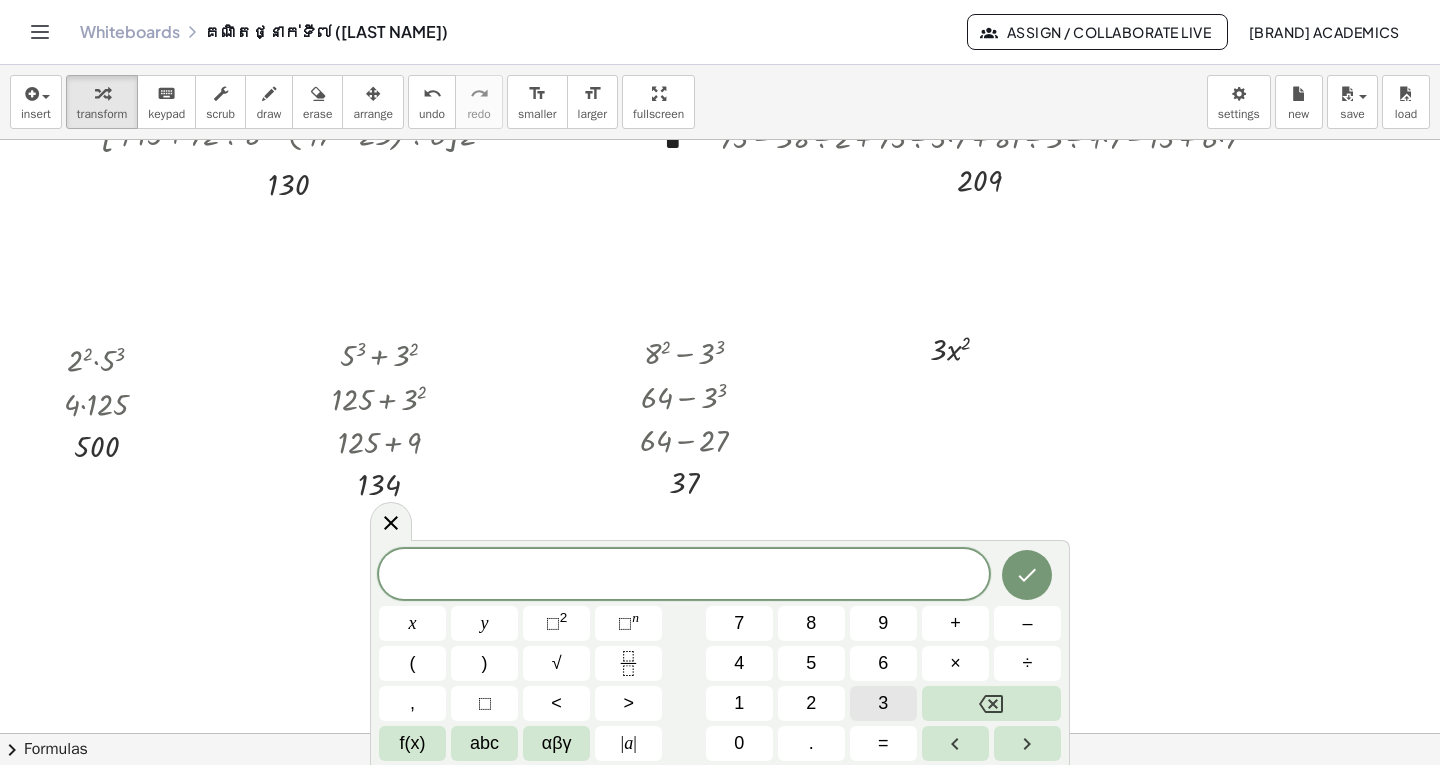 click on "3" at bounding box center (883, 703) 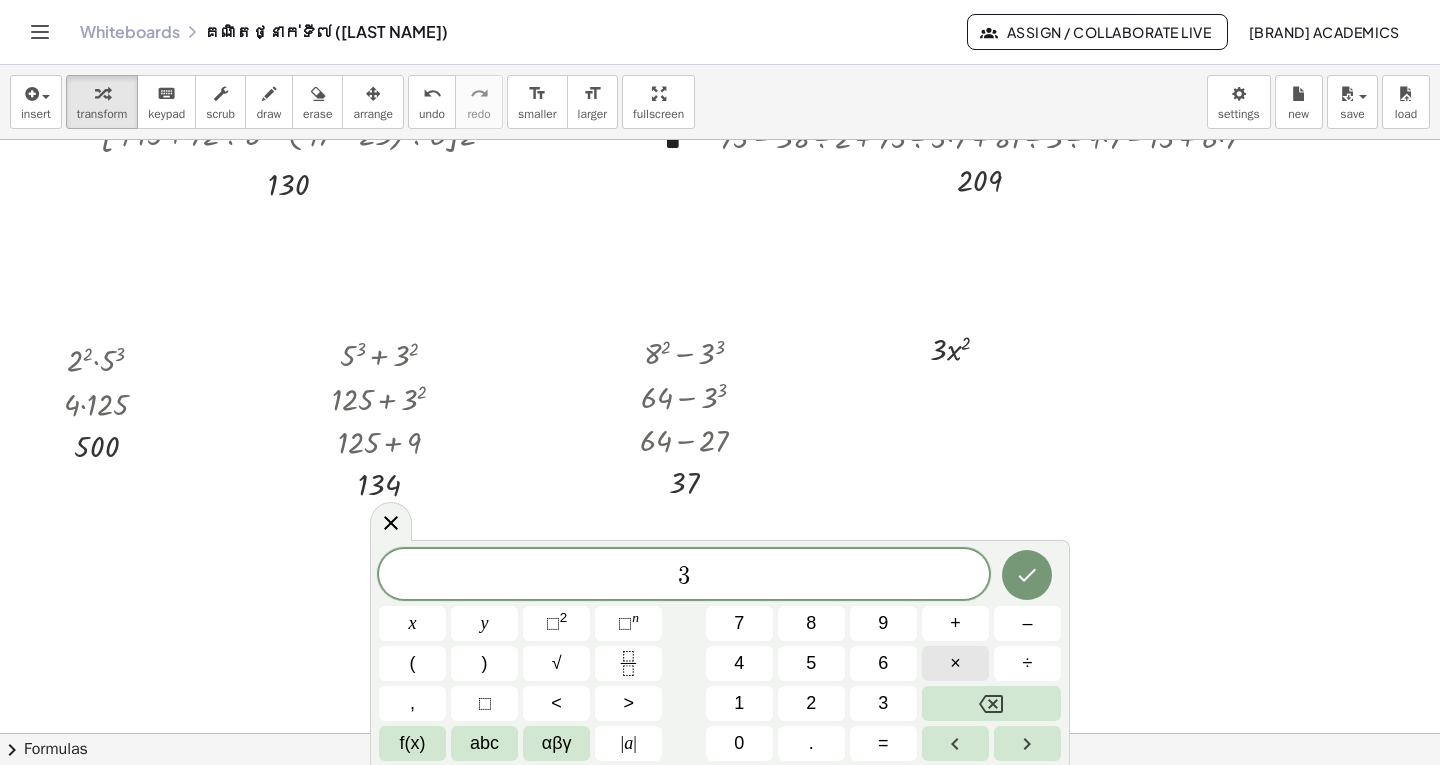 click on "×" at bounding box center [955, 663] 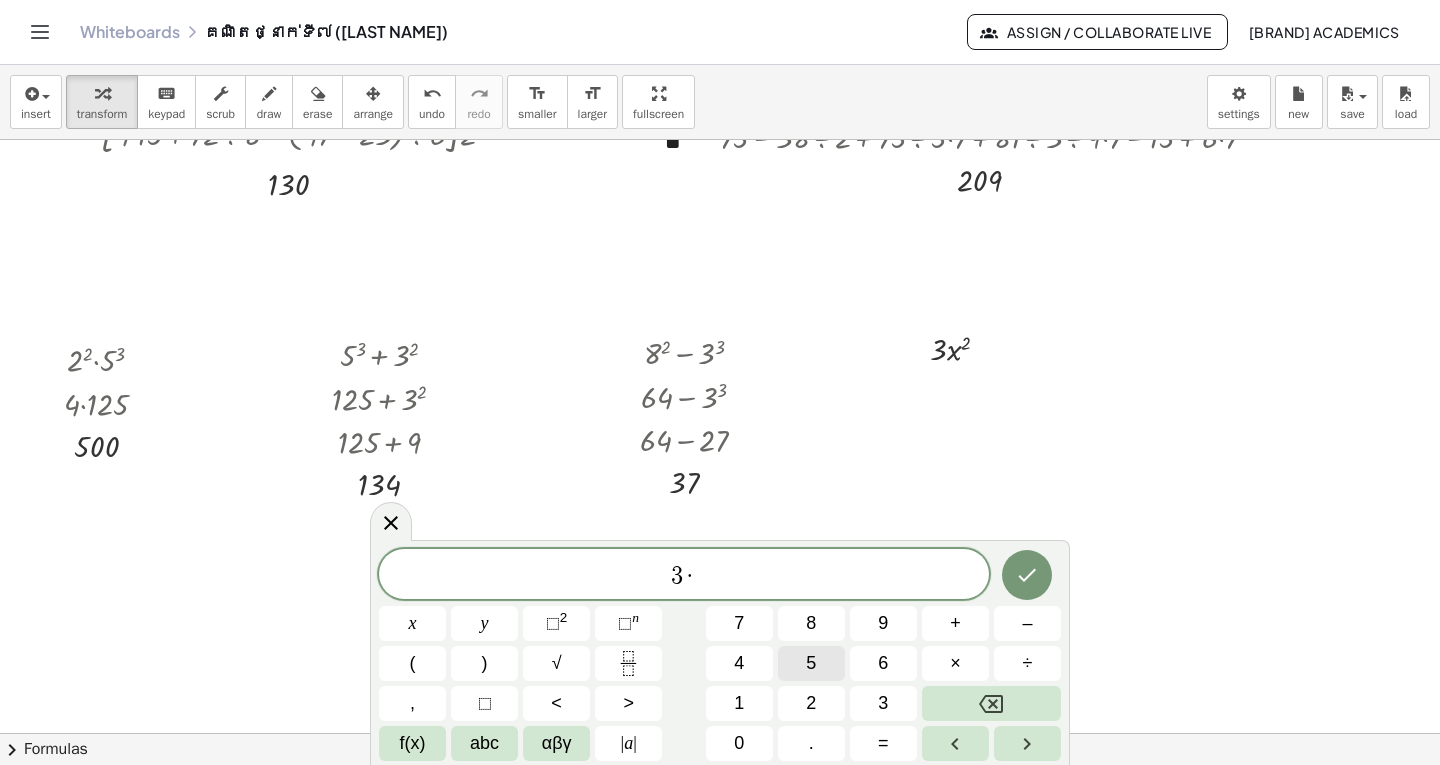 click on "5" at bounding box center (811, 663) 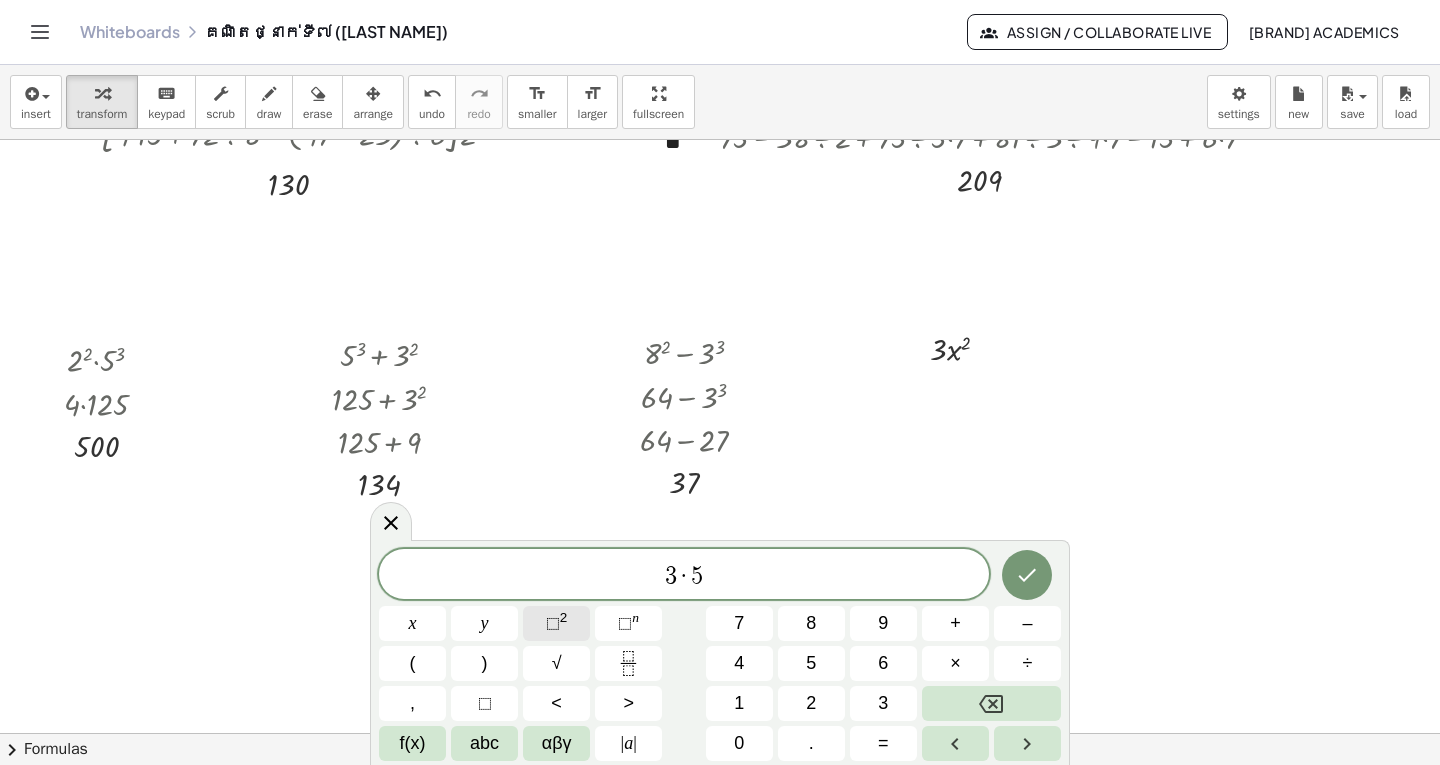 click on "⬚ 2" 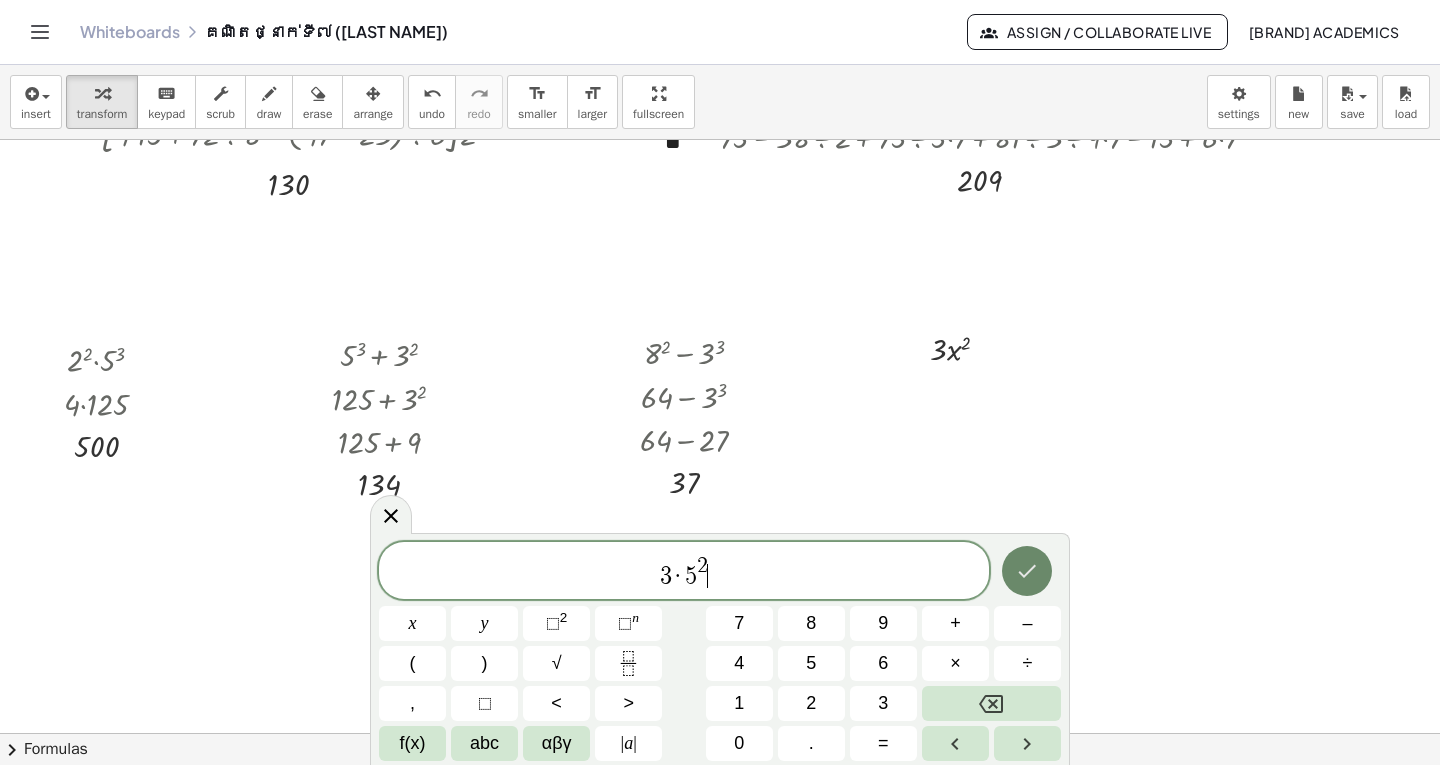 click 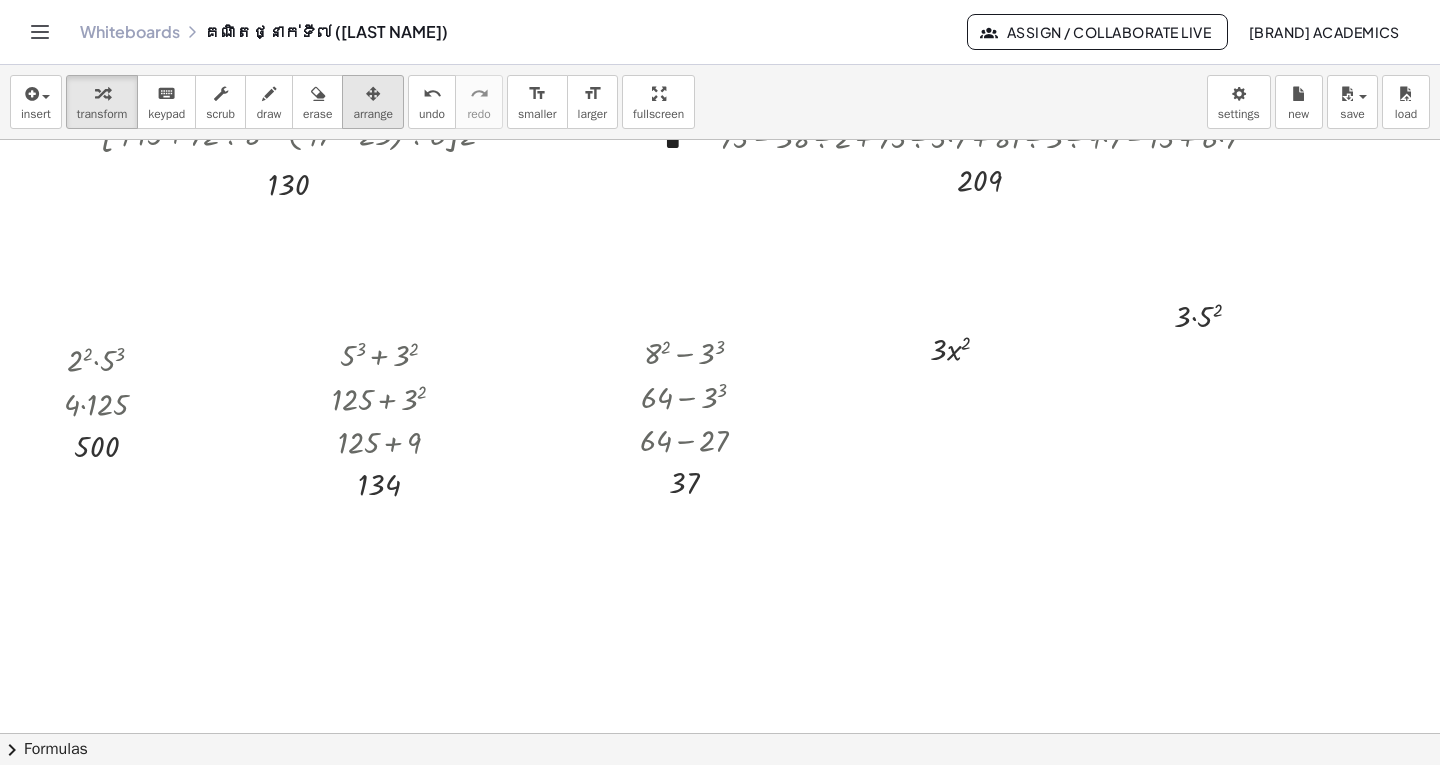 click at bounding box center (373, 94) 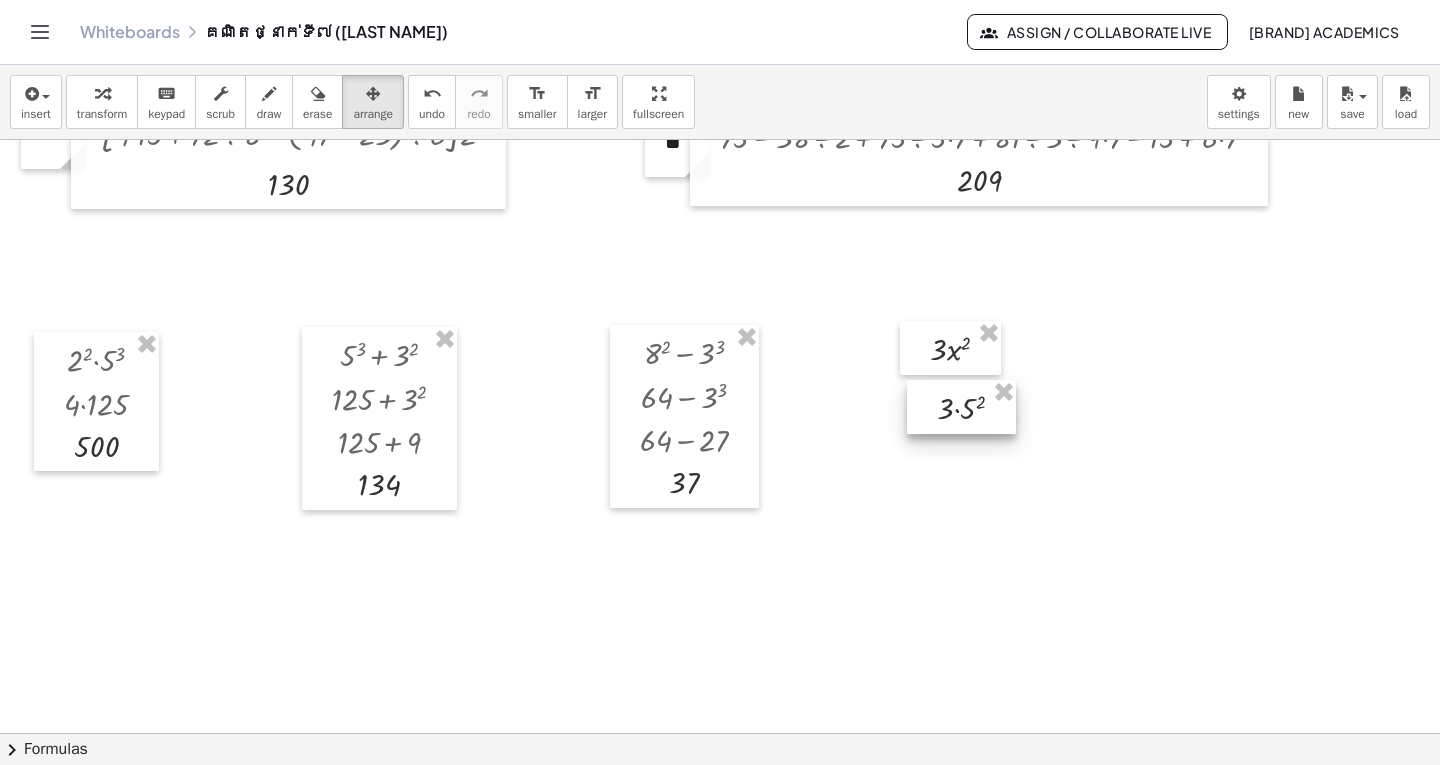 drag, startPoint x: 1164, startPoint y: 330, endPoint x: 927, endPoint y: 422, distance: 254.23021 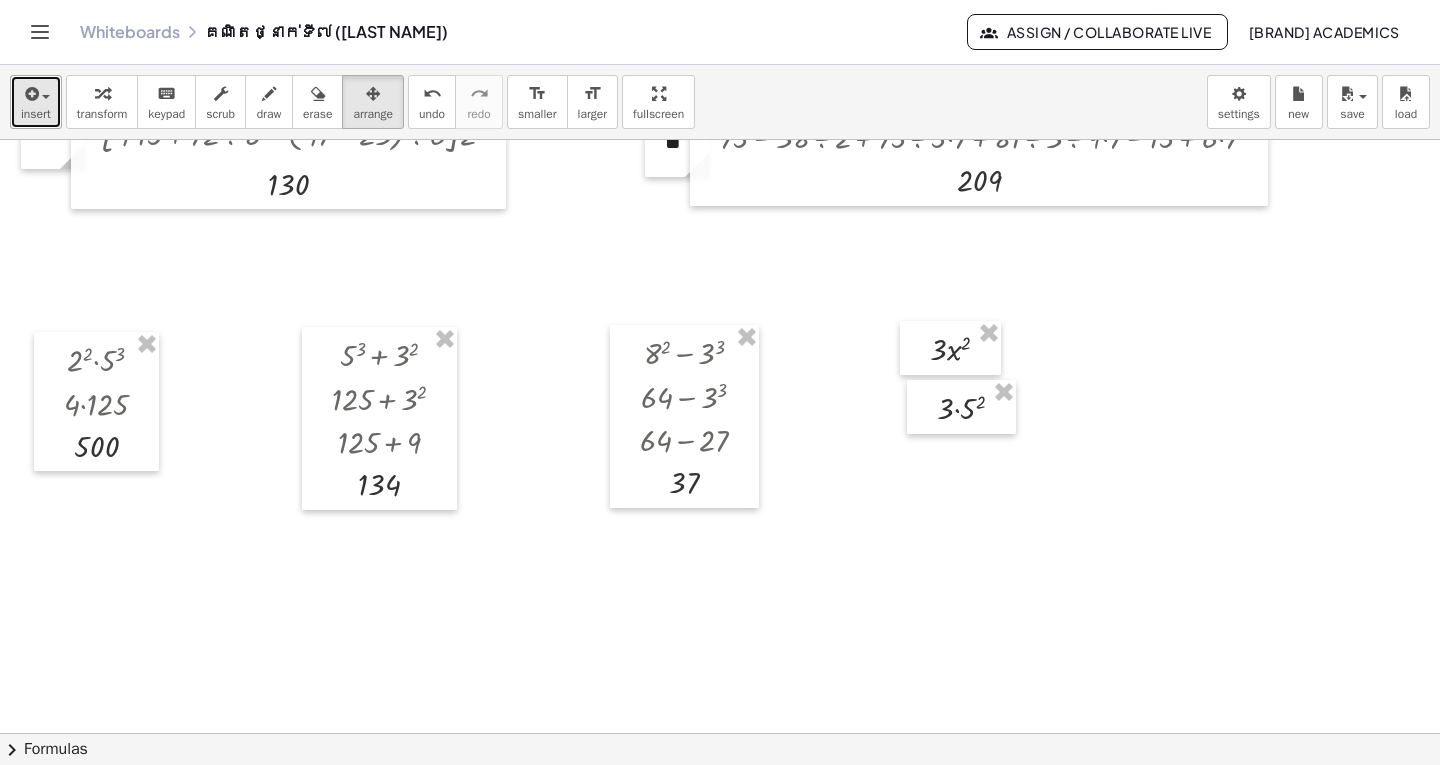 click at bounding box center [30, 94] 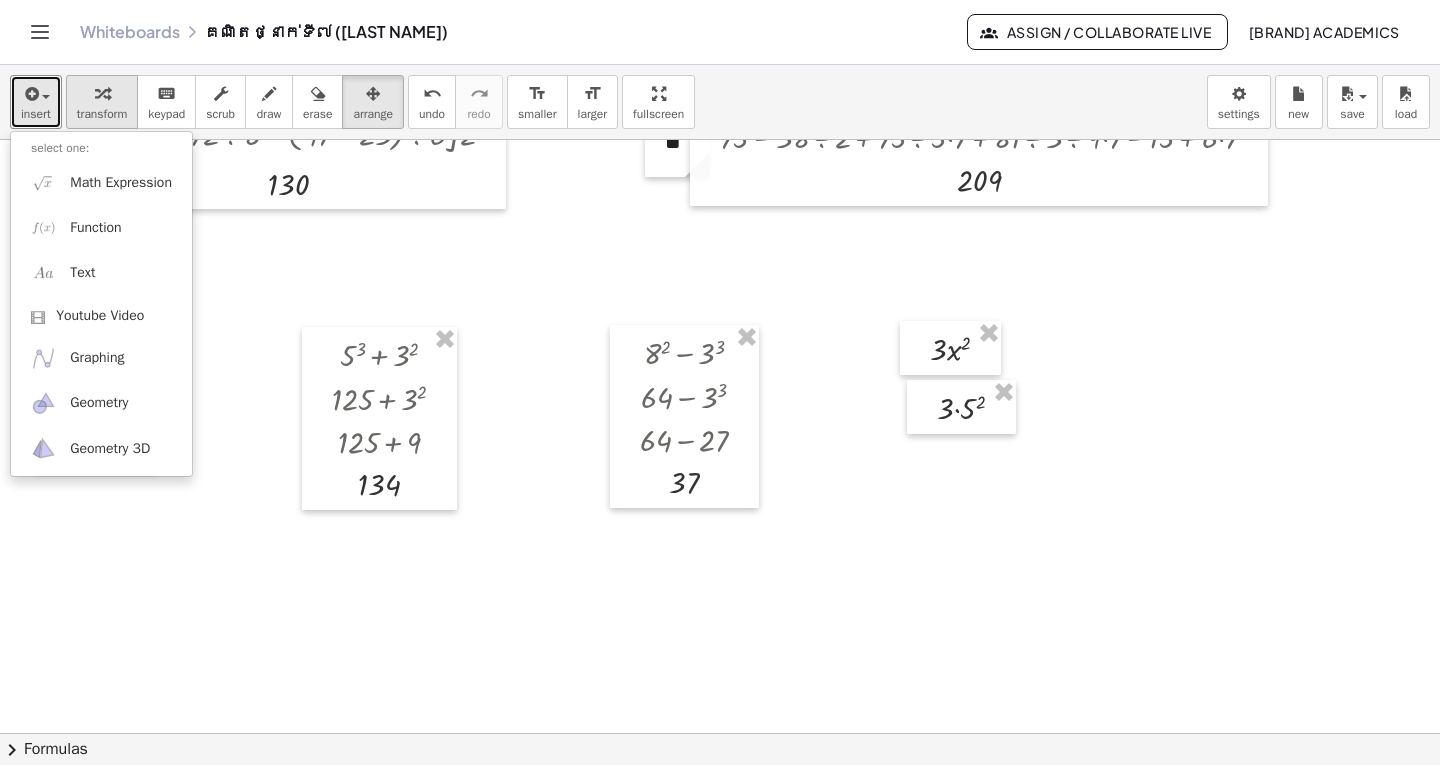 click on "transform" at bounding box center (102, 102) 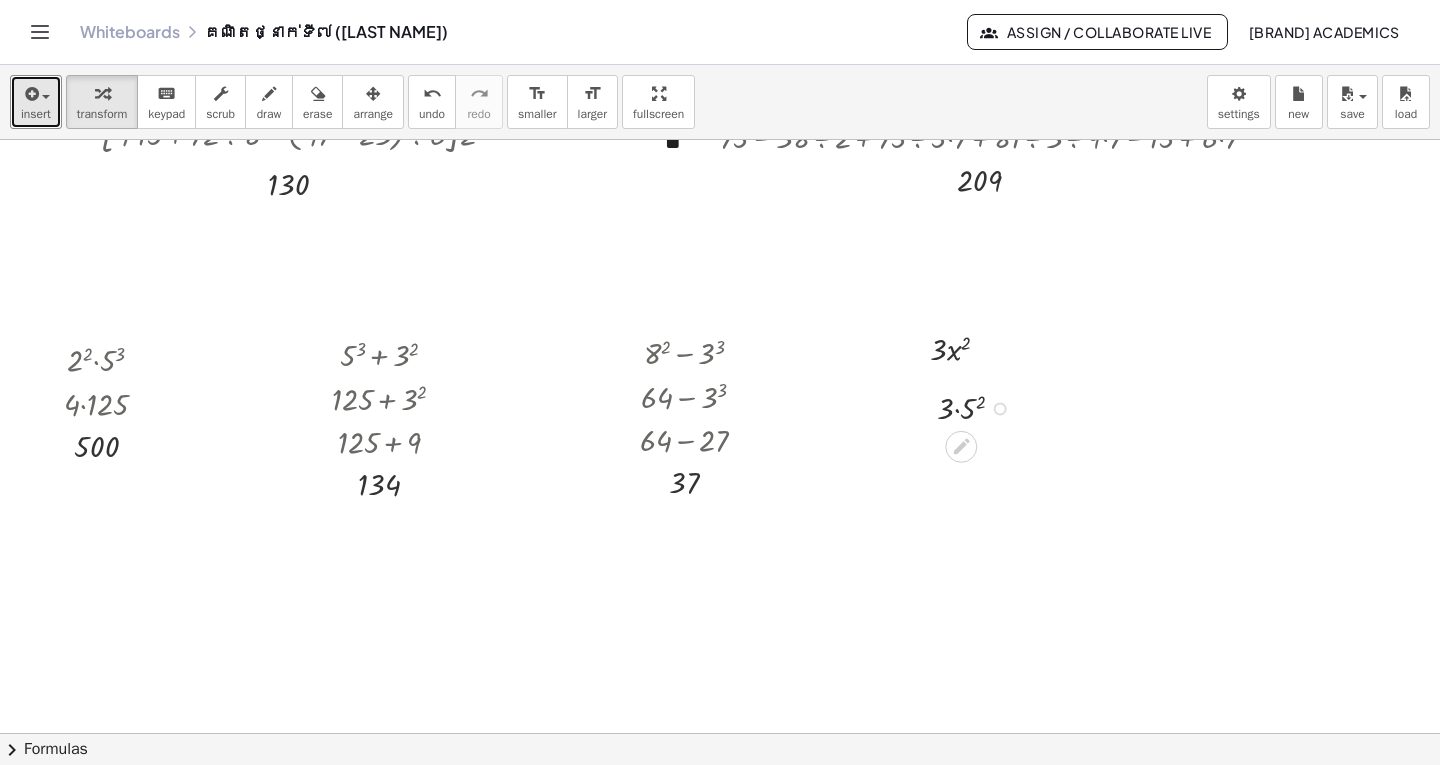 click at bounding box center (979, 407) 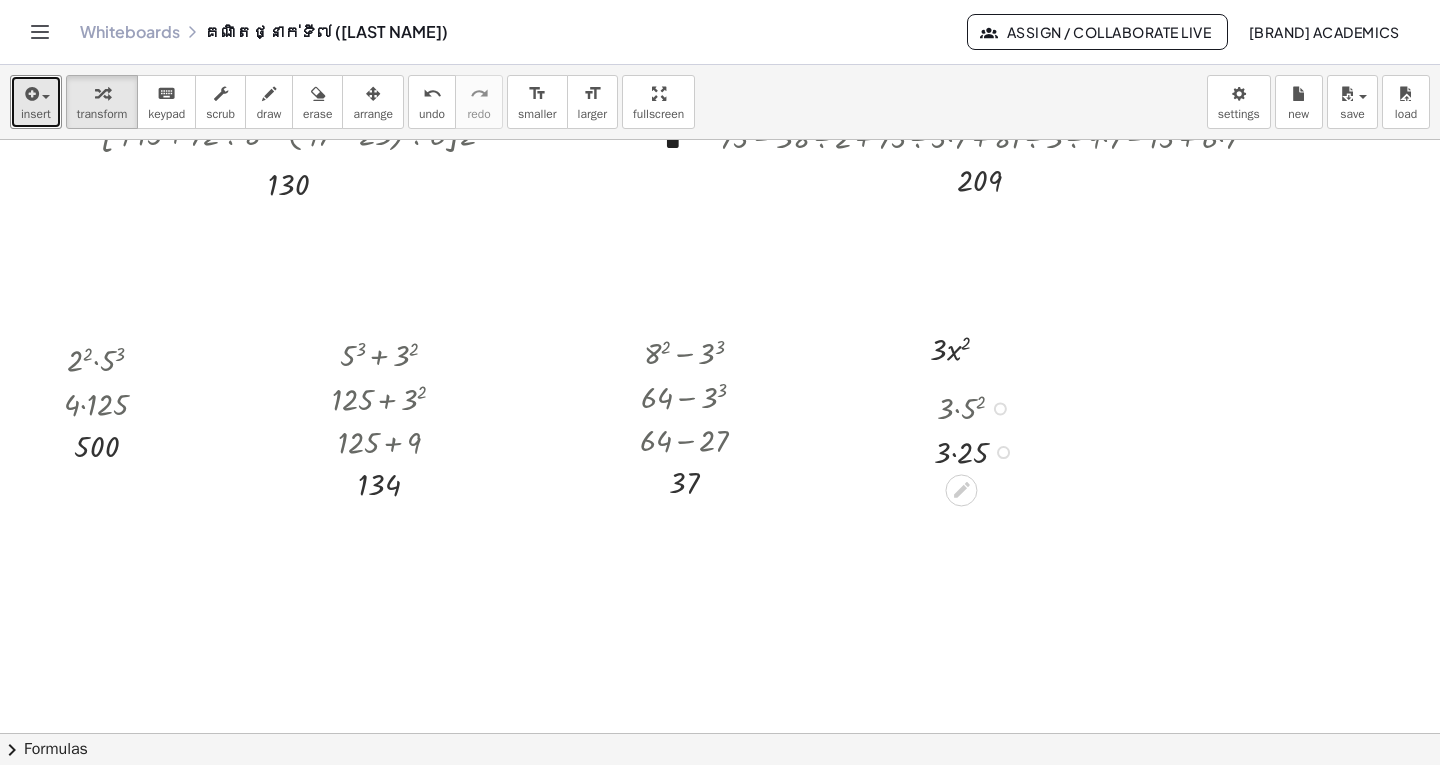 click at bounding box center (979, 451) 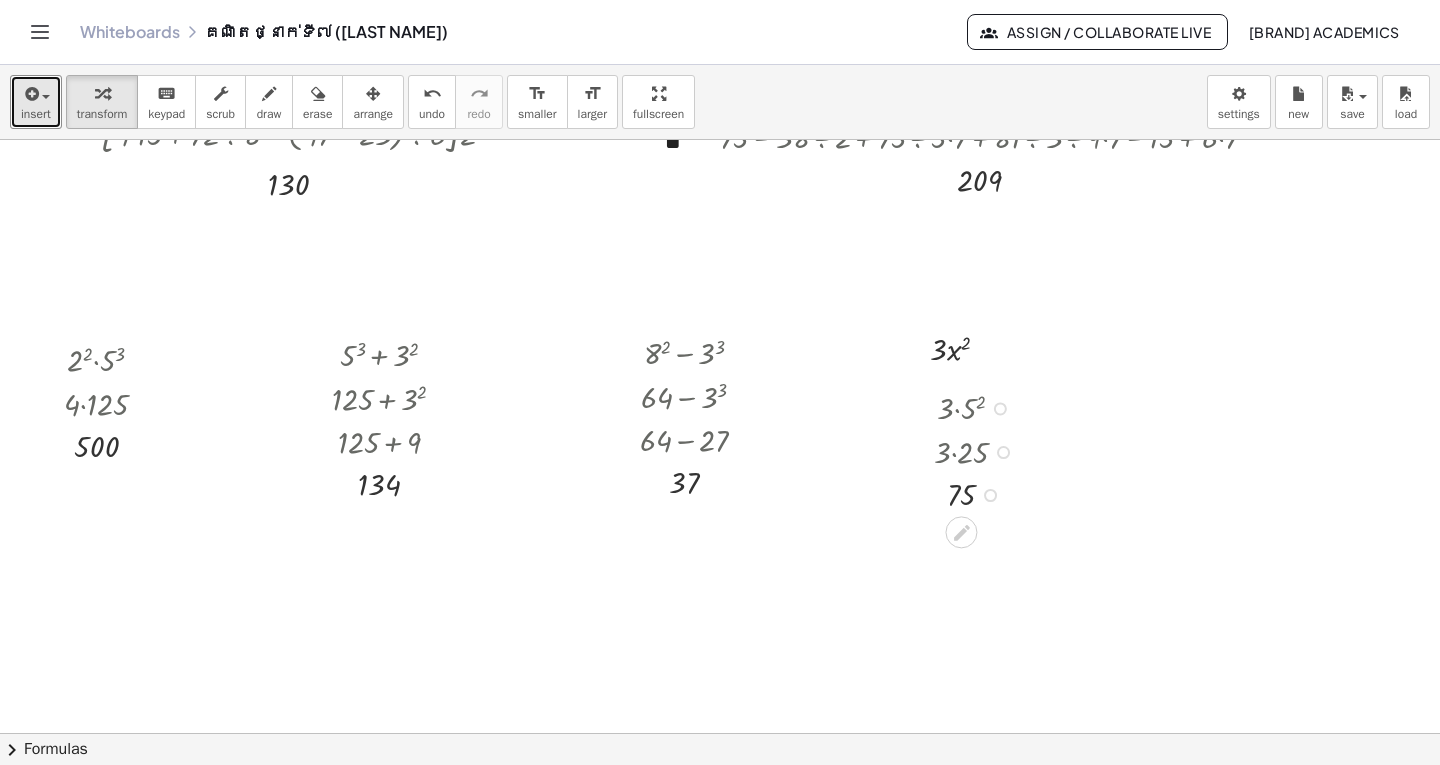drag, startPoint x: 993, startPoint y: 495, endPoint x: 998, endPoint y: 535, distance: 40.311287 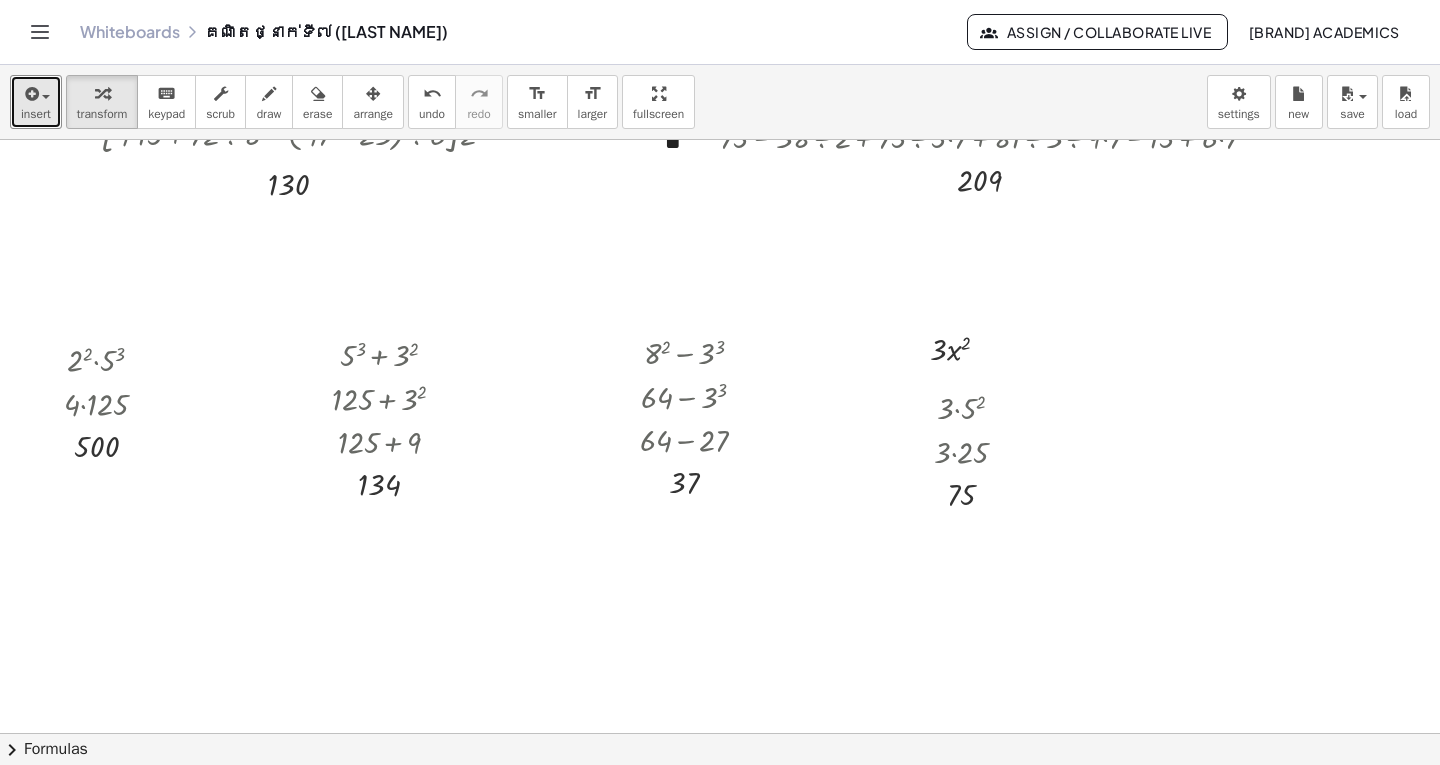 click at bounding box center (720, 229) 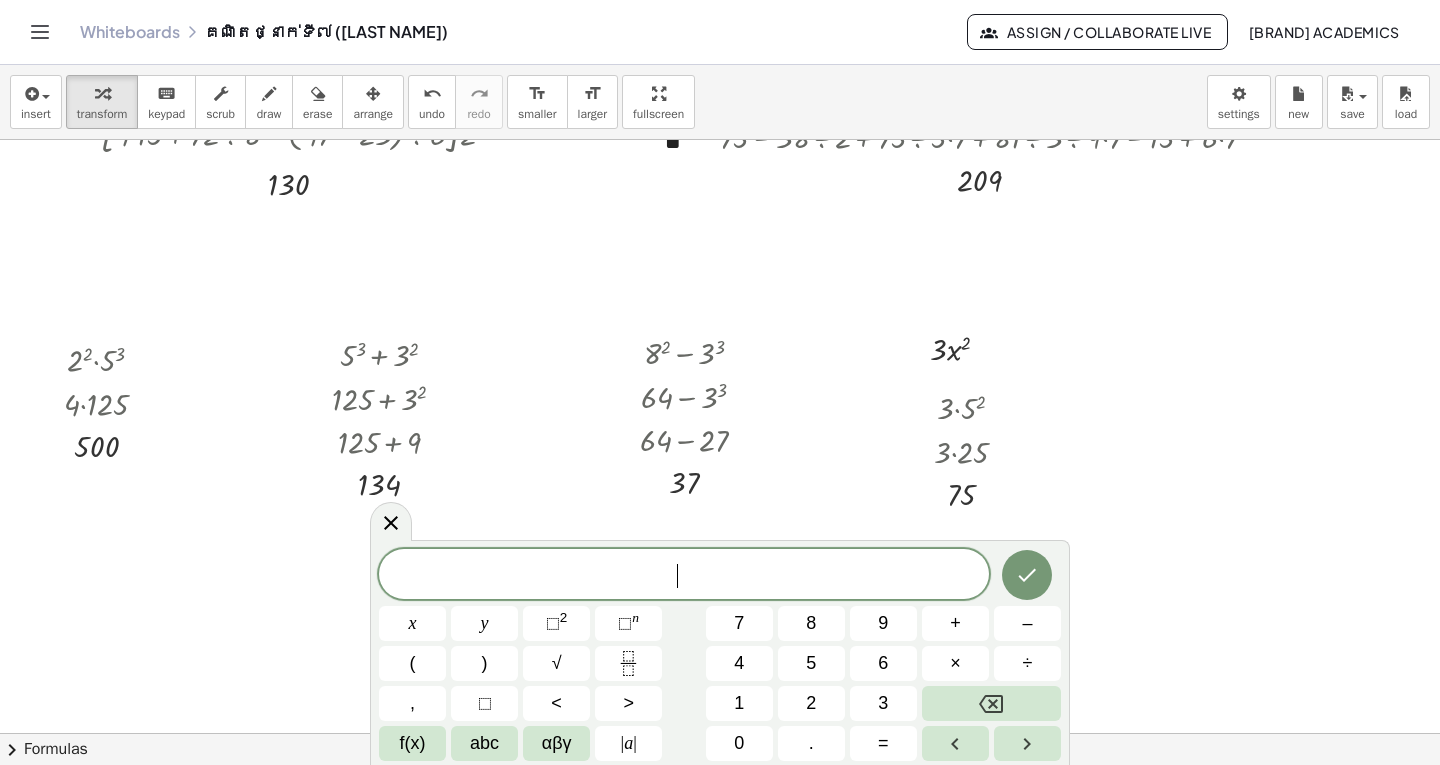 click at bounding box center [720, 229] 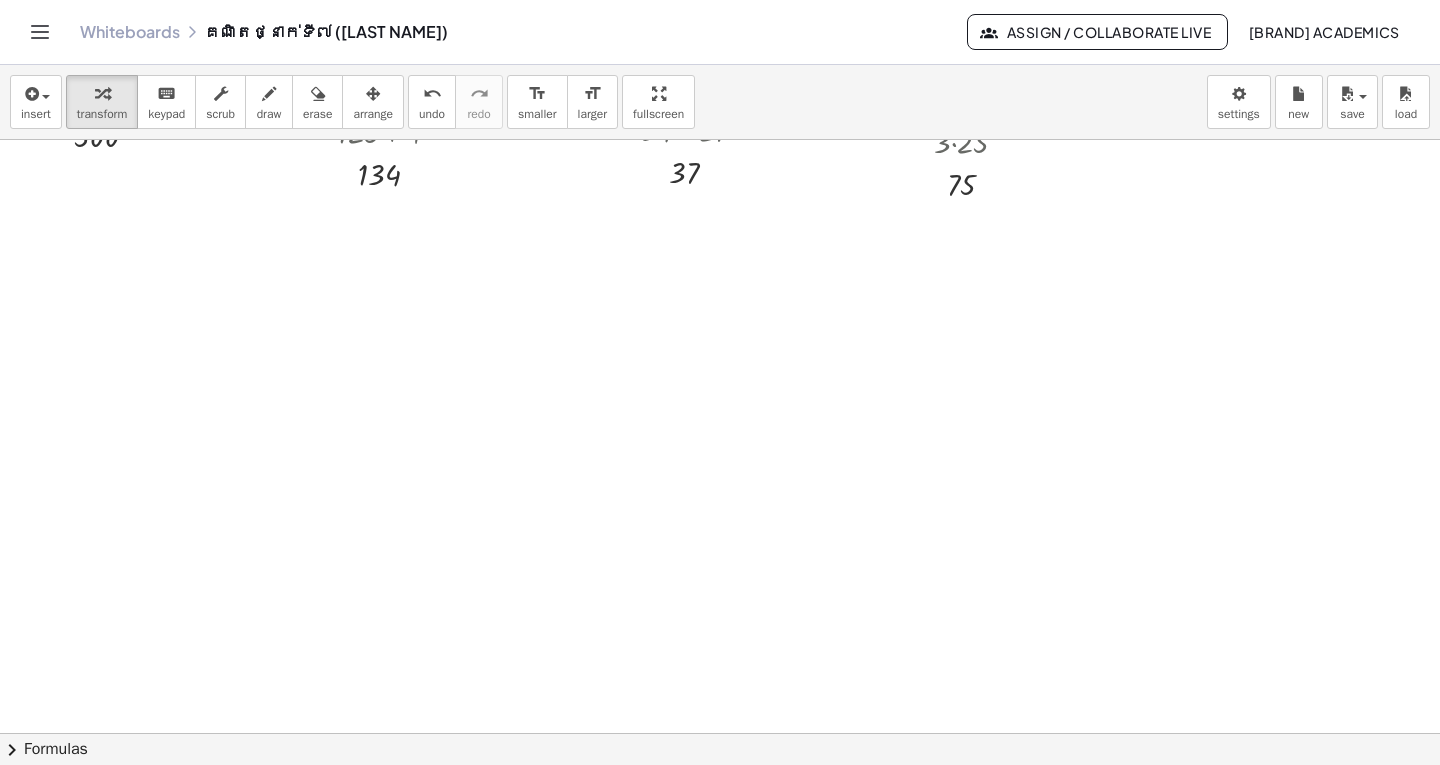 scroll, scrollTop: 1086, scrollLeft: 0, axis: vertical 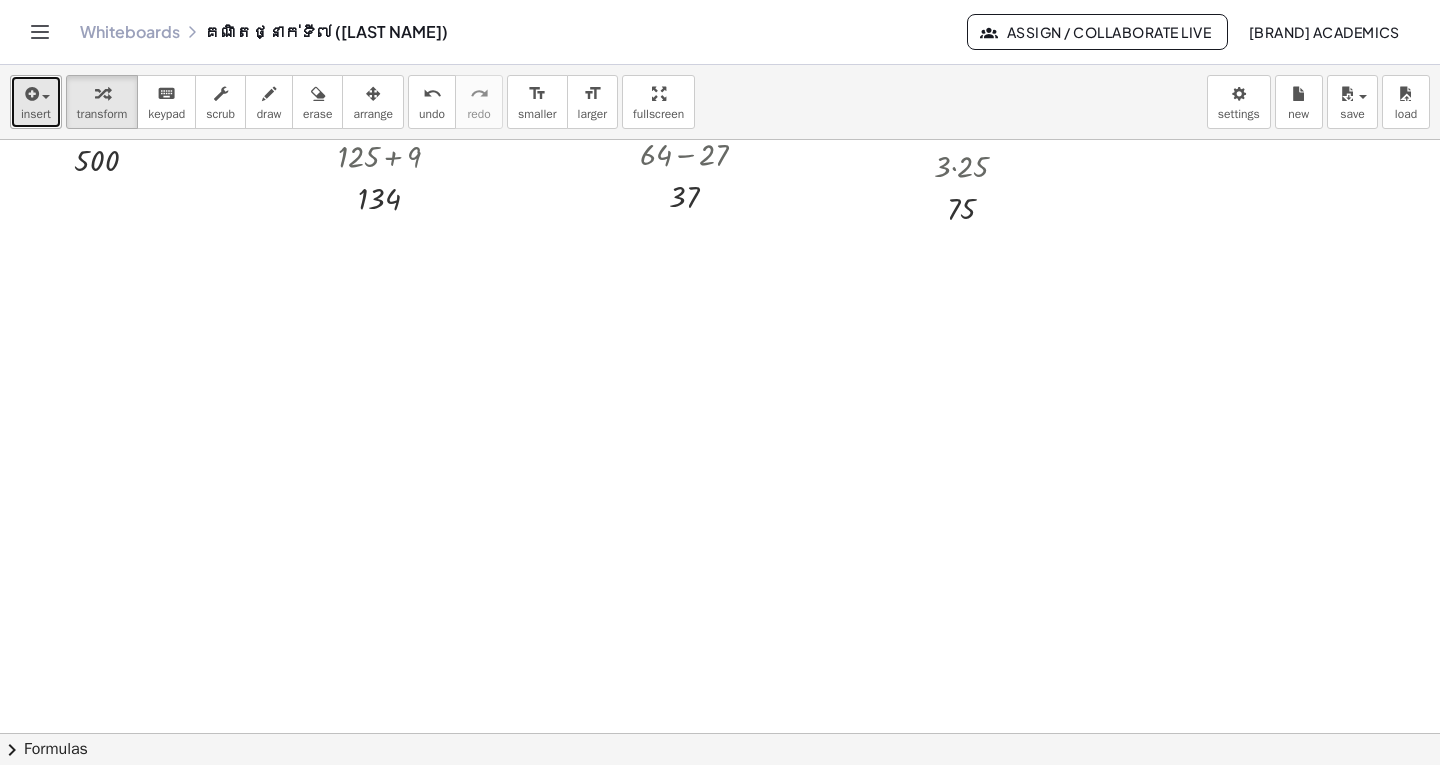 click on "insert" at bounding box center (36, 114) 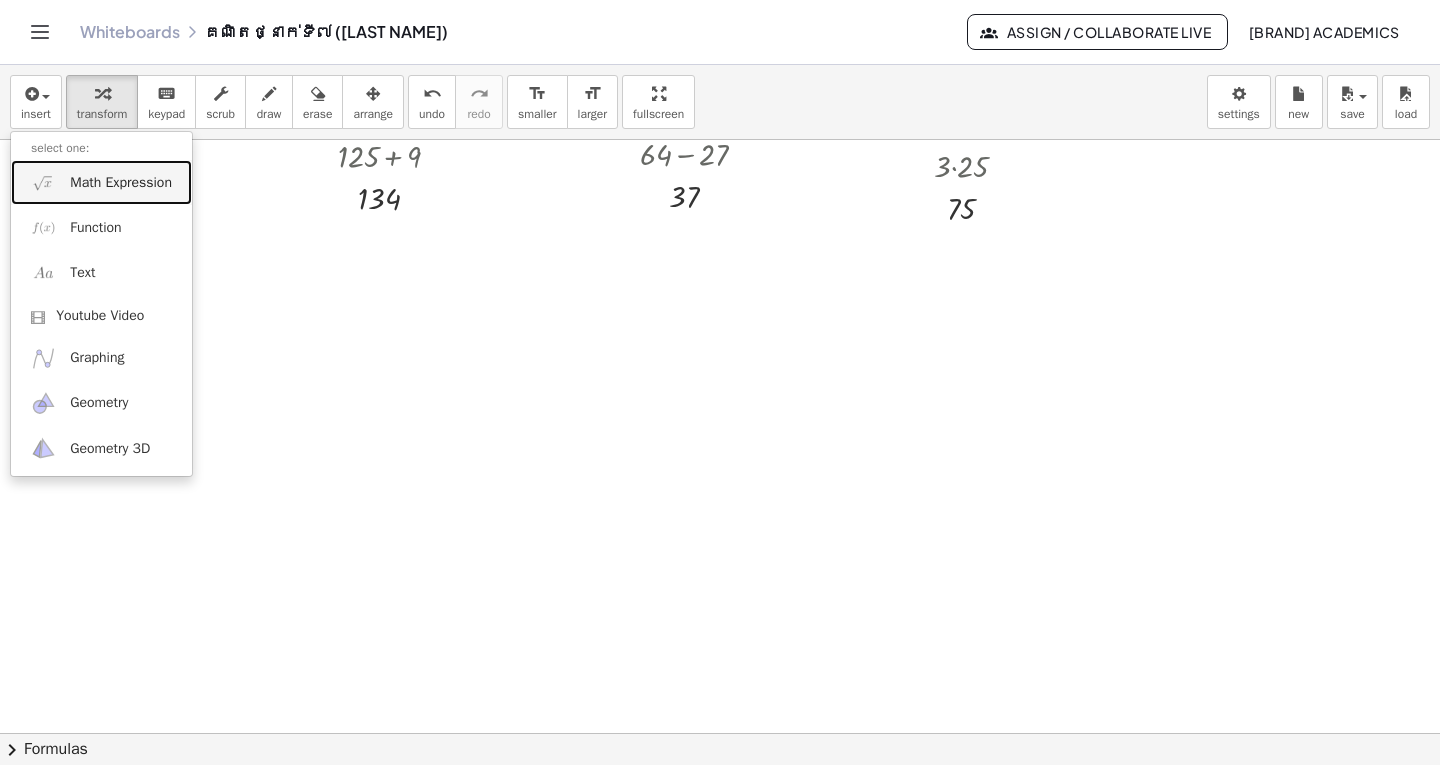 click on "Math Expression" at bounding box center (121, 183) 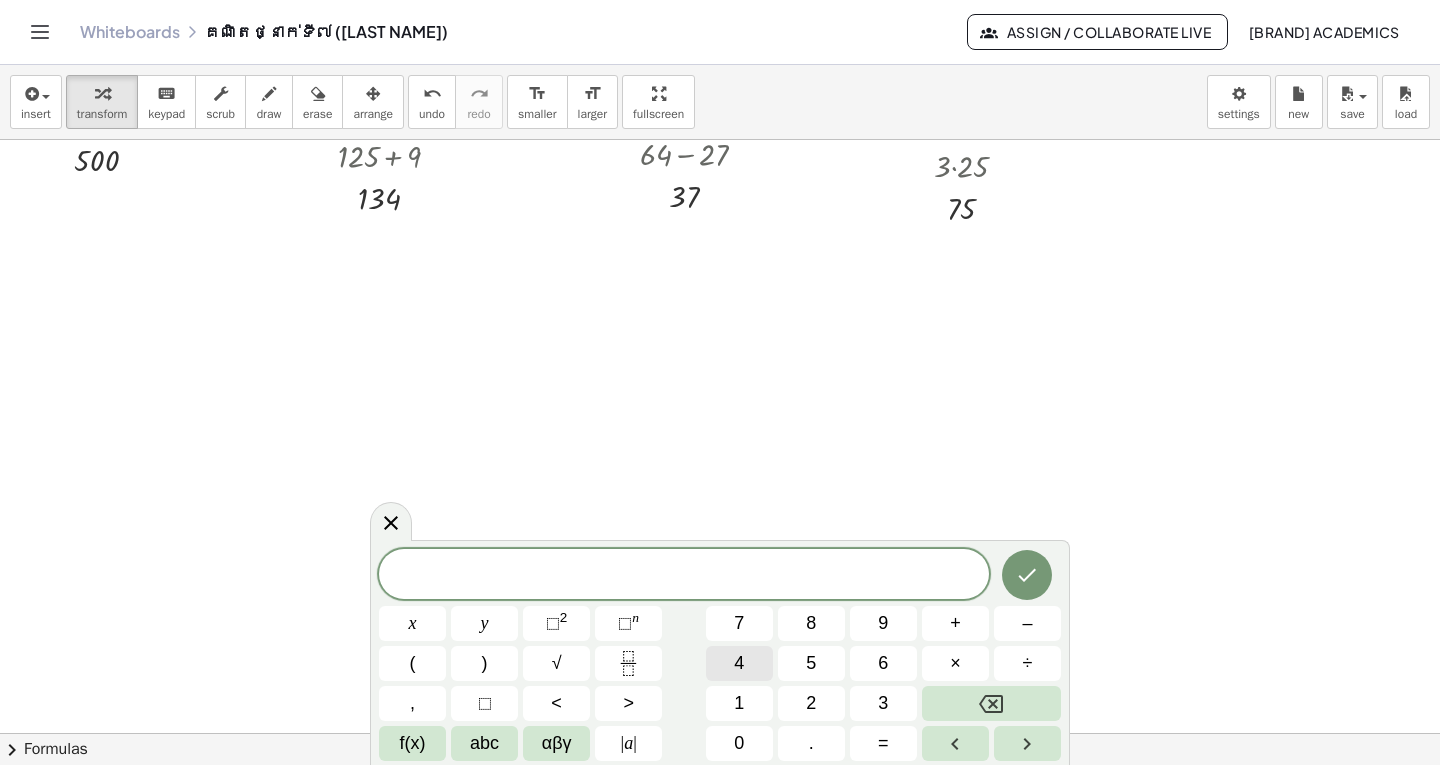 click on "4" at bounding box center (739, 663) 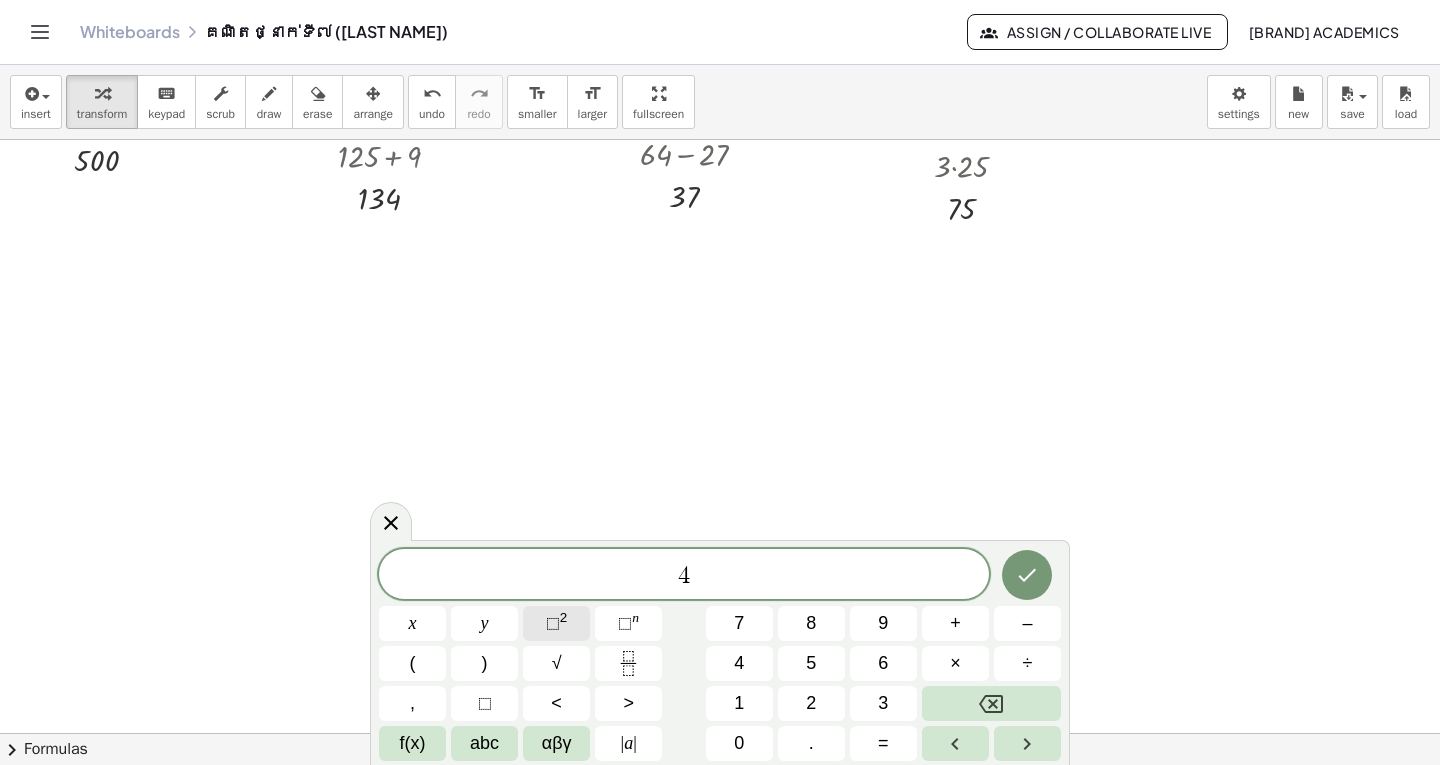 click on "⬚ 2" at bounding box center (556, 623) 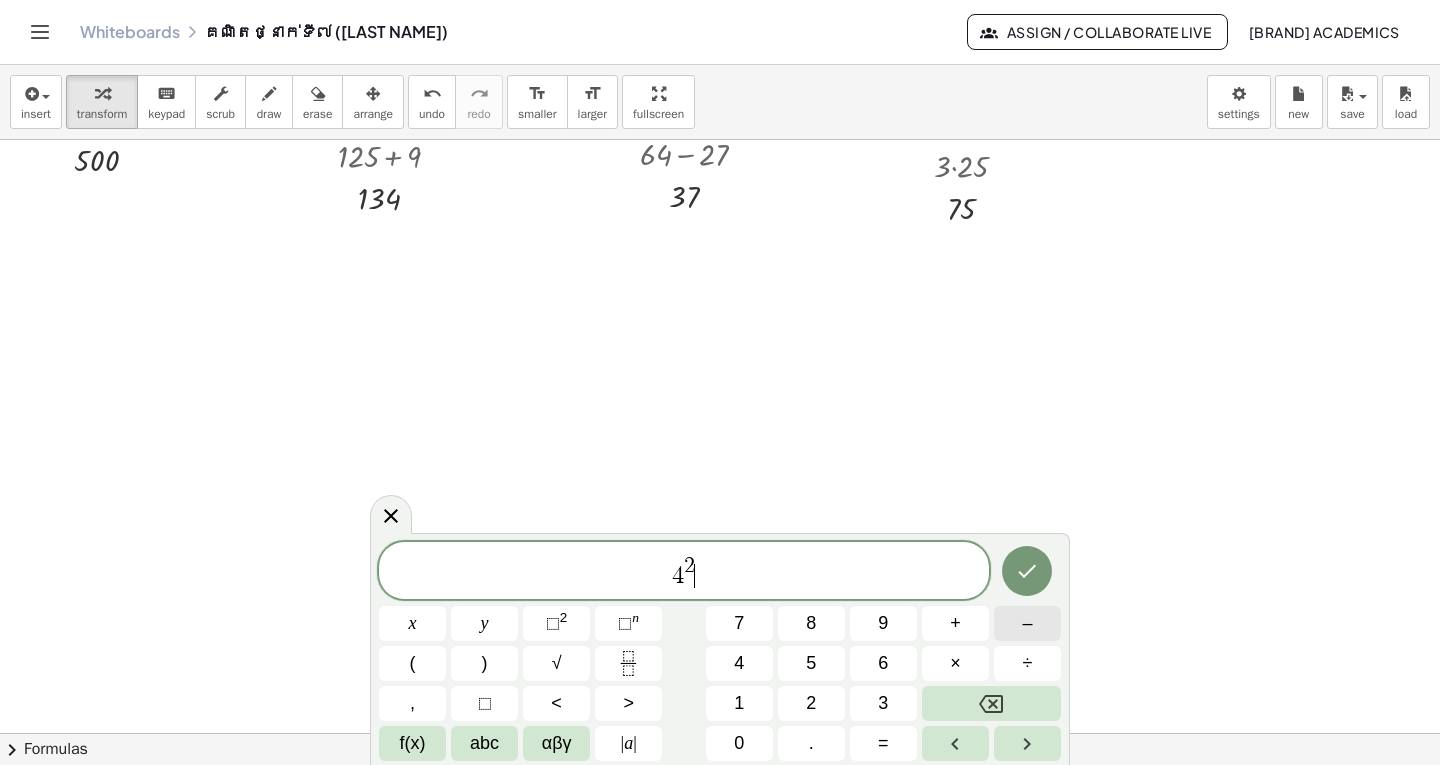 click on "–" at bounding box center (1027, 623) 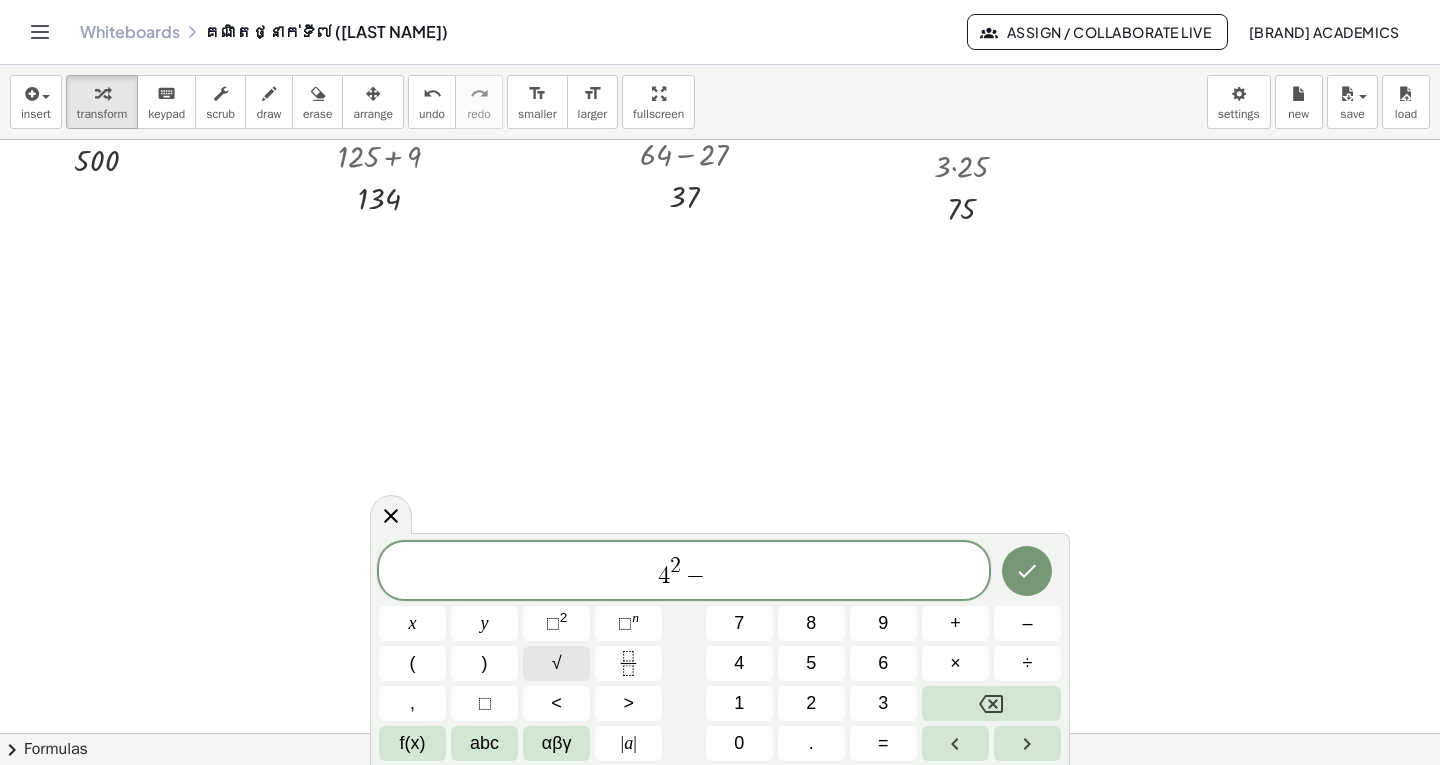 click on "√" at bounding box center [557, 663] 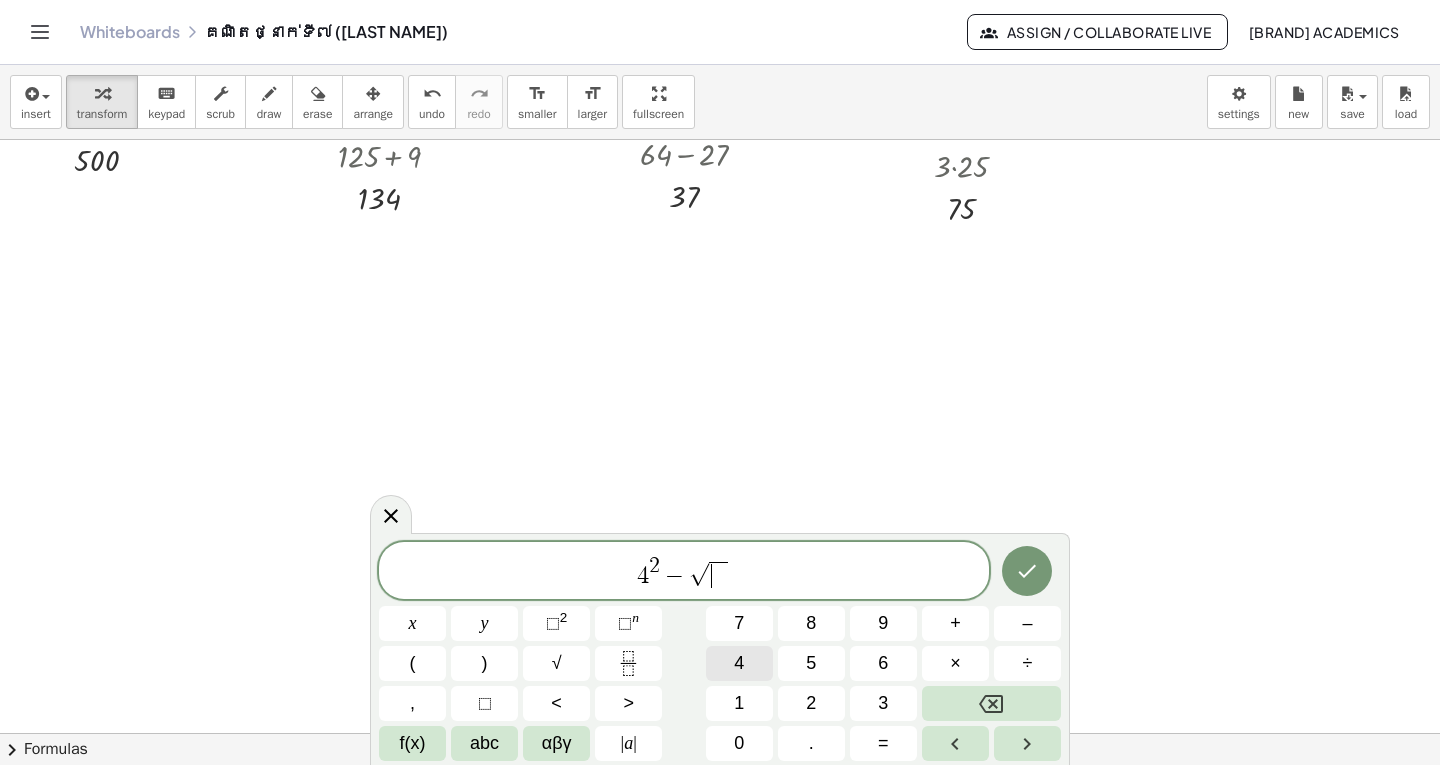 click on "4" at bounding box center (739, 663) 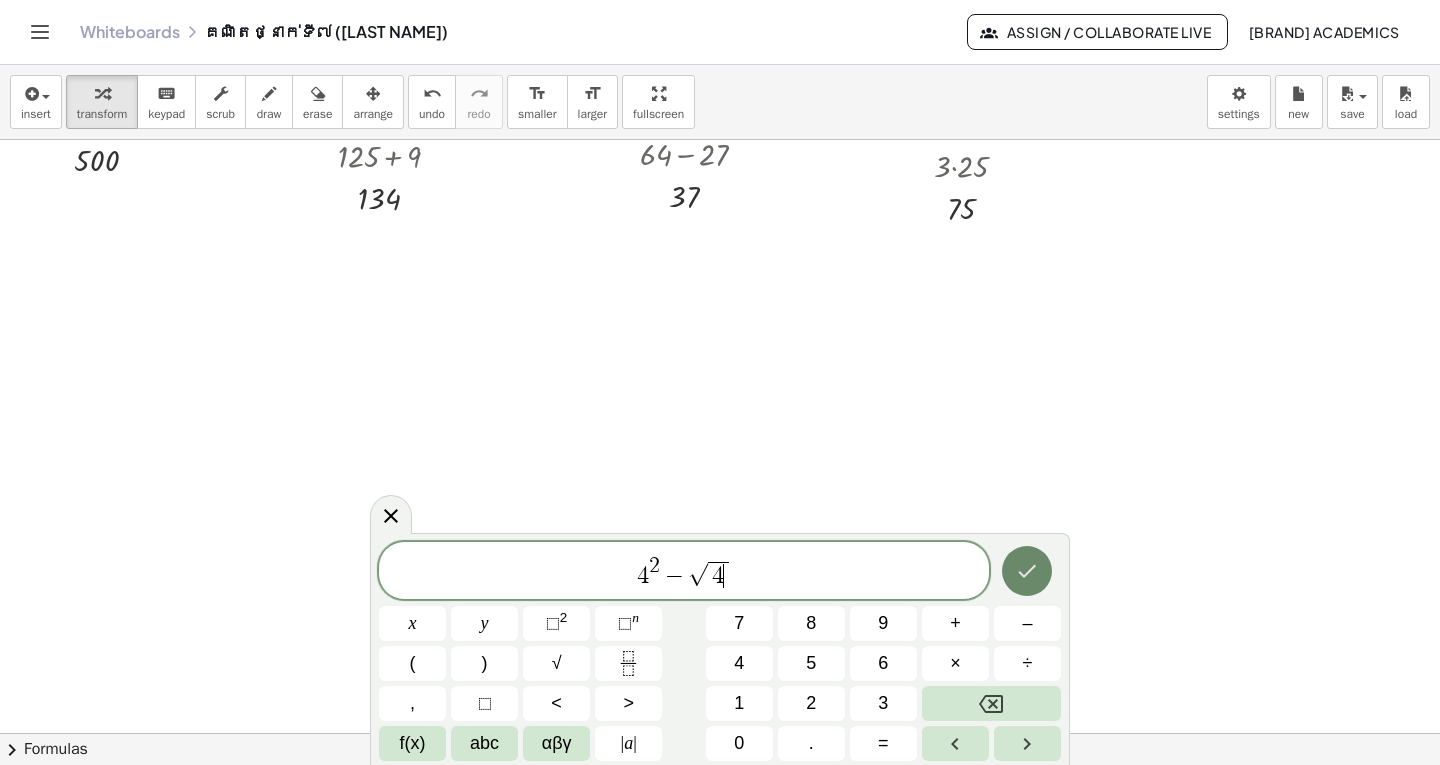 click 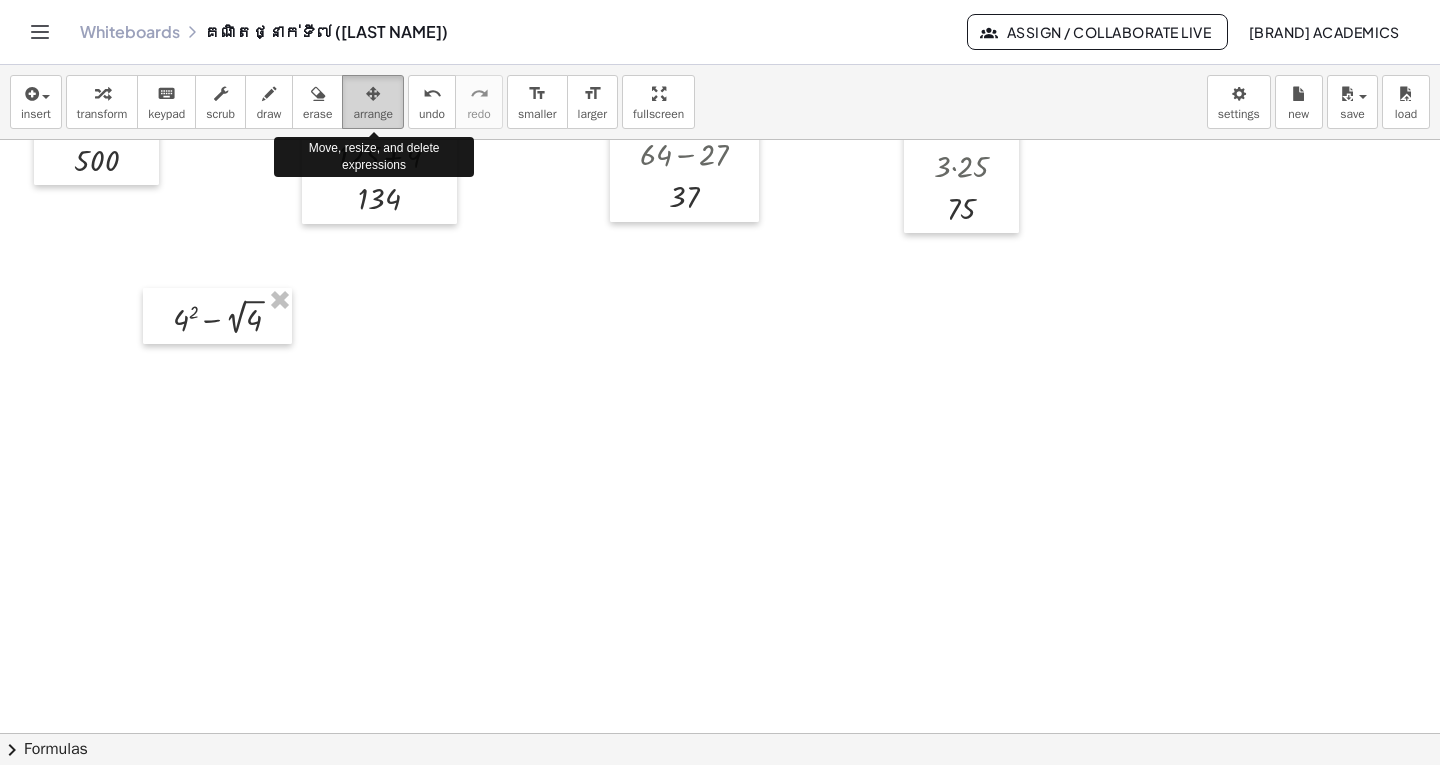 click at bounding box center (373, 93) 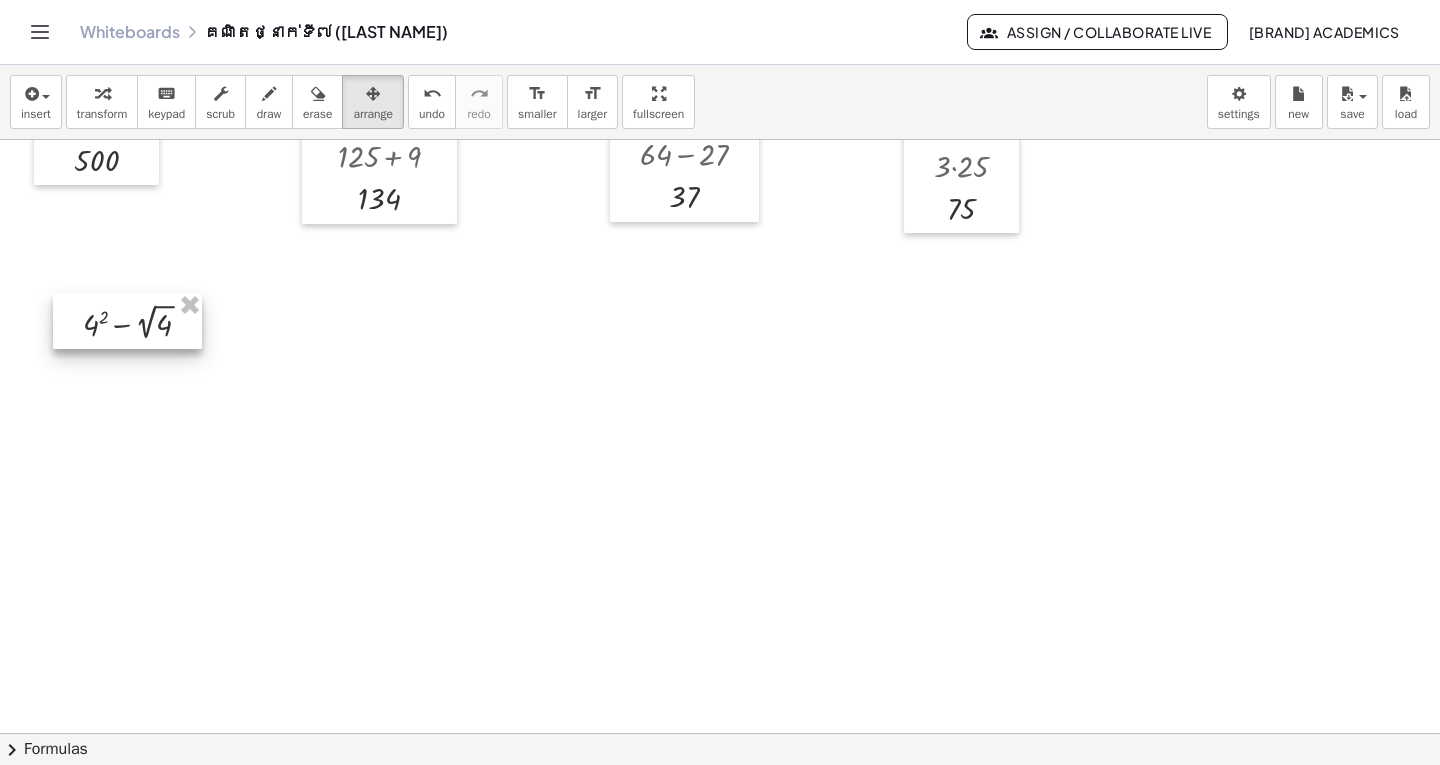 drag, startPoint x: 169, startPoint y: 324, endPoint x: 79, endPoint y: 329, distance: 90.13878 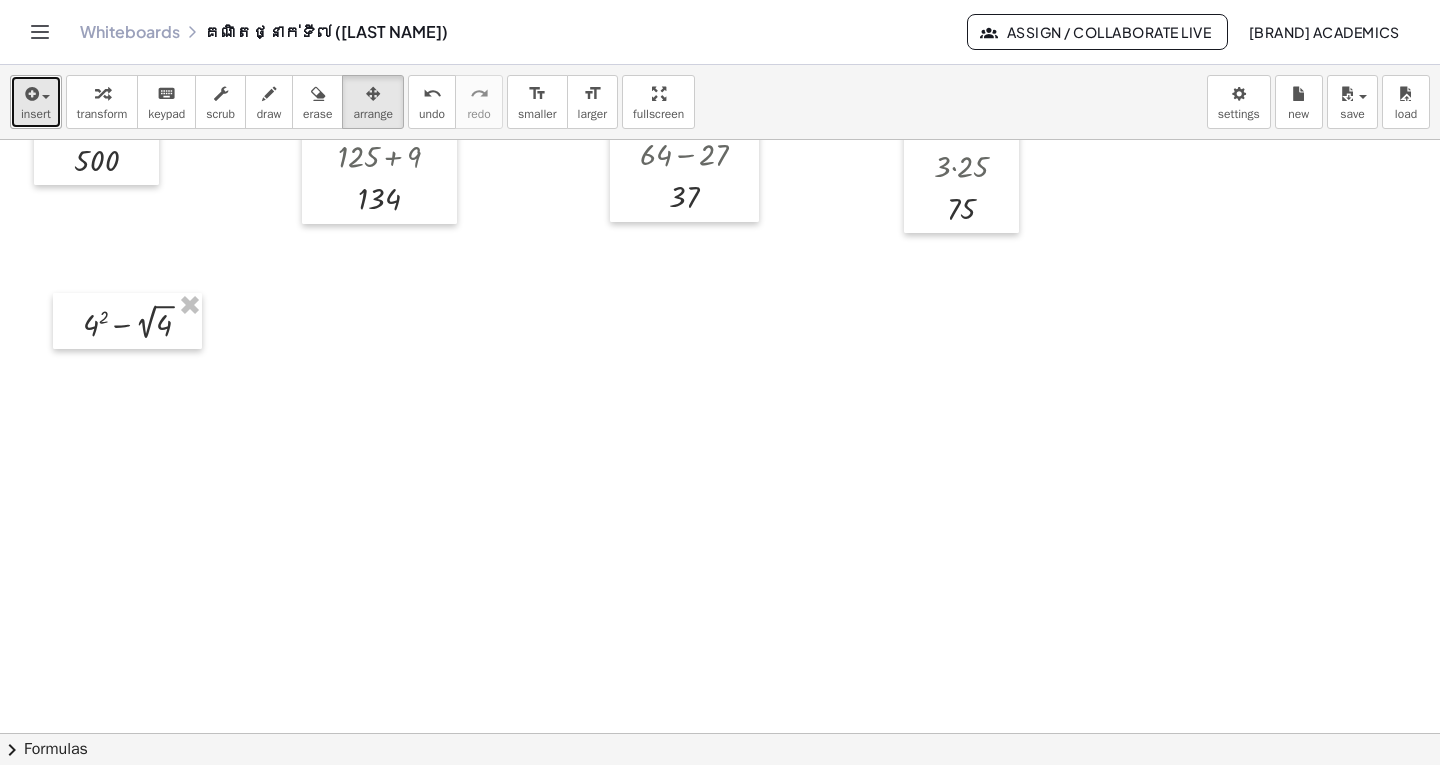 click on "insert" at bounding box center [36, 114] 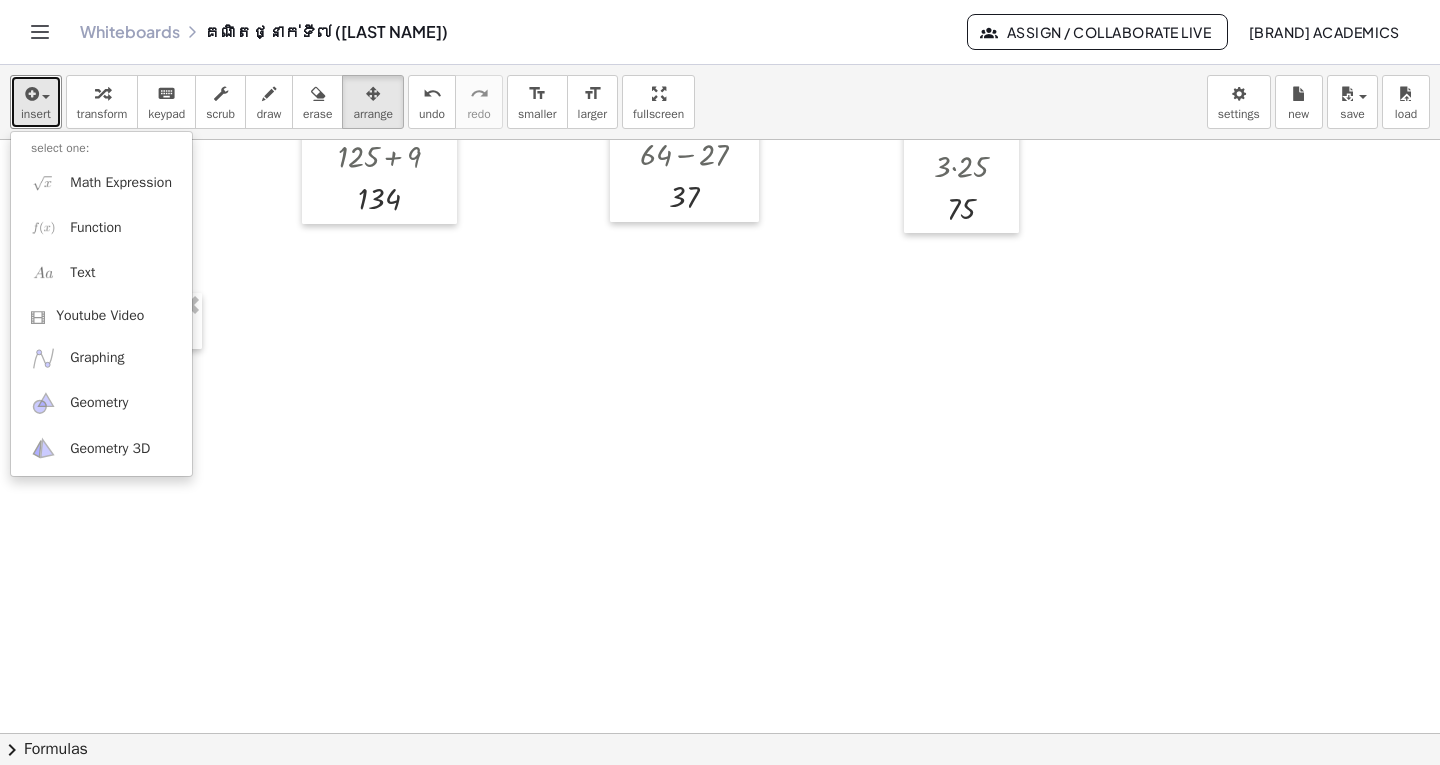 drag, startPoint x: 297, startPoint y: 252, endPoint x: 230, endPoint y: 185, distance: 94.75231 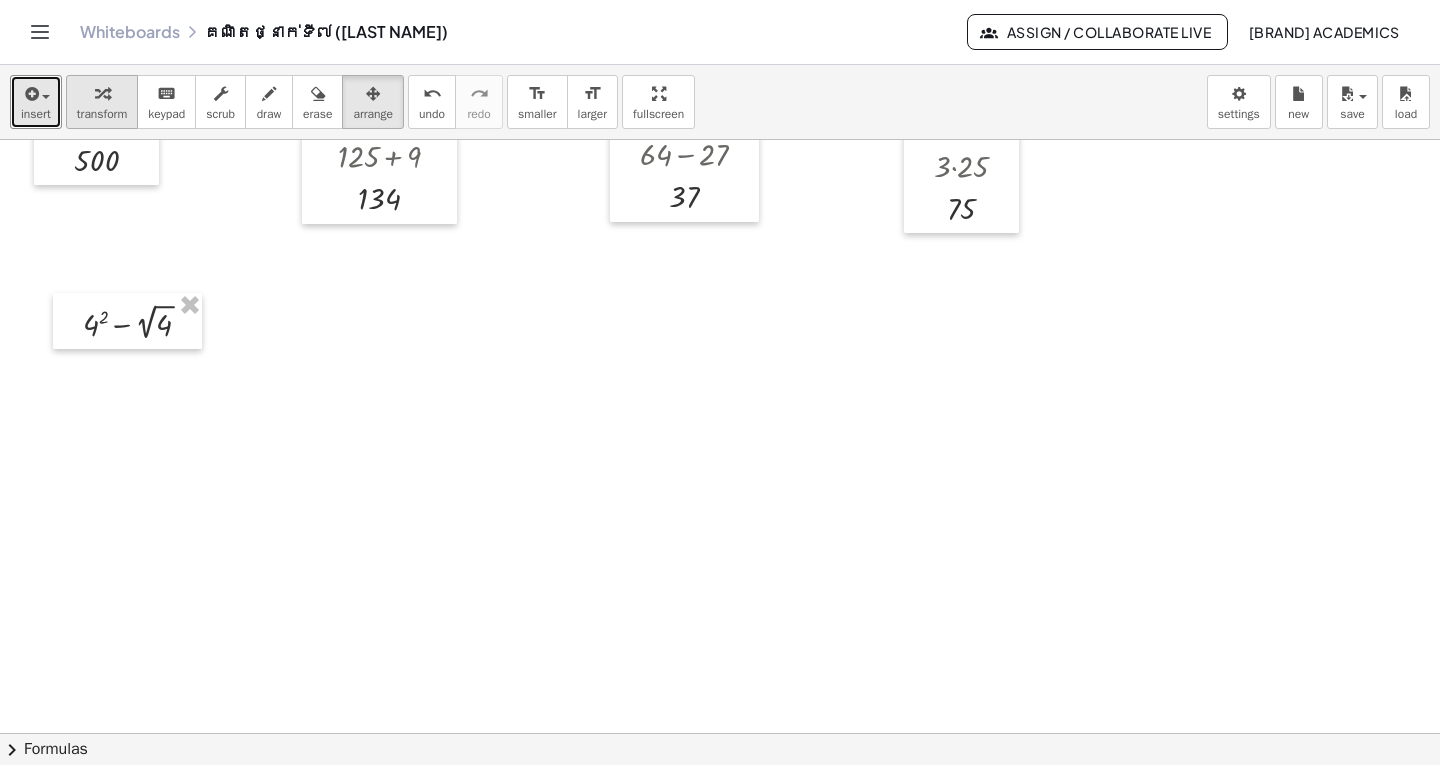 click at bounding box center [102, 93] 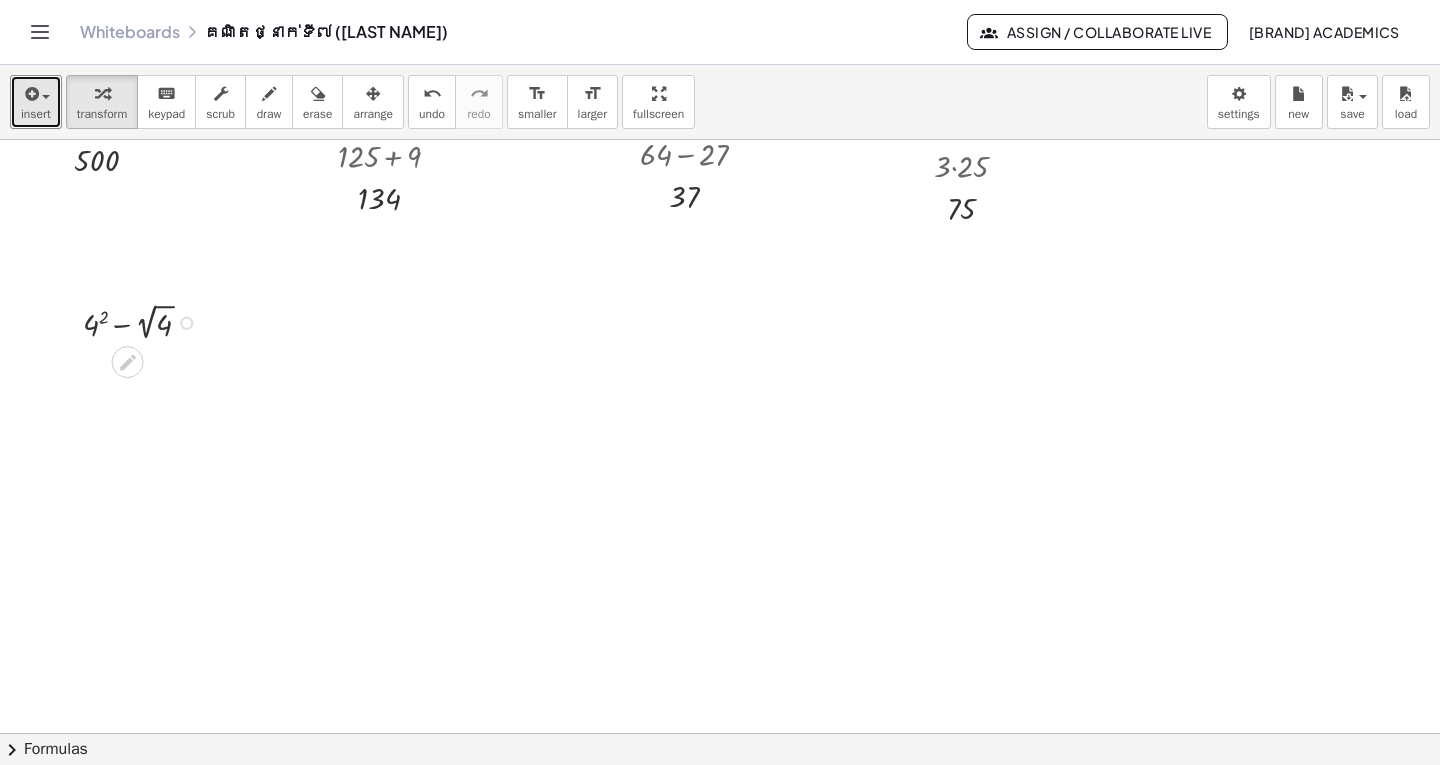 click at bounding box center (145, 321) 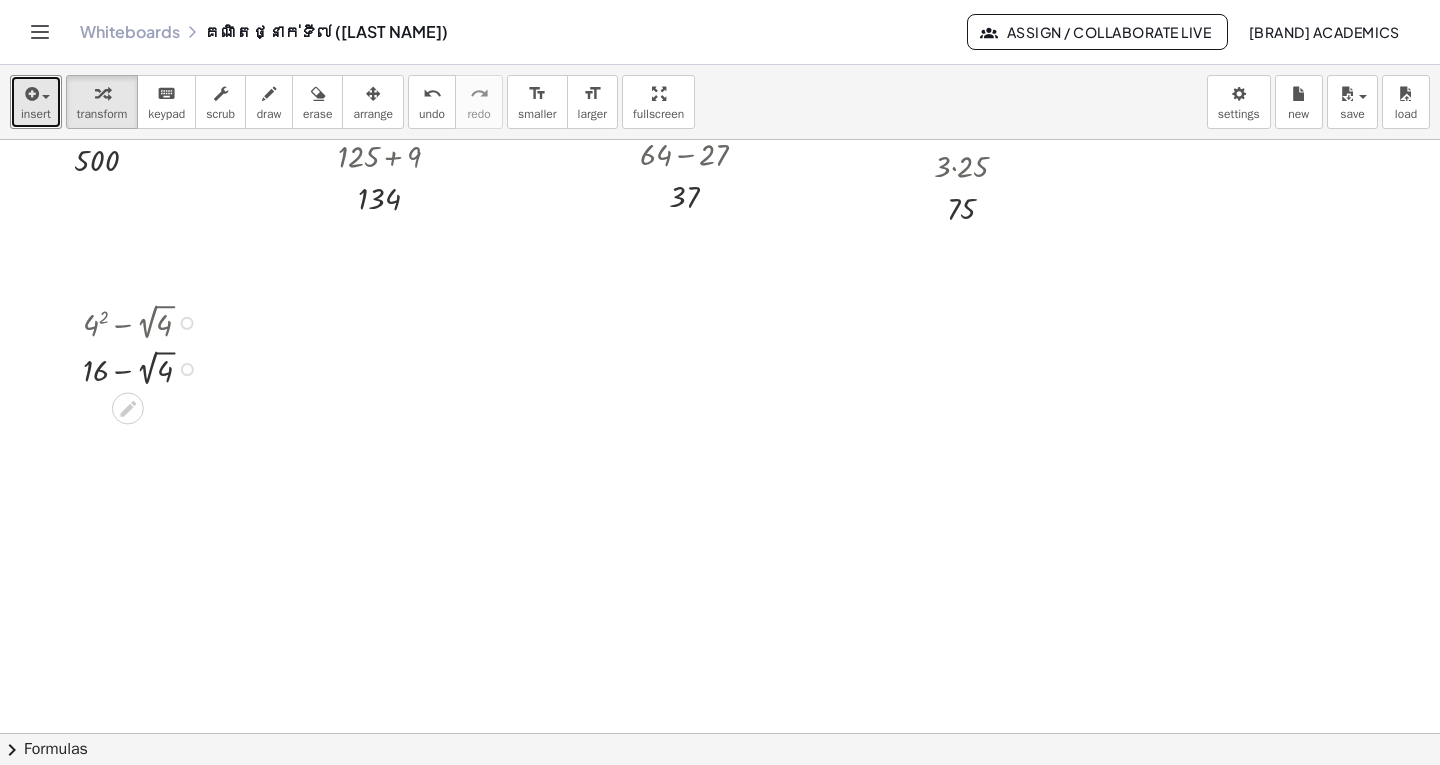 click at bounding box center (145, 367) 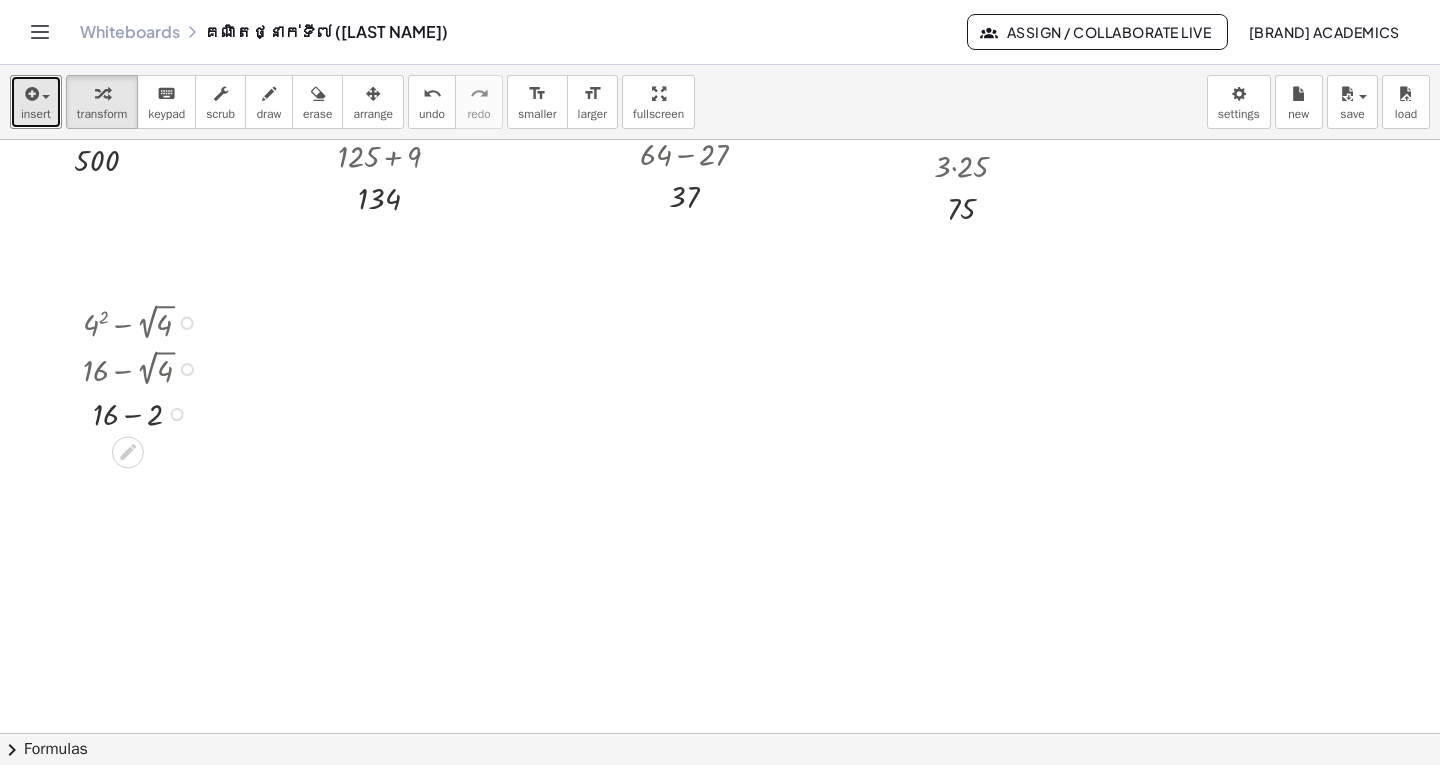 click at bounding box center (145, 413) 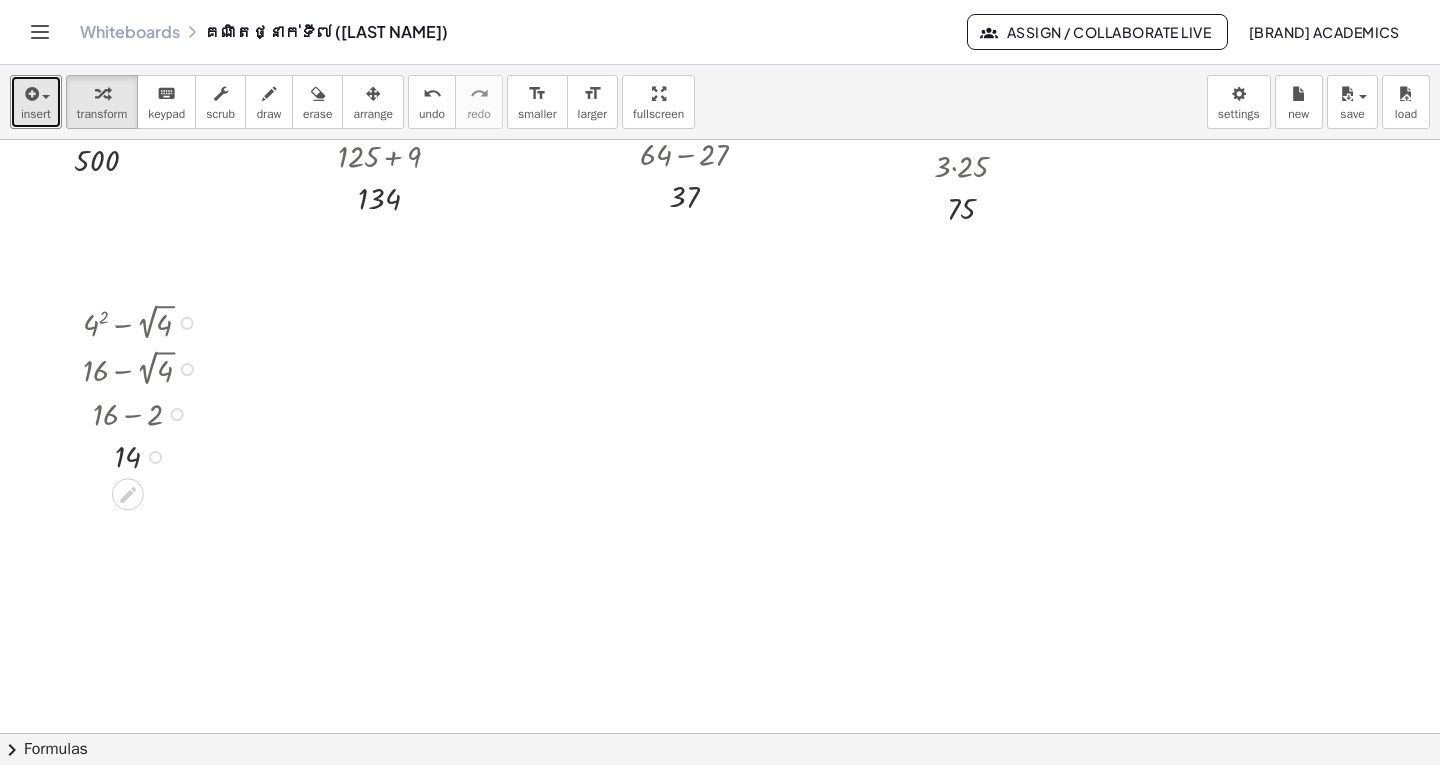 drag, startPoint x: 157, startPoint y: 458, endPoint x: 157, endPoint y: 478, distance: 20 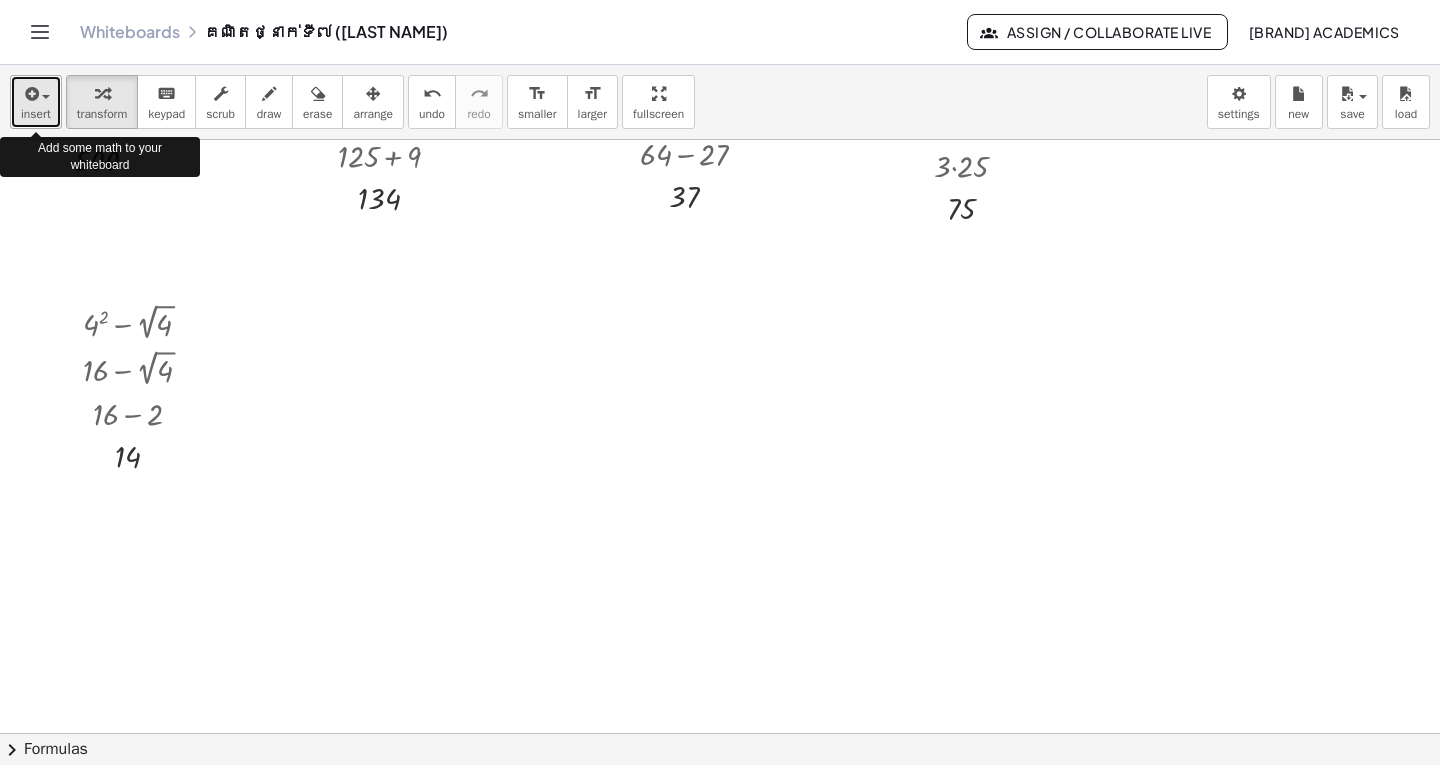 click at bounding box center [46, 97] 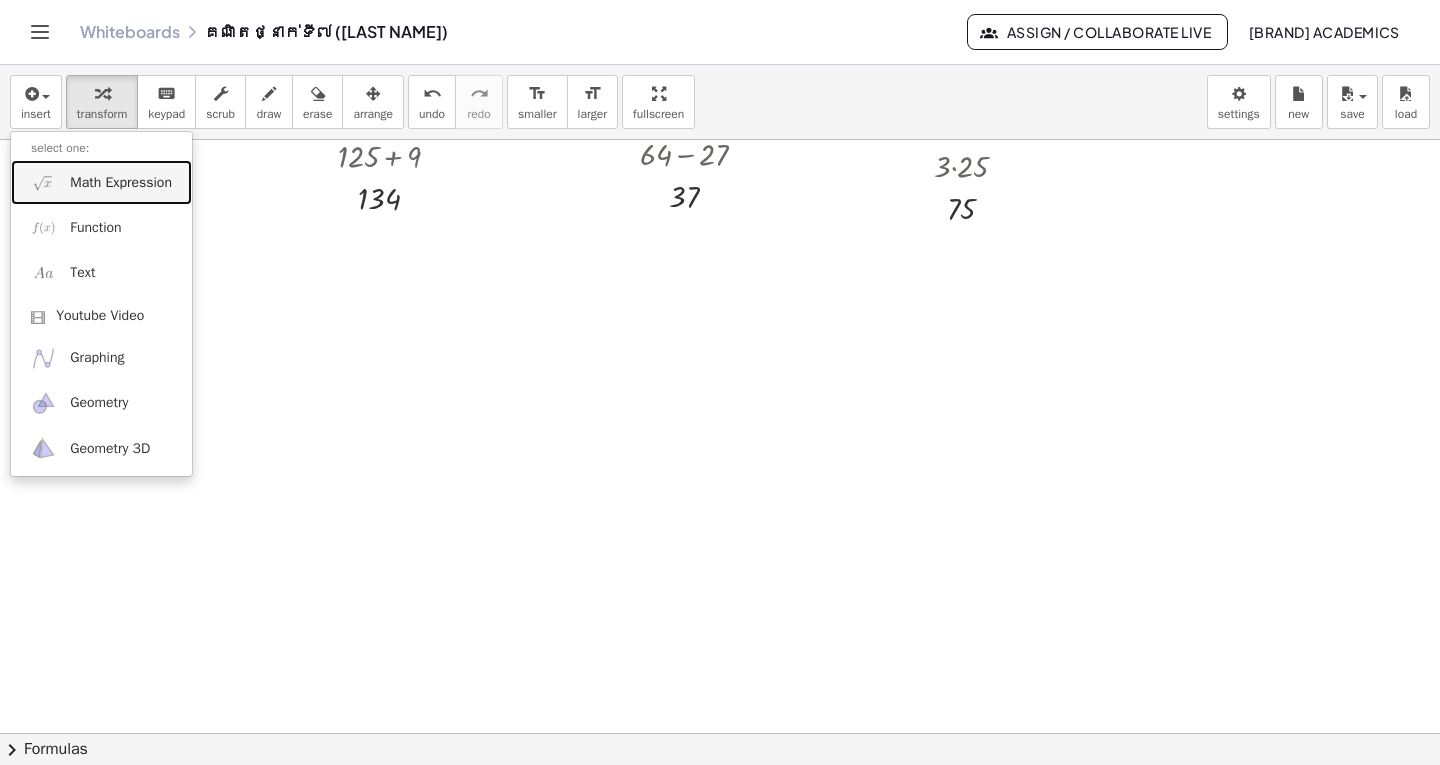 click on "Math Expression" at bounding box center (121, 183) 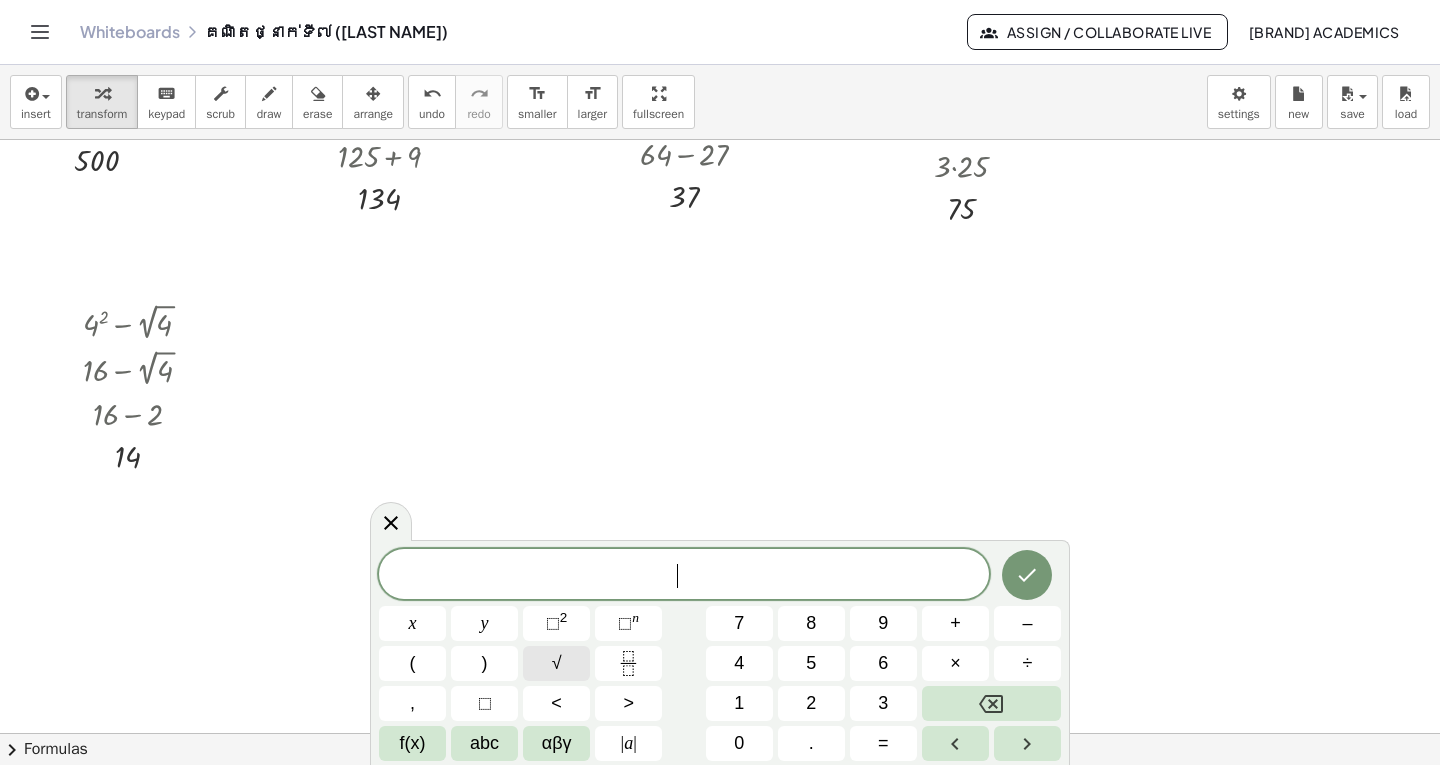 click on "√" at bounding box center (557, 663) 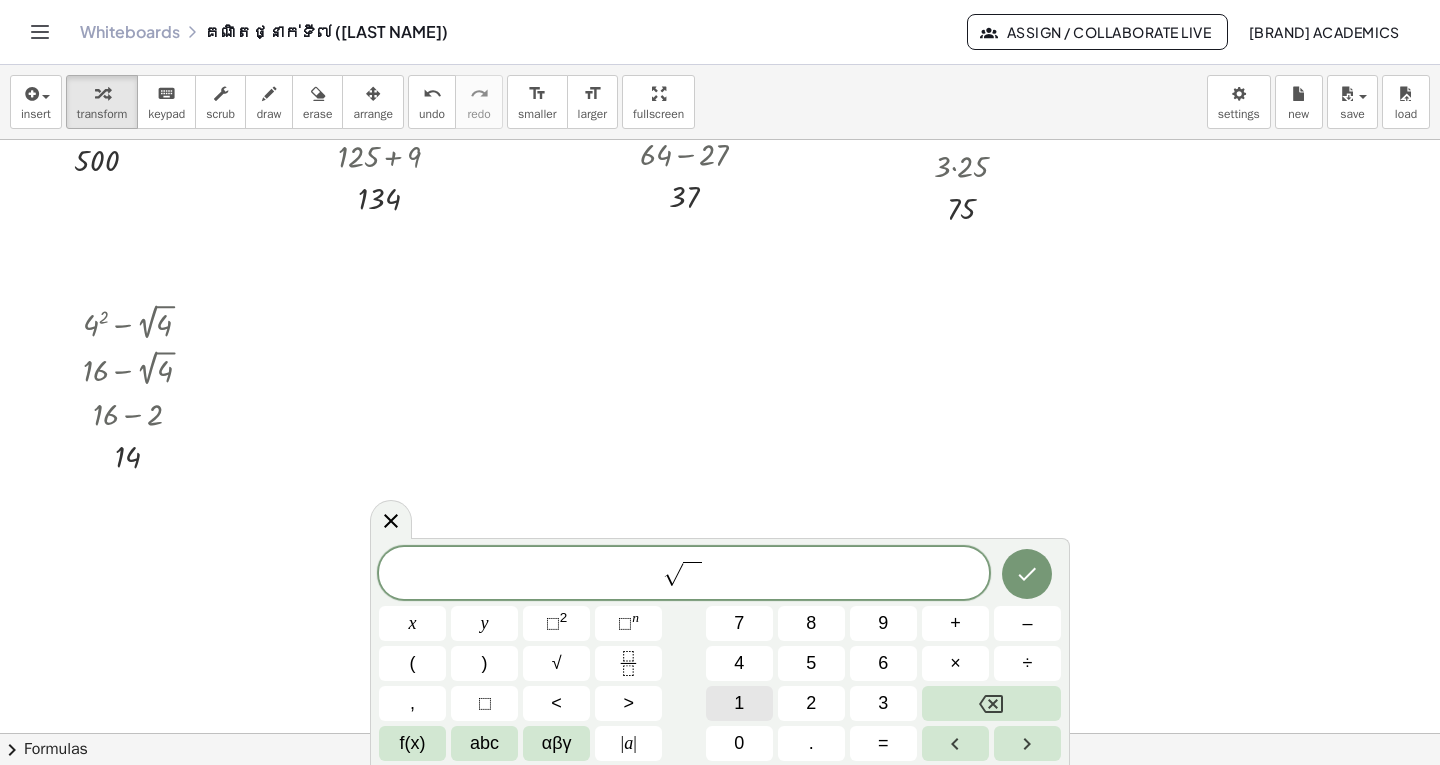click on "1" at bounding box center (739, 703) 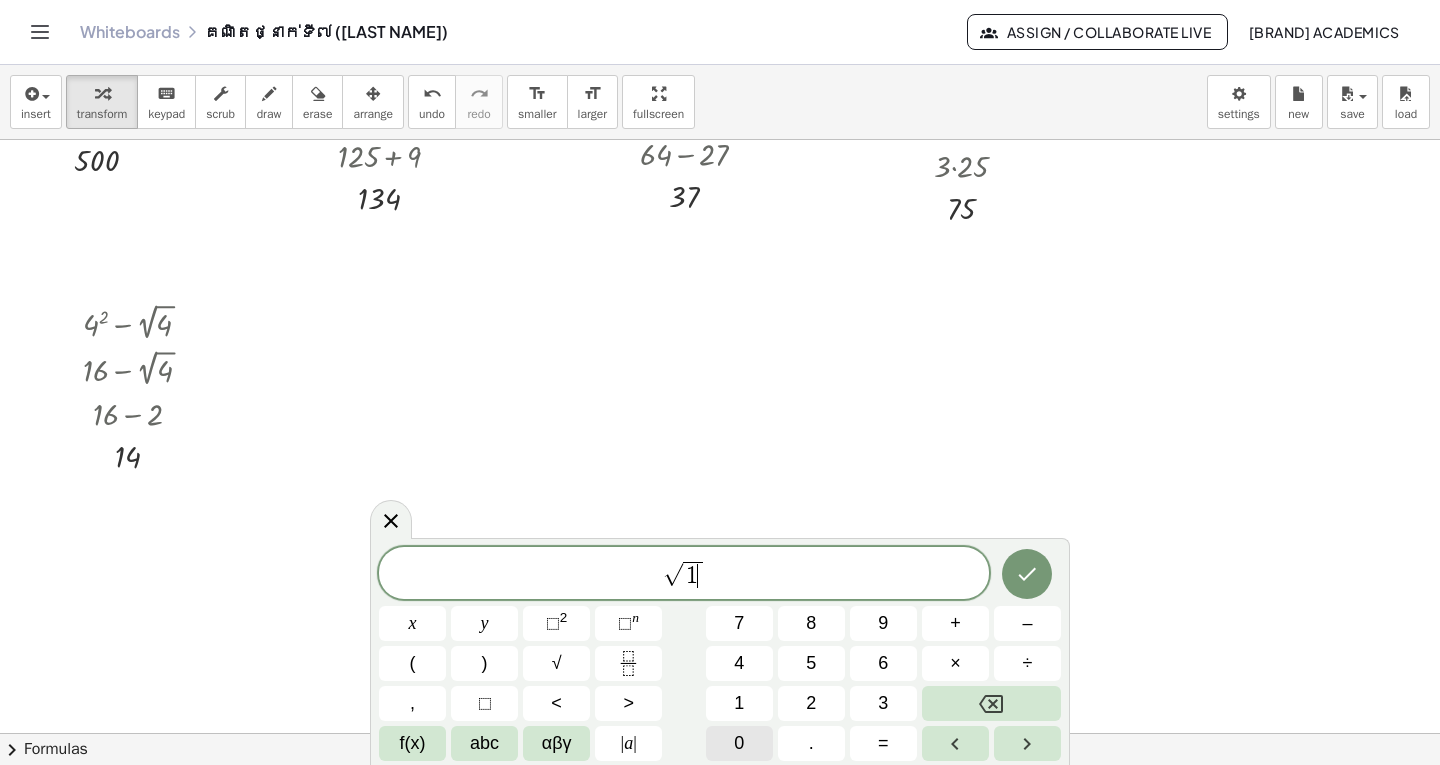 click on "0" at bounding box center [739, 743] 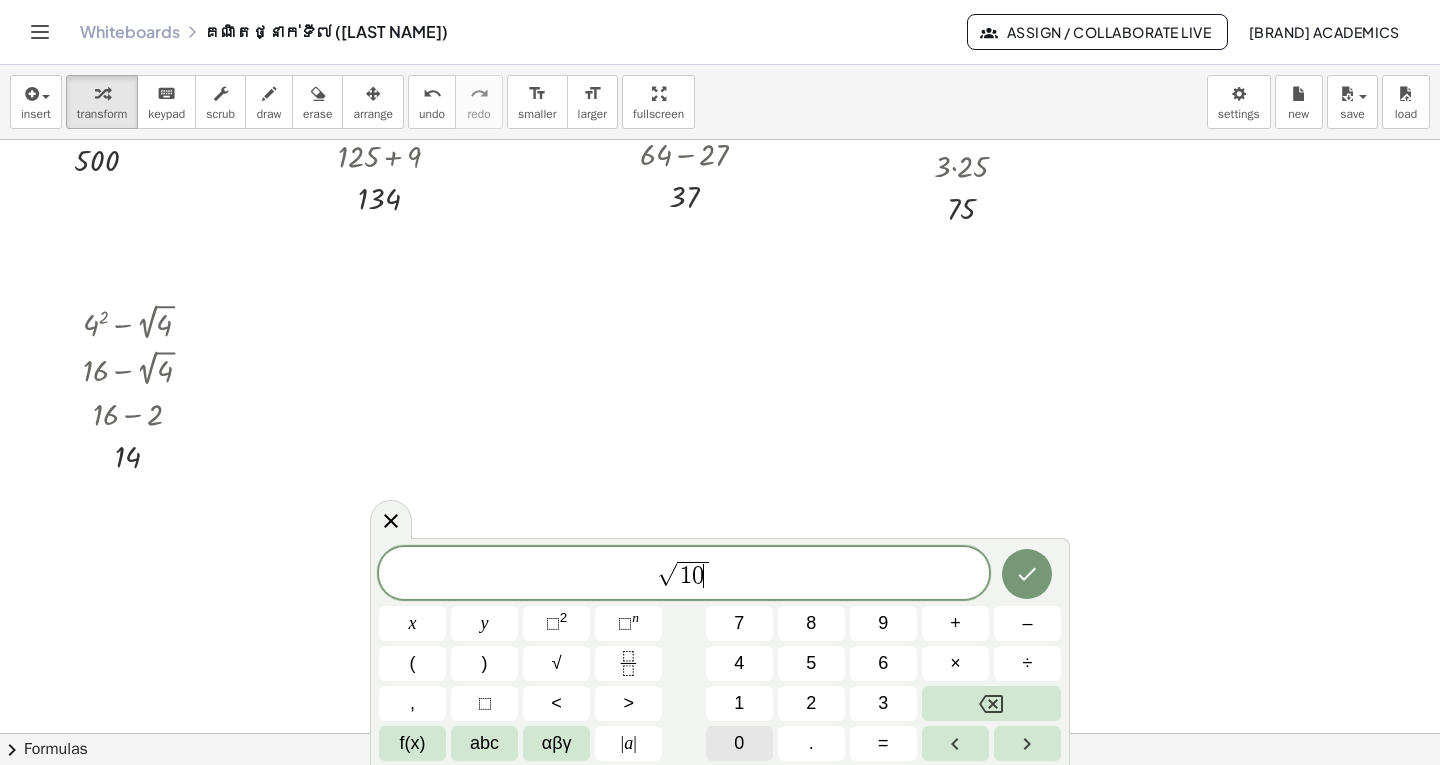 click on "0" at bounding box center [739, 743] 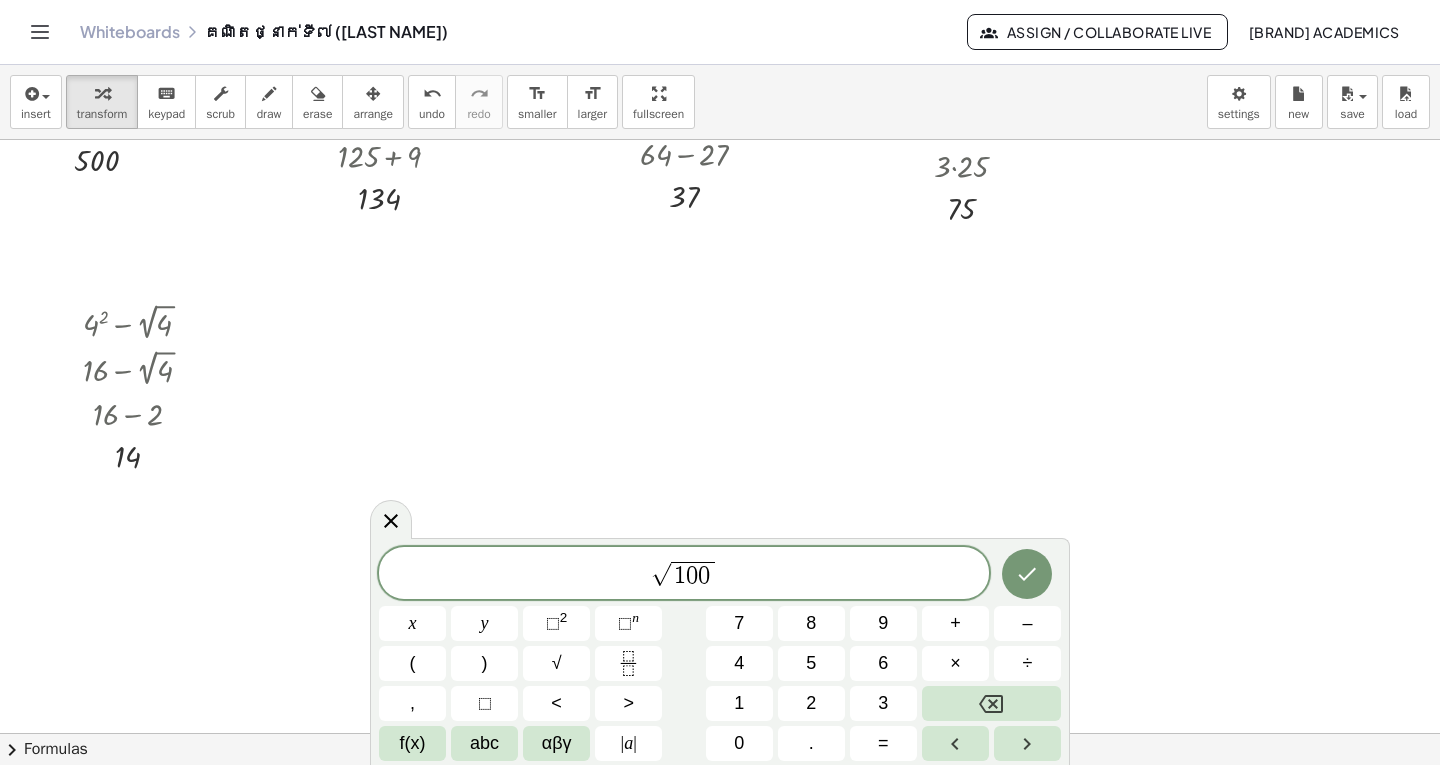 click on "√ 1 0 0 ​" at bounding box center [684, 574] 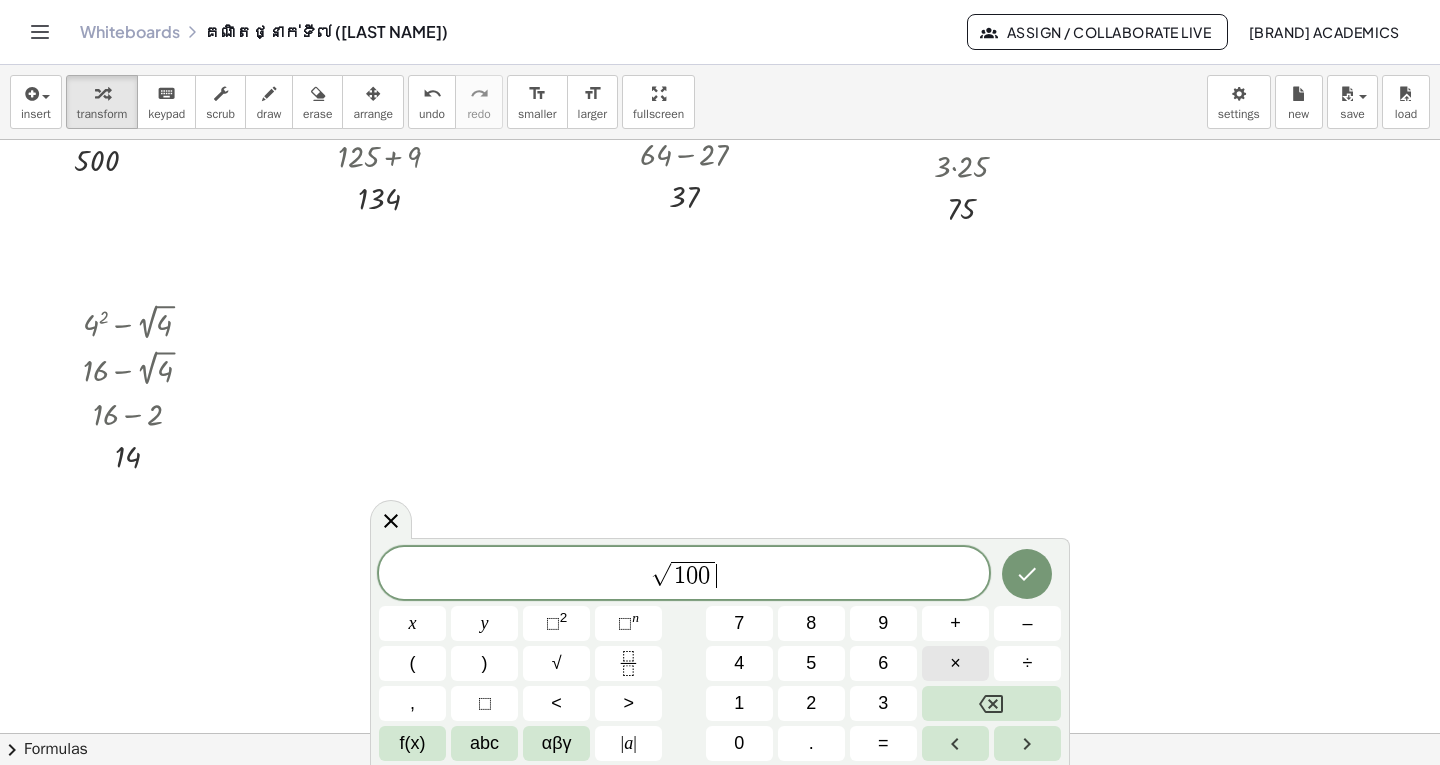 click on "×" at bounding box center (955, 663) 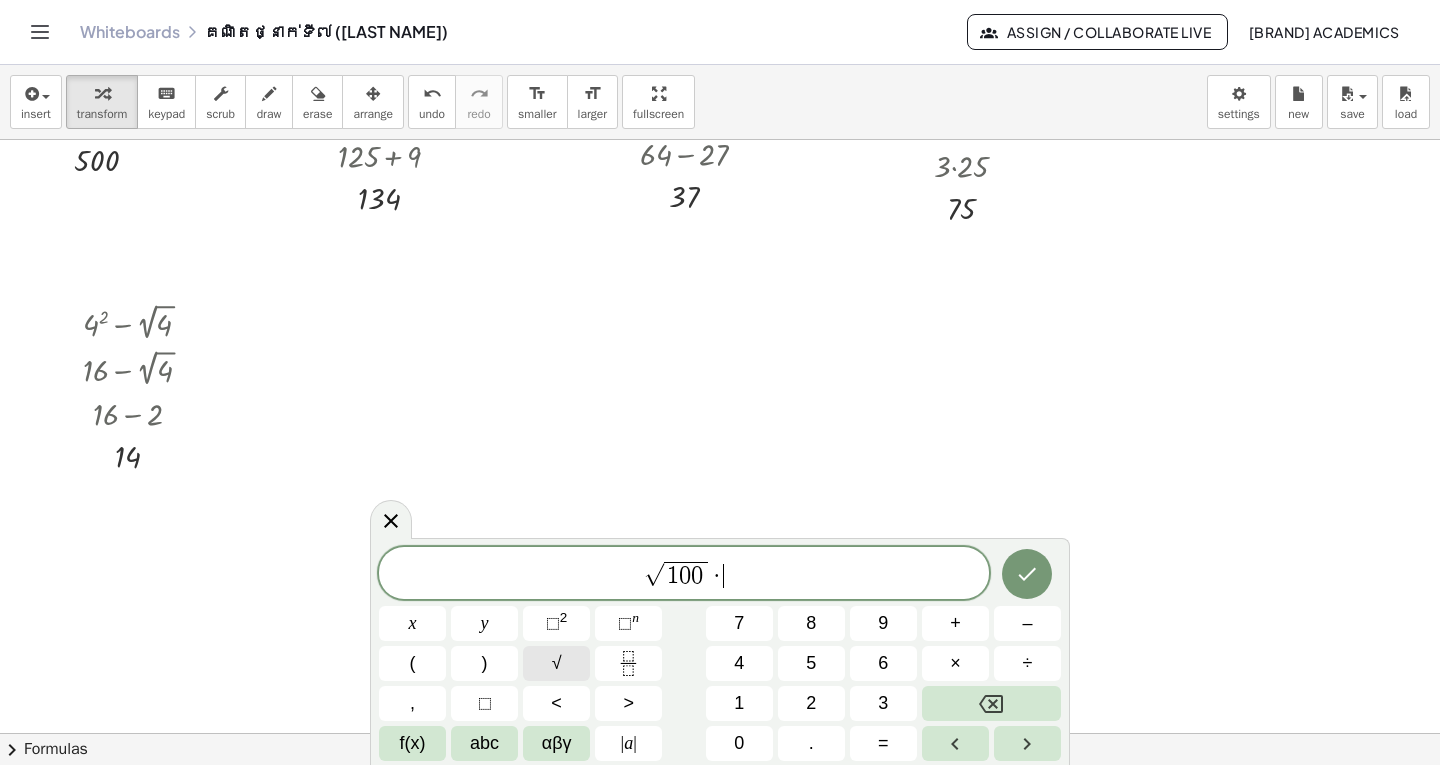 click on "√" at bounding box center [557, 663] 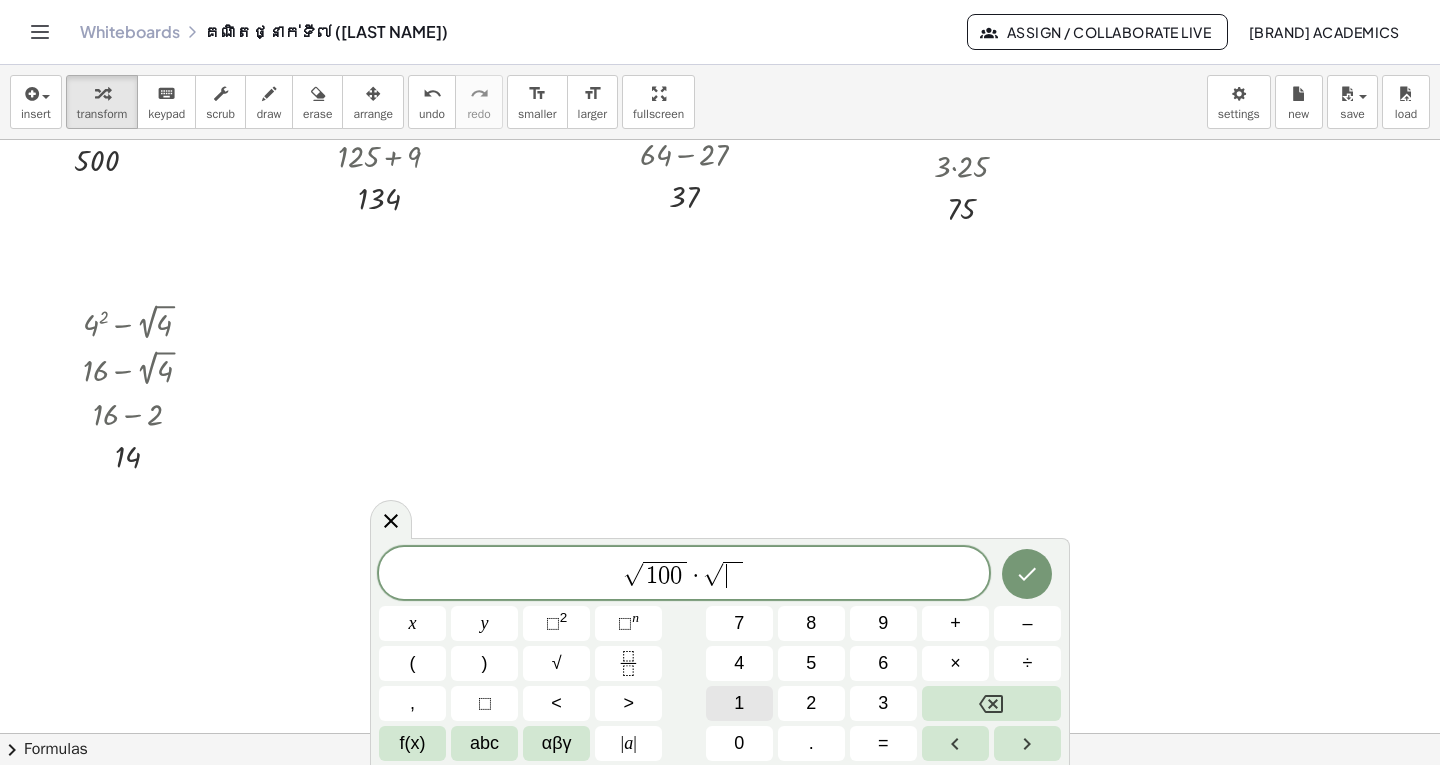 click on "1" at bounding box center [739, 703] 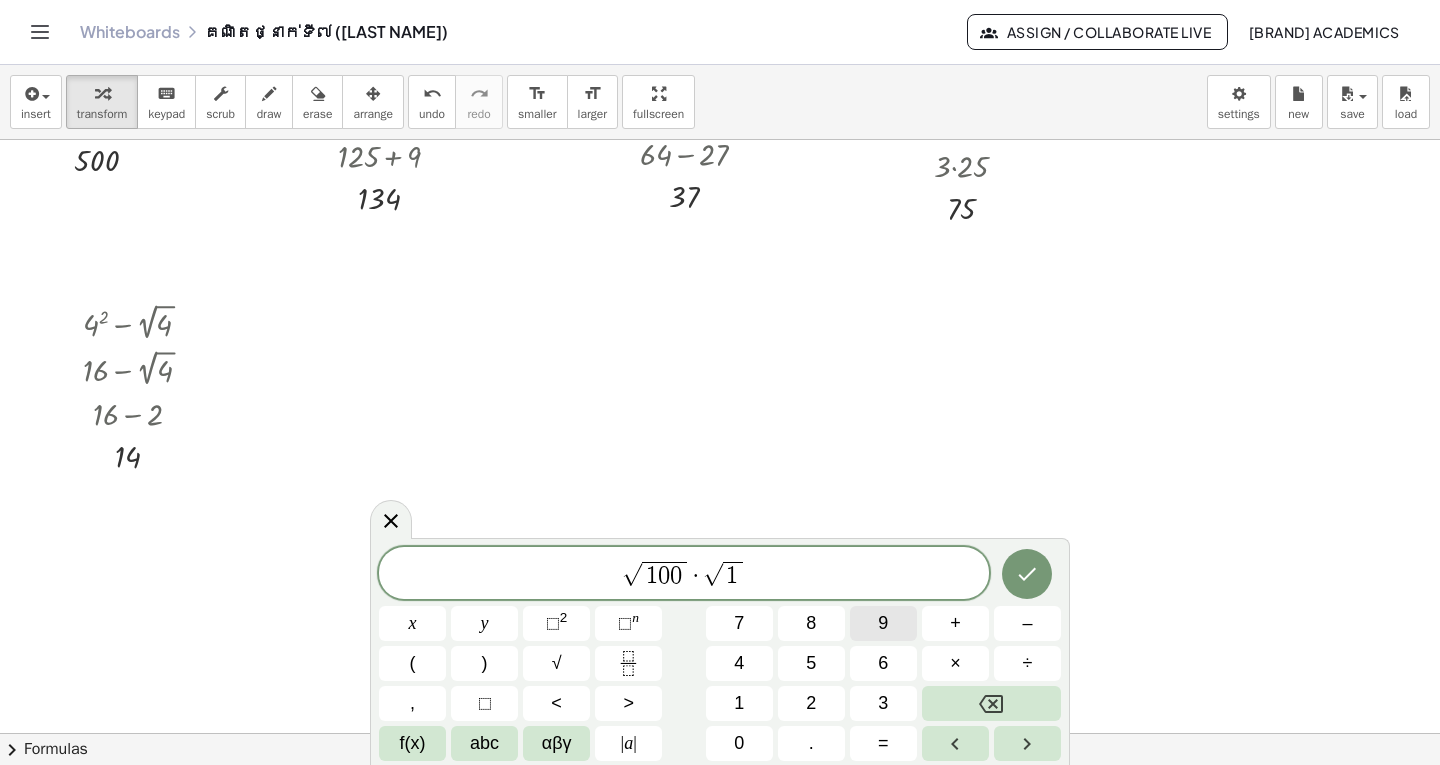 click on "9" at bounding box center [883, 623] 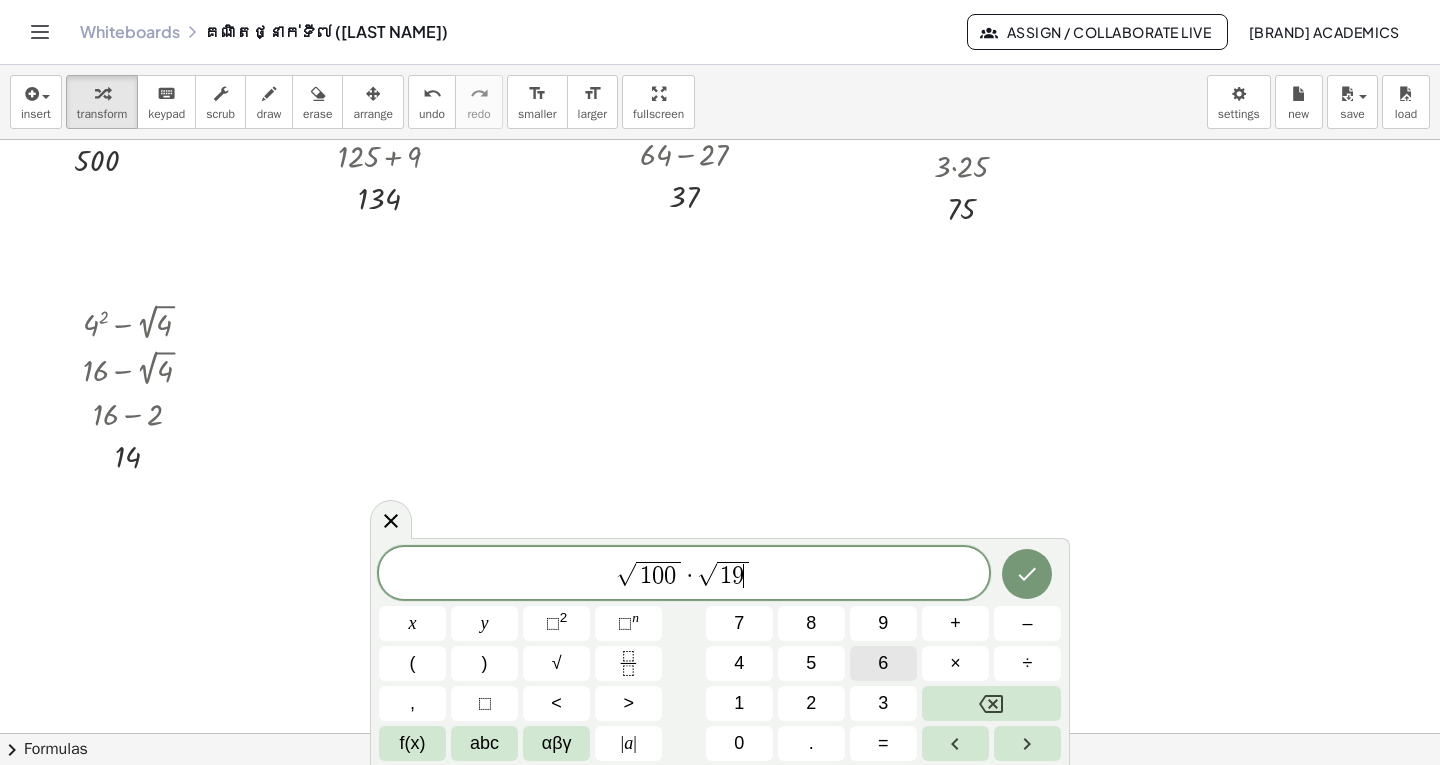 click on "6" at bounding box center (883, 663) 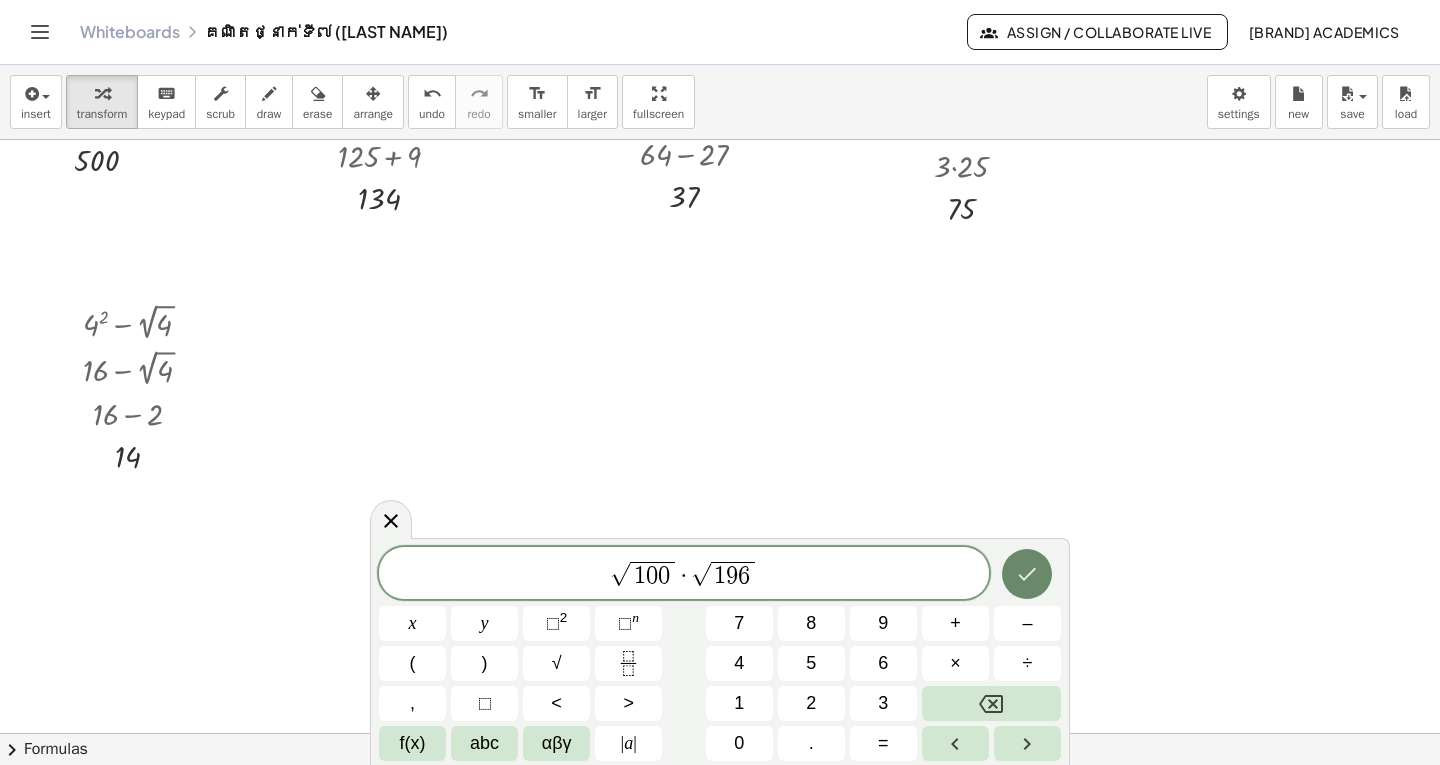 click 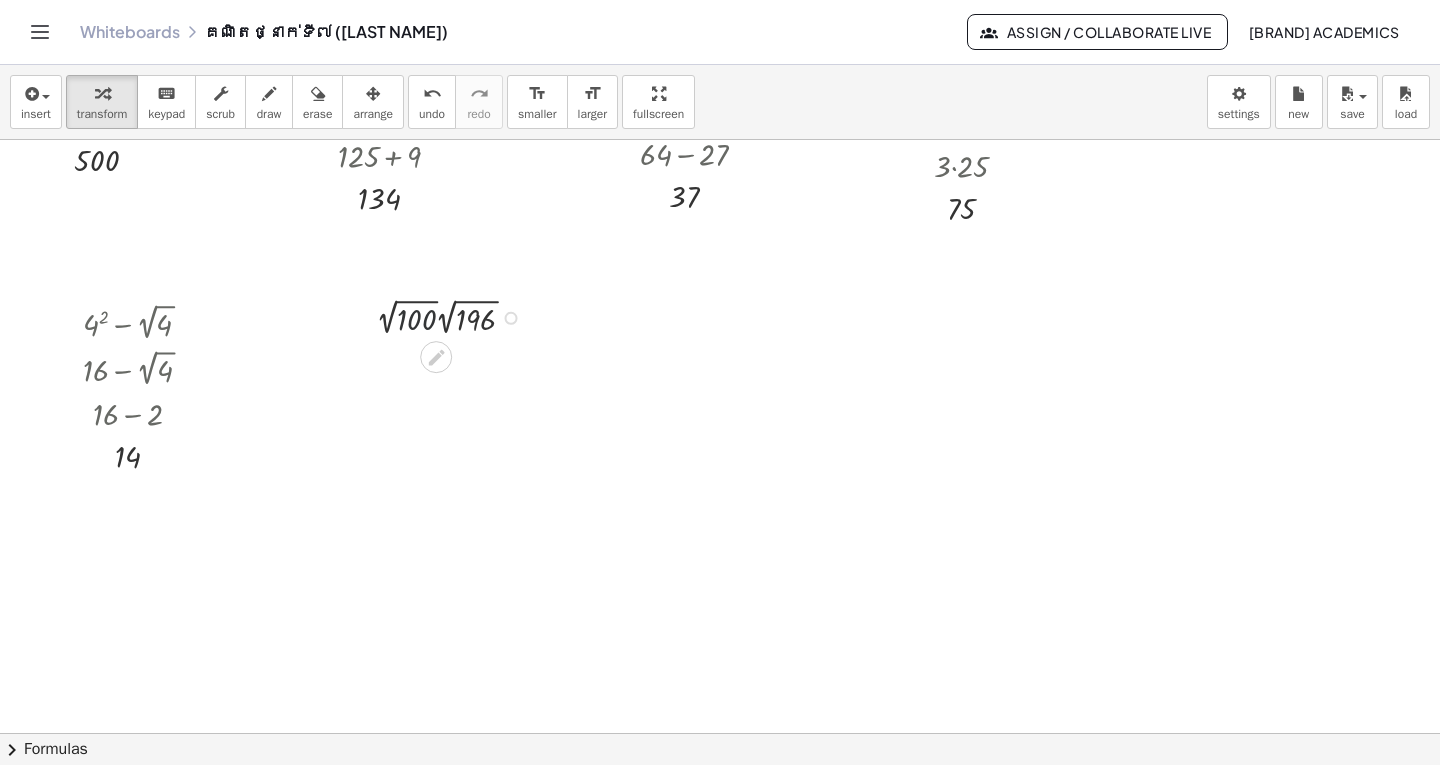 click at bounding box center [453, 316] 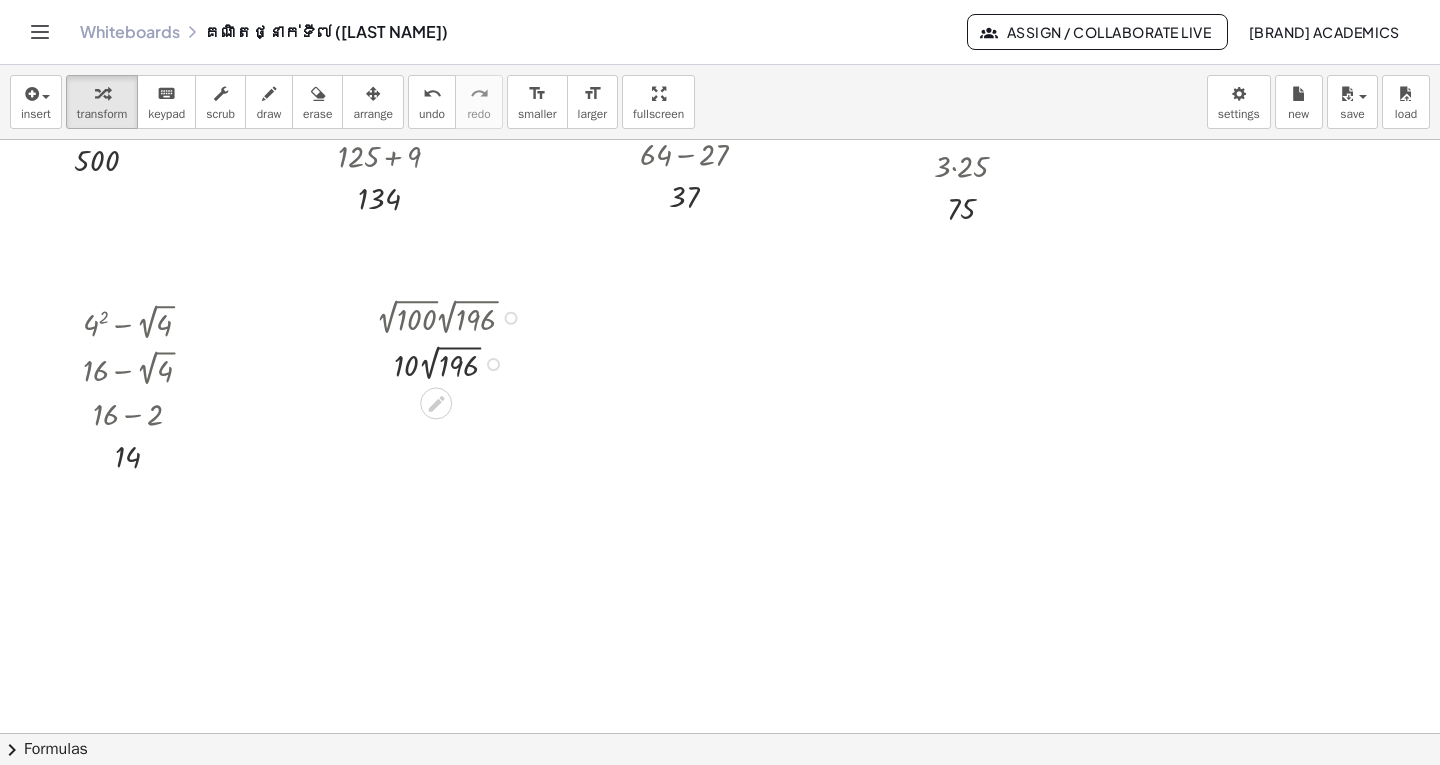 click at bounding box center [453, 362] 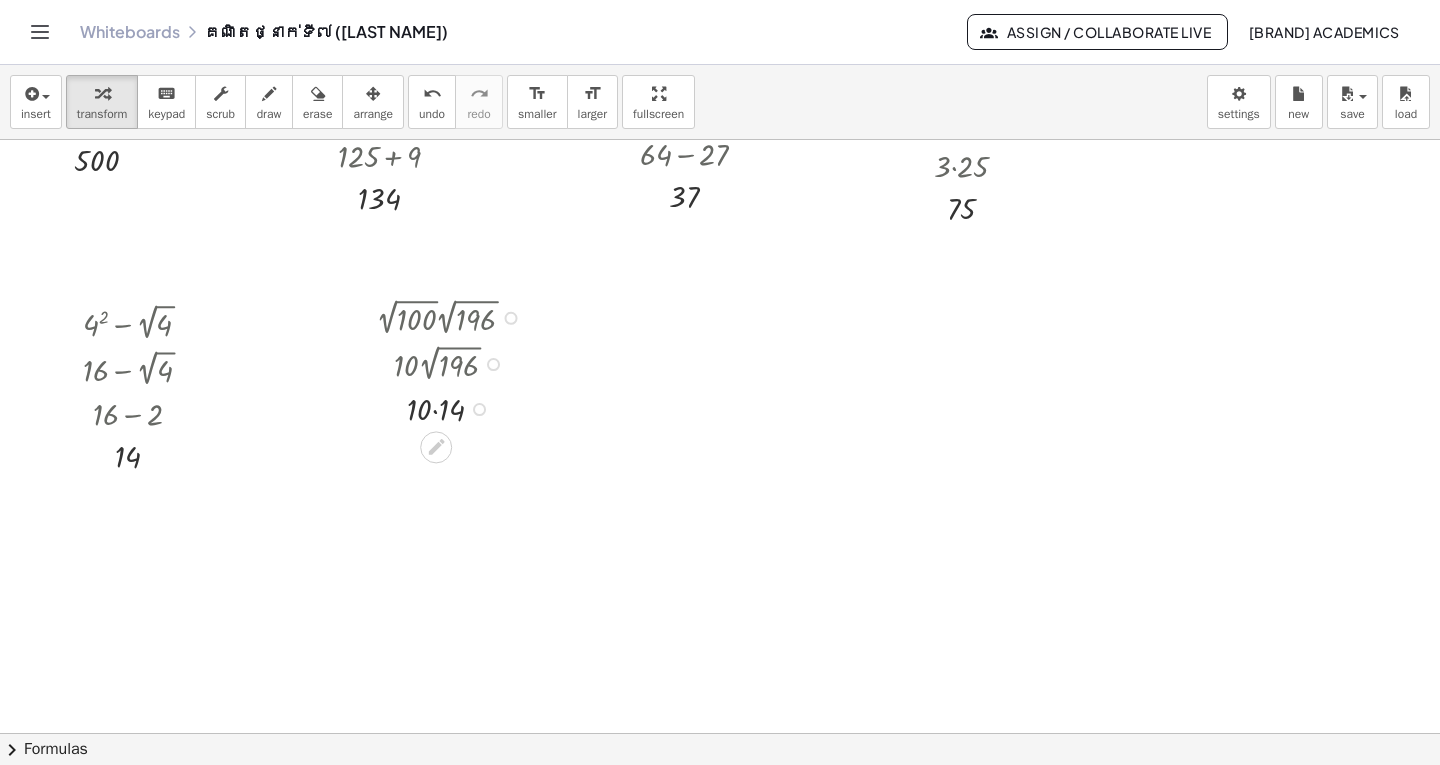 drag, startPoint x: 472, startPoint y: 360, endPoint x: 476, endPoint y: 447, distance: 87.0919 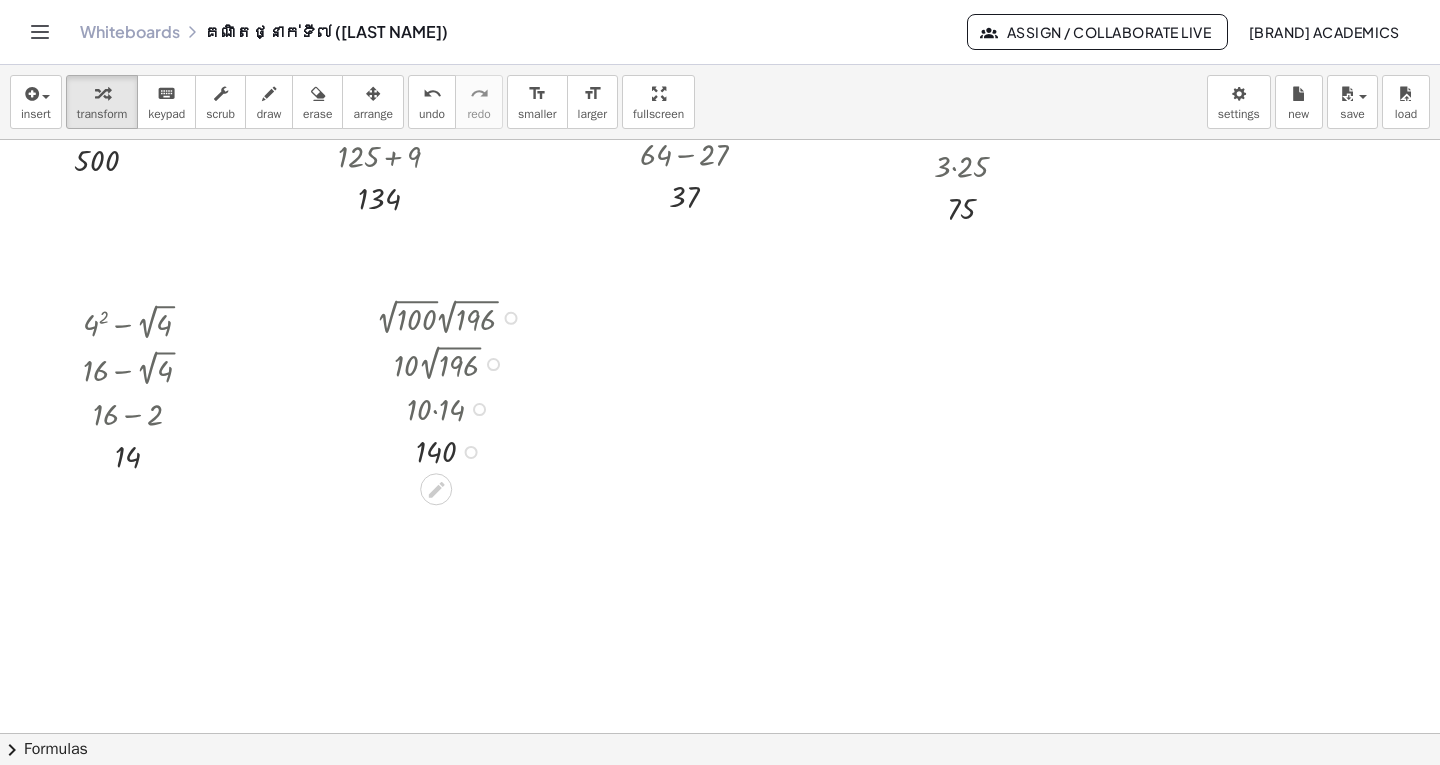 drag, startPoint x: 468, startPoint y: 448, endPoint x: 470, endPoint y: 464, distance: 16.124516 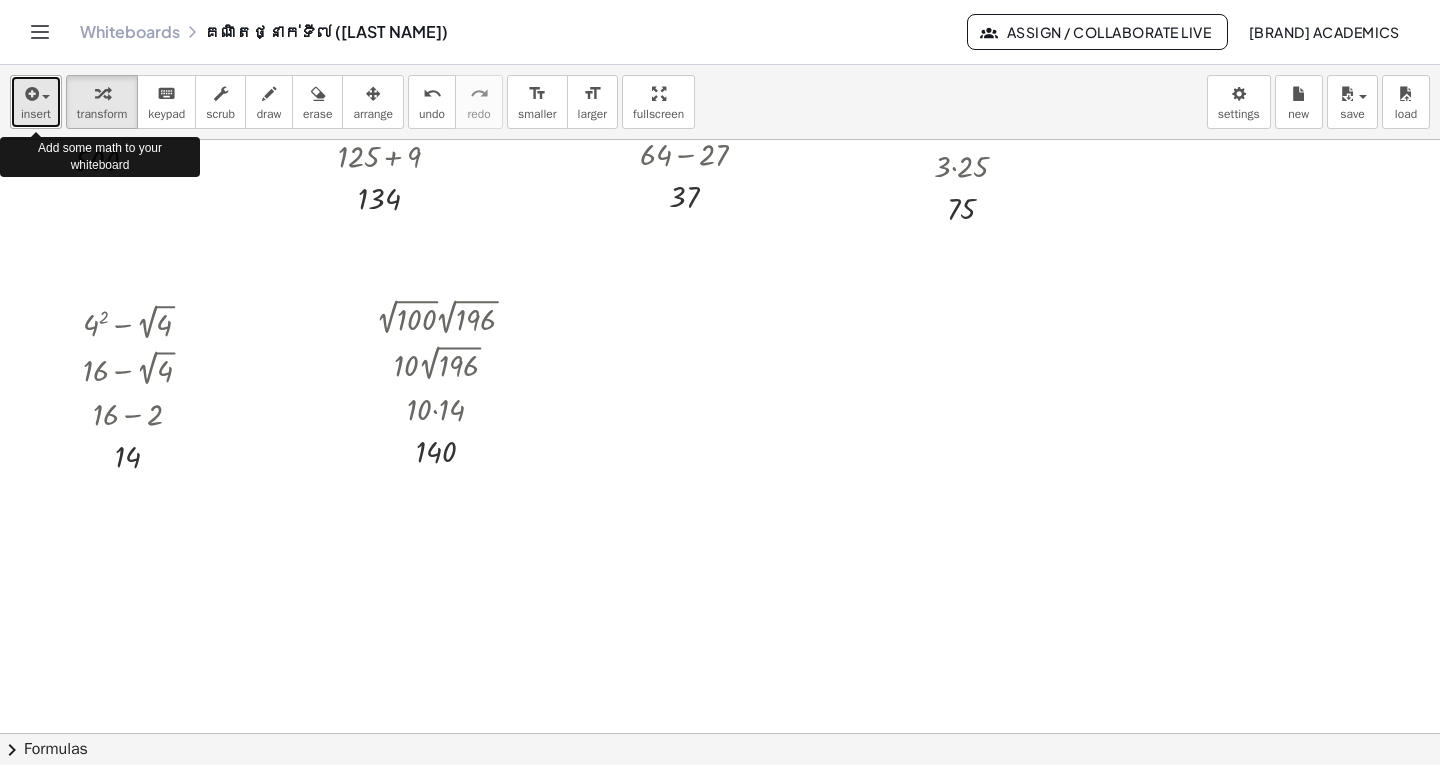click on "insert" at bounding box center [36, 114] 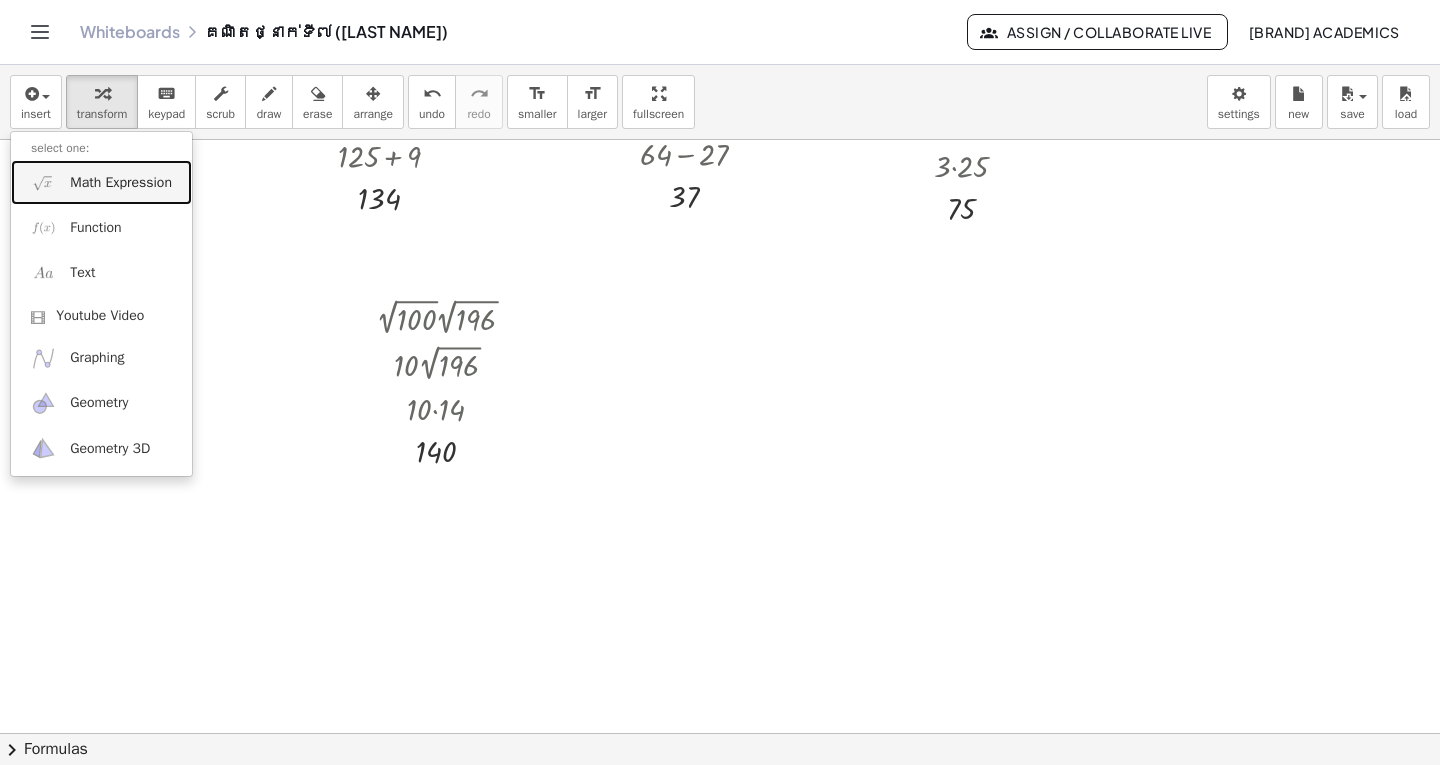 click at bounding box center (43, 182) 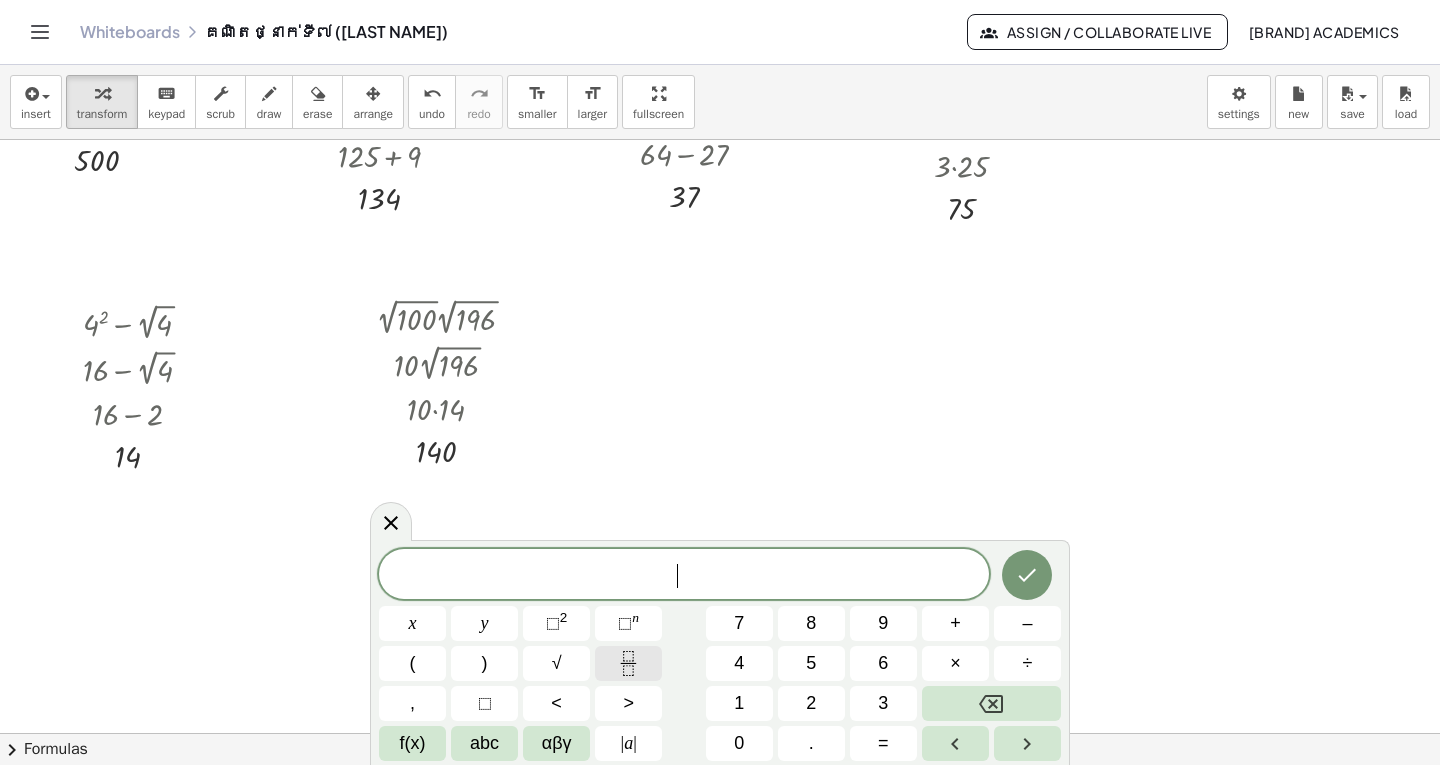 click 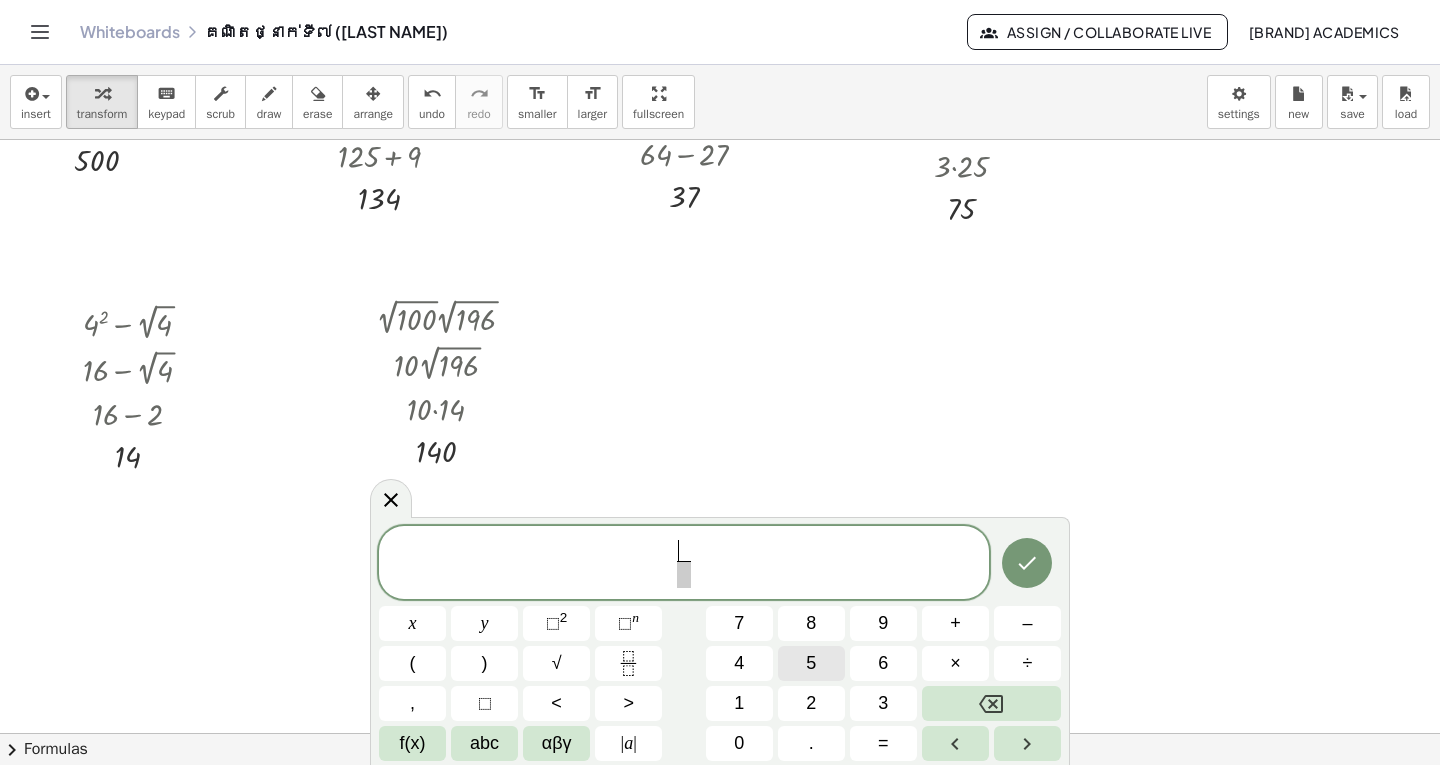 click on "5" at bounding box center (811, 663) 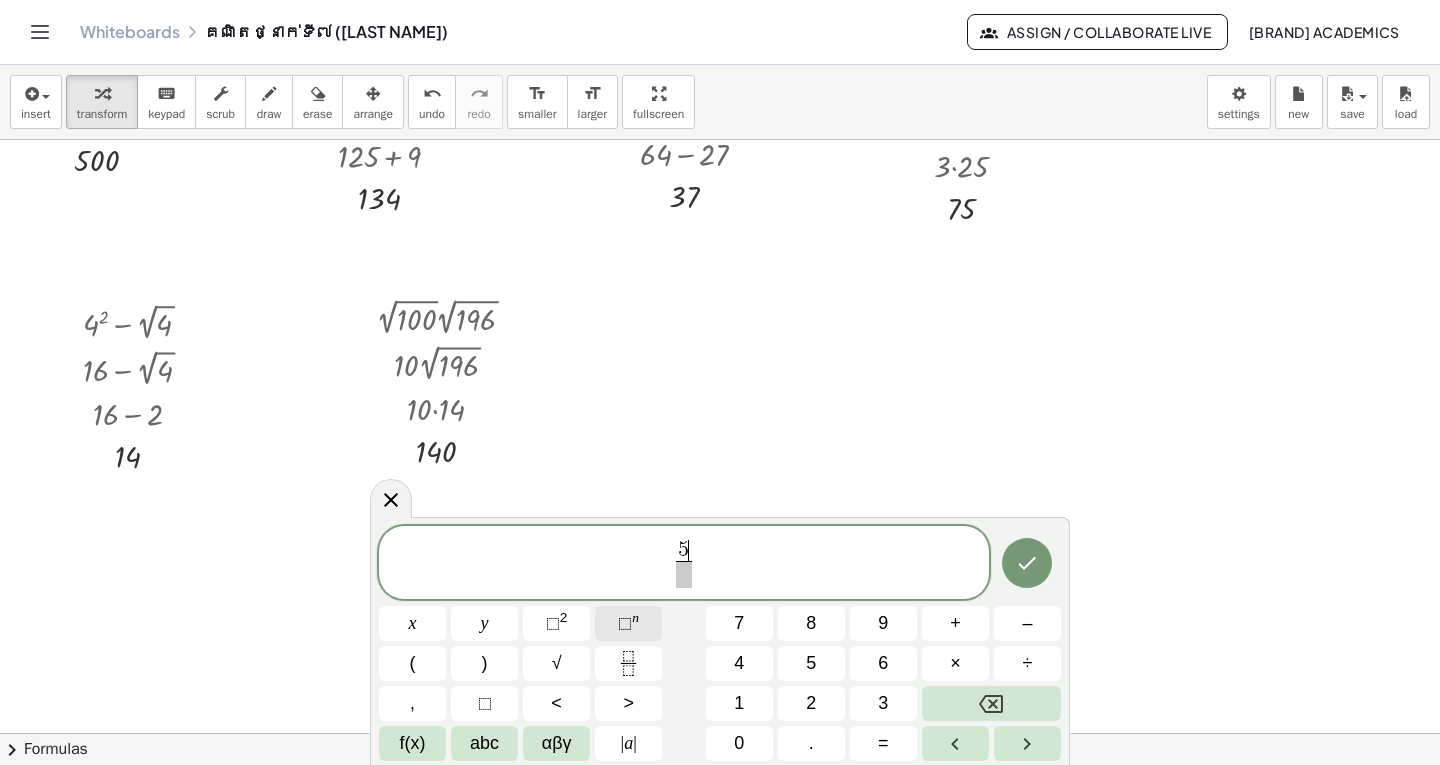 click on "n" at bounding box center [635, 617] 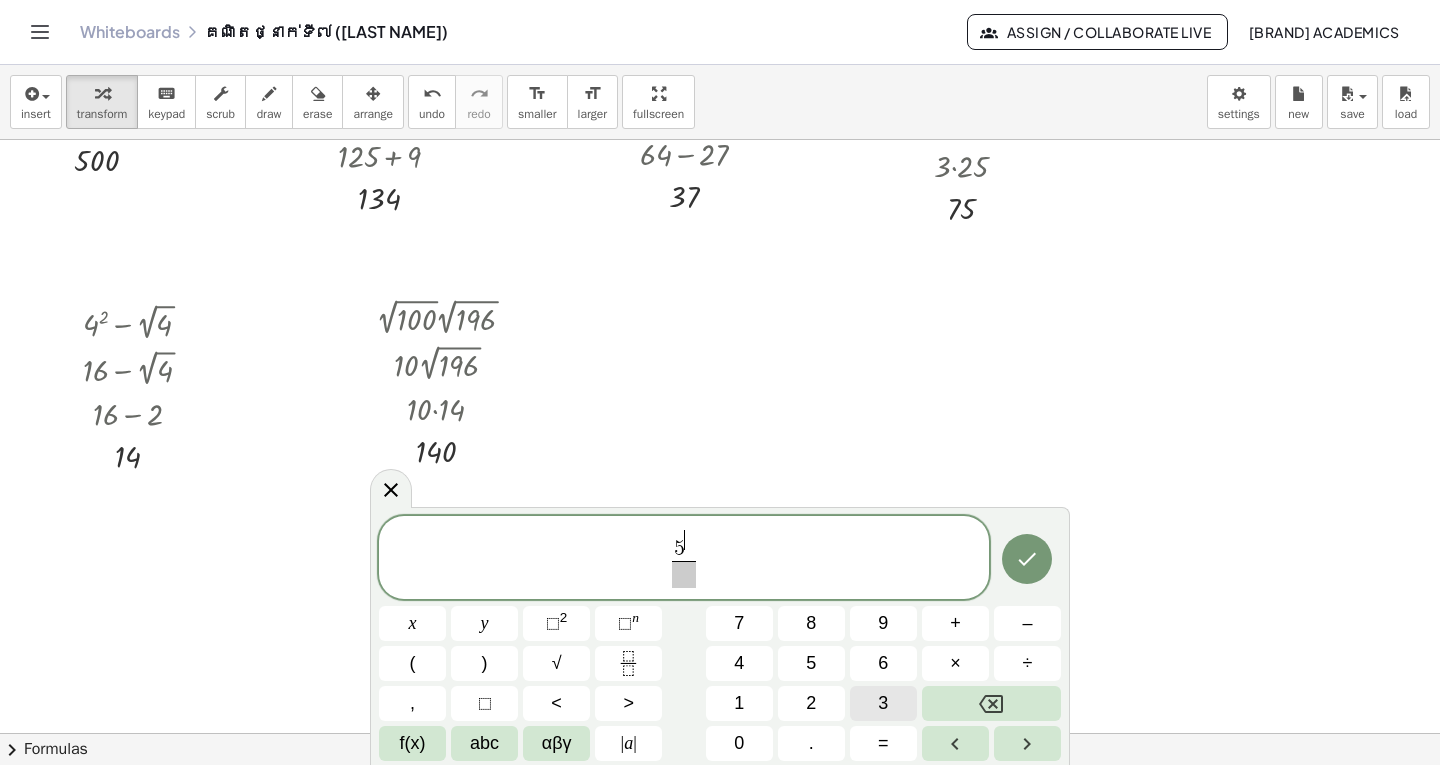 click on "3" at bounding box center [883, 703] 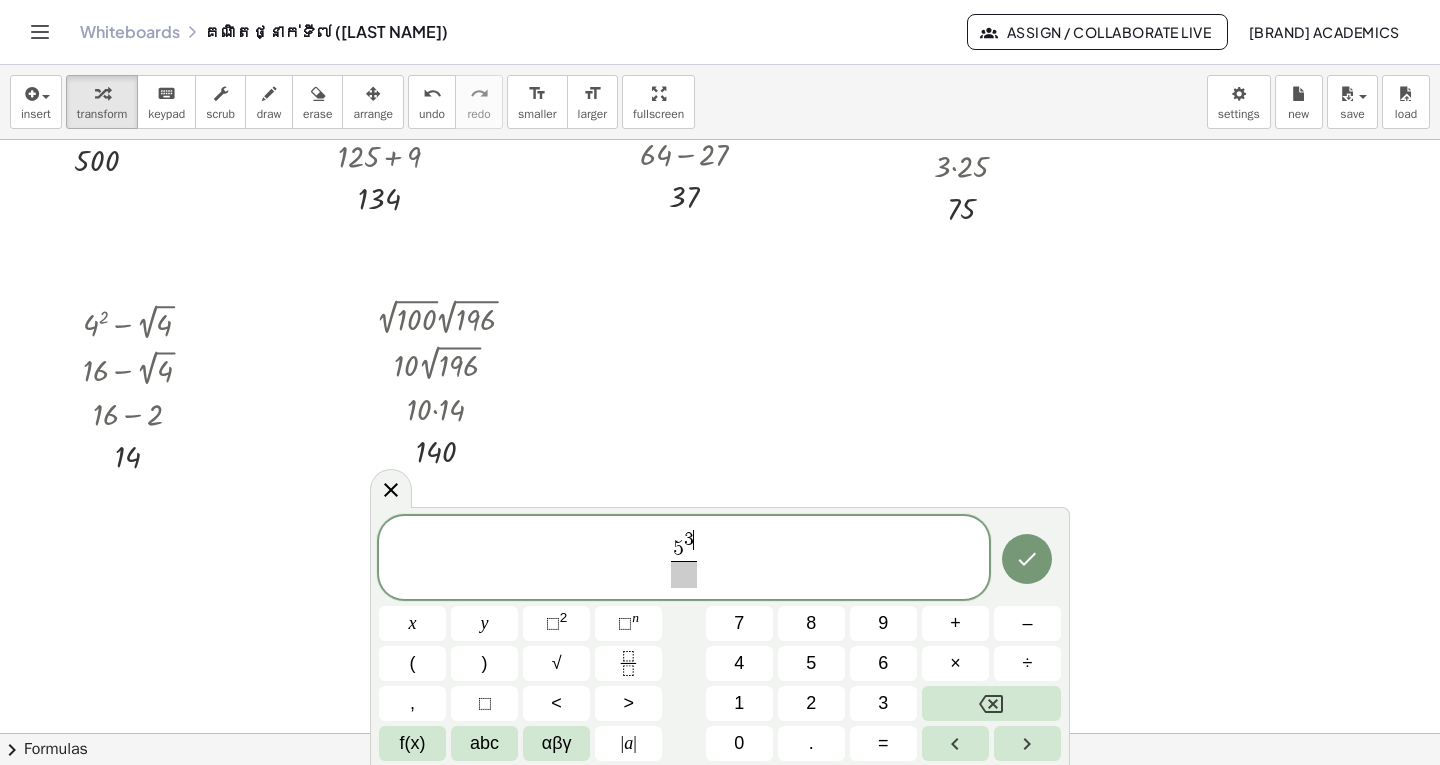 click on "5 3 ​ ​" at bounding box center (684, 559) 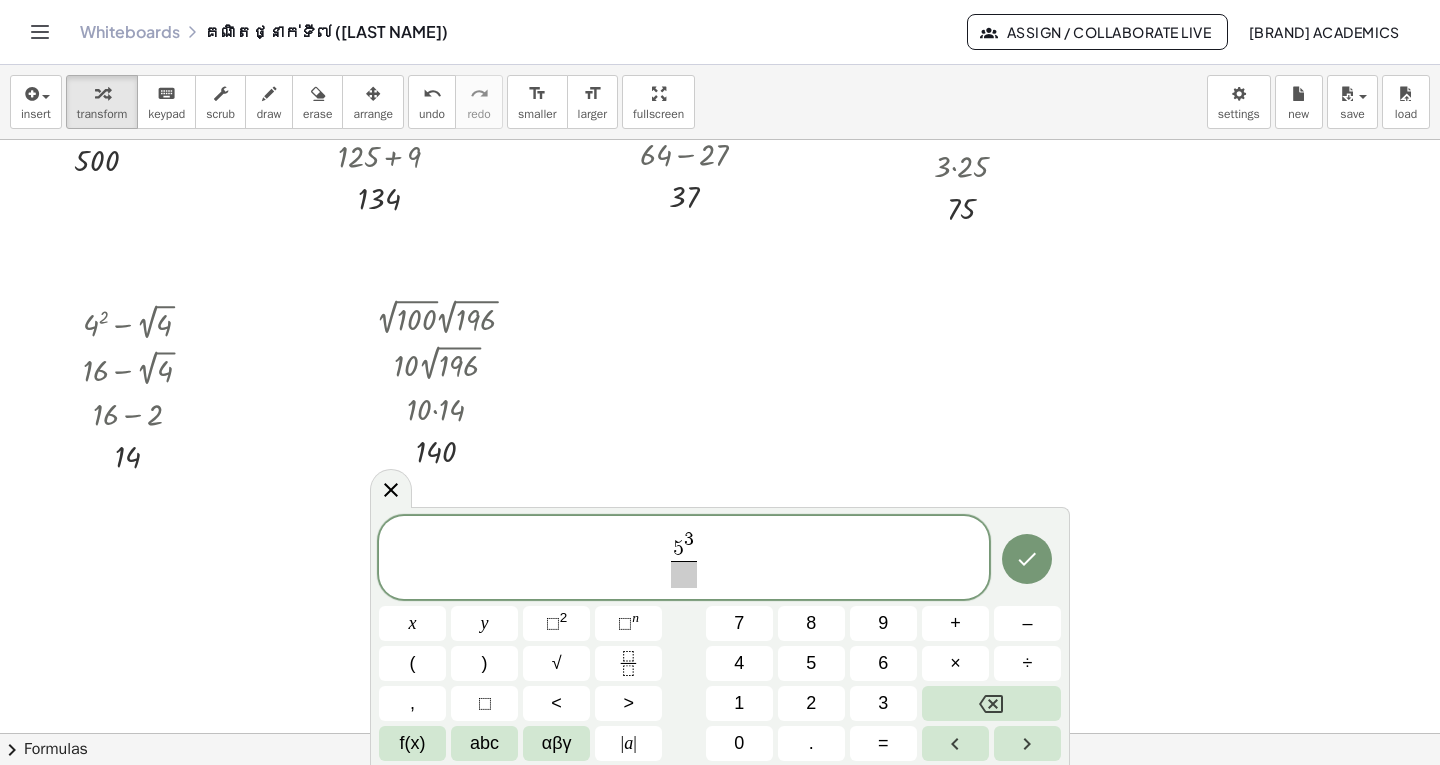 click on "5 3" at bounding box center [683, 545] 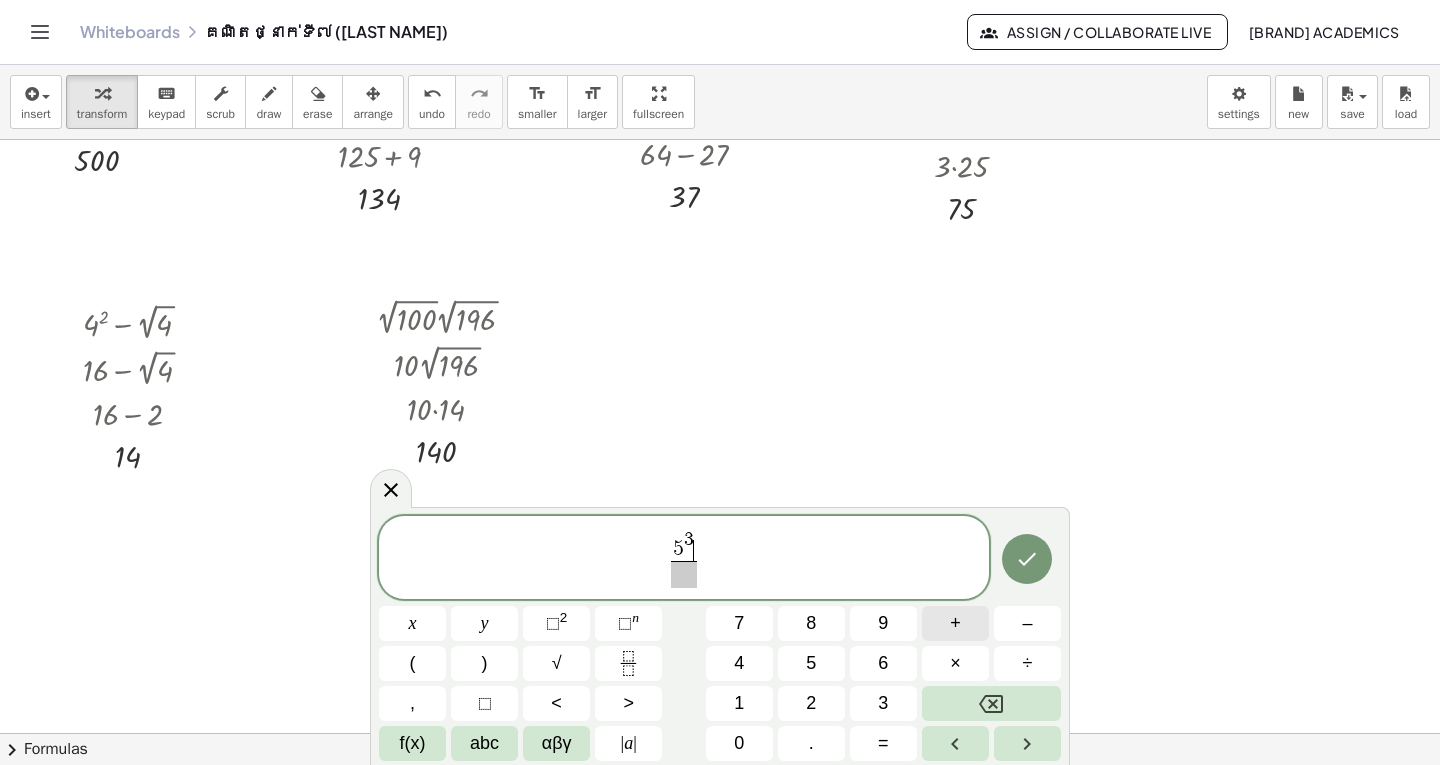 click on "+" at bounding box center [955, 623] 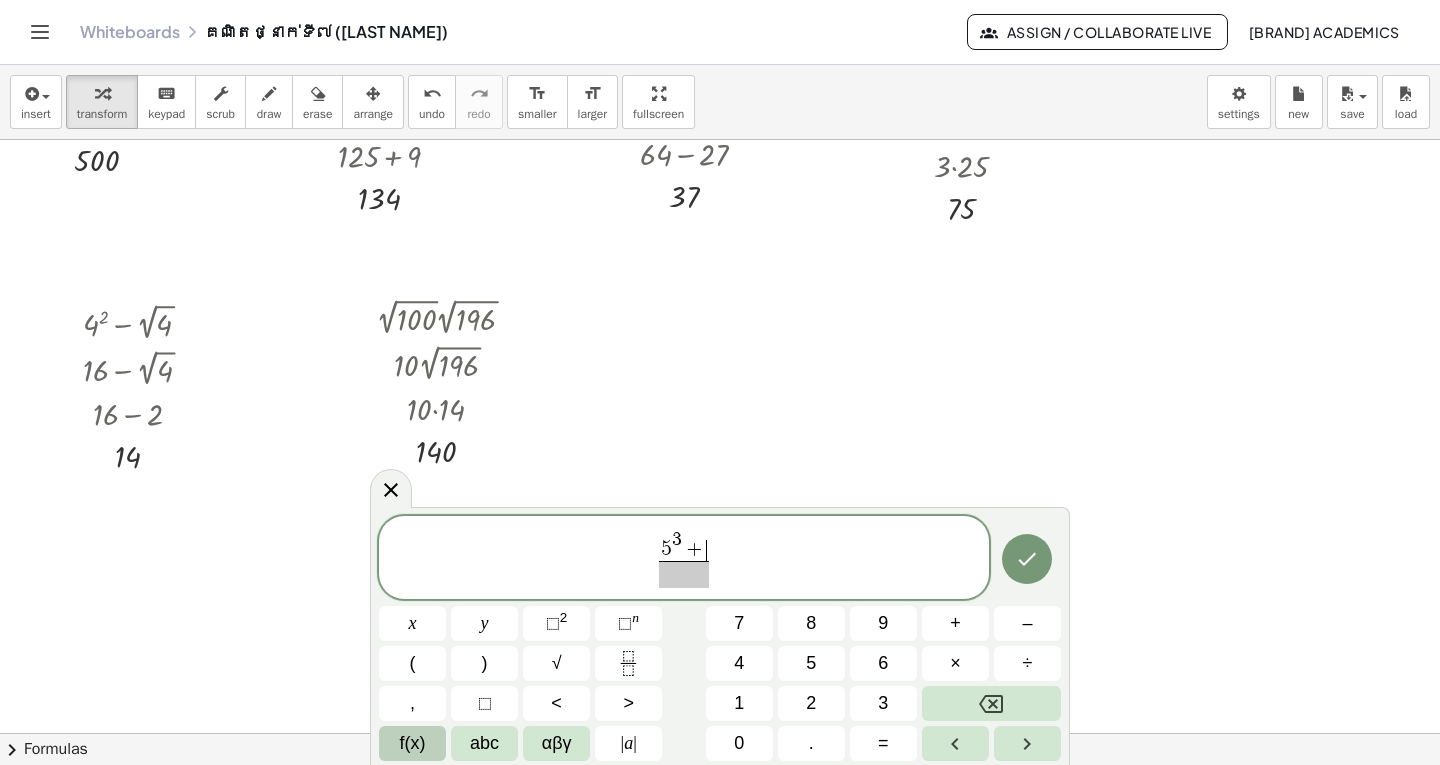 click on "f(x)" at bounding box center [413, 743] 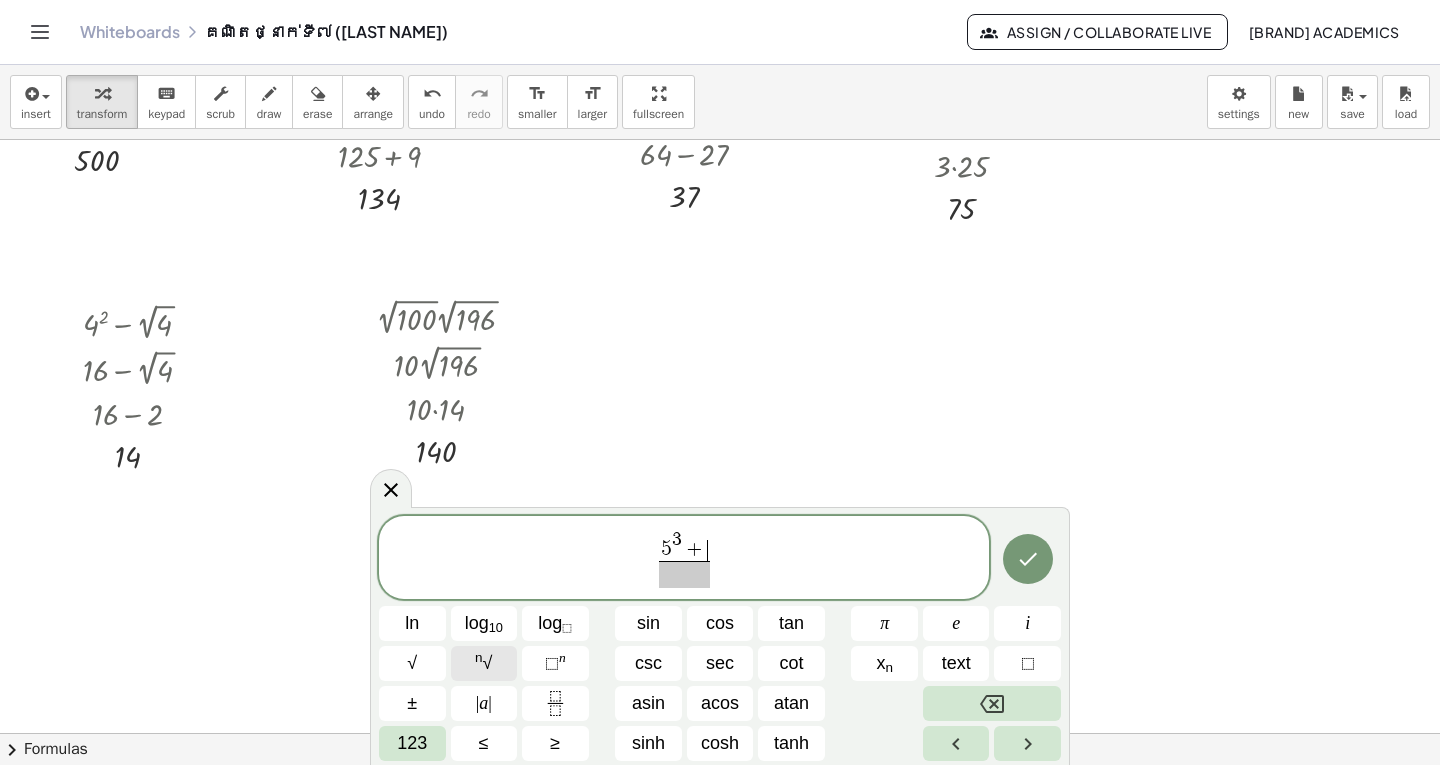 click on "n √" 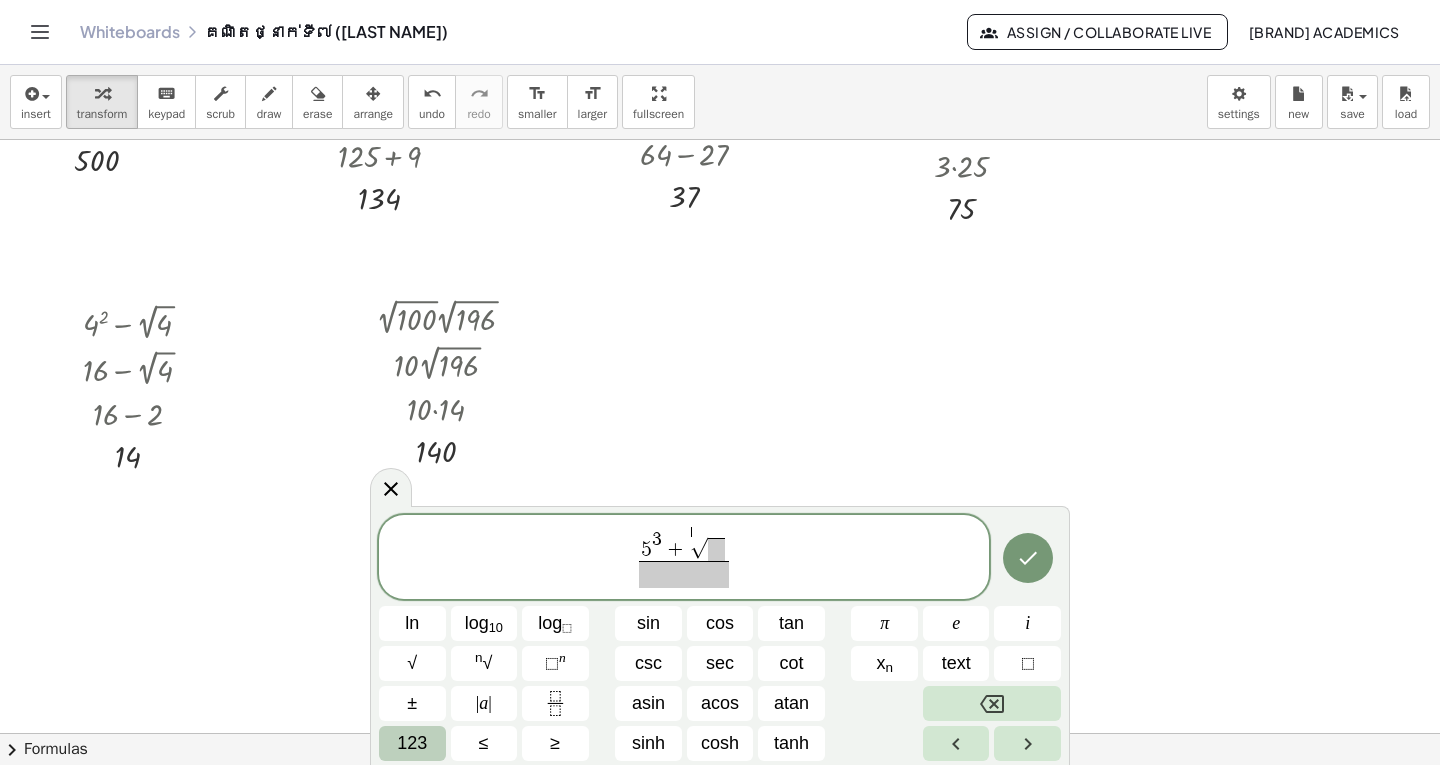 click on "123" at bounding box center [412, 743] 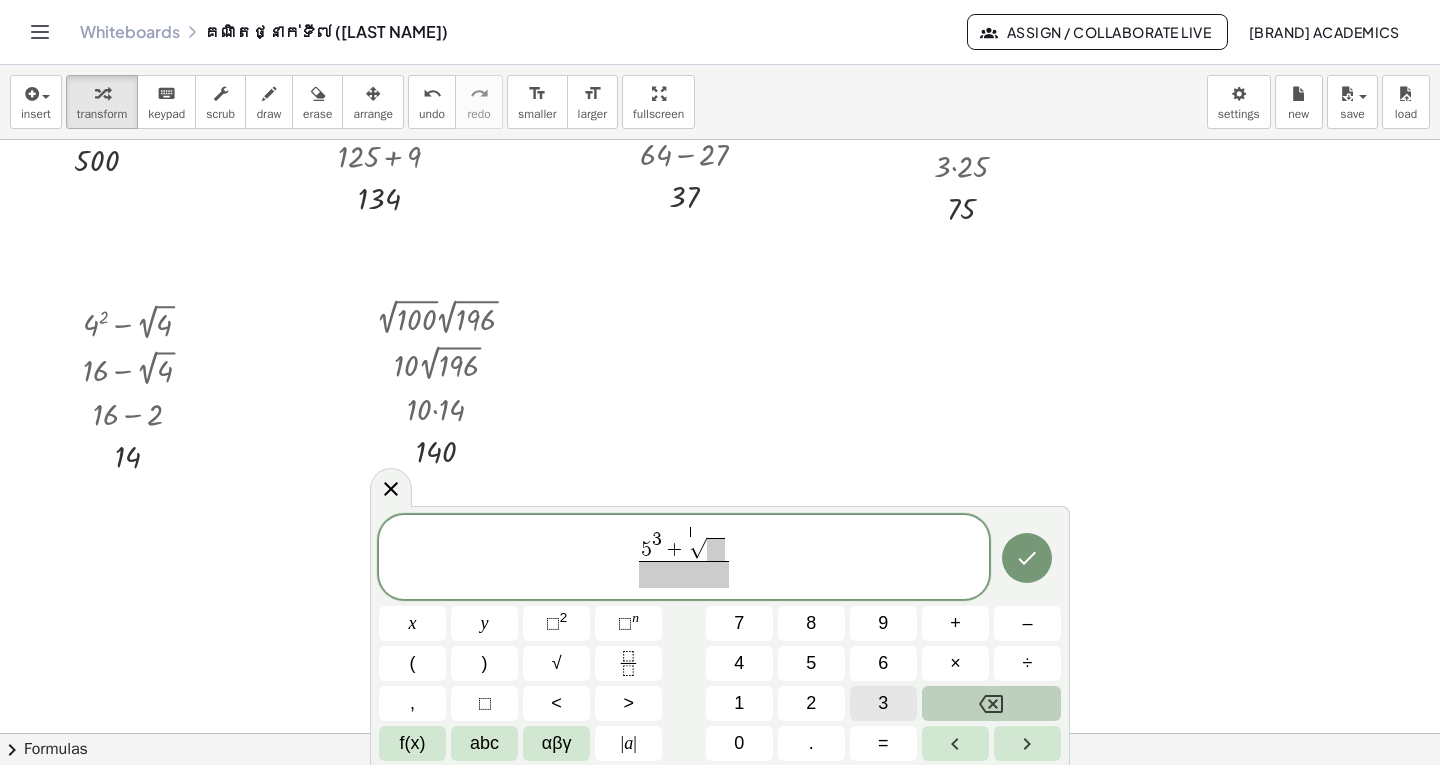 click on "3" at bounding box center [883, 703] 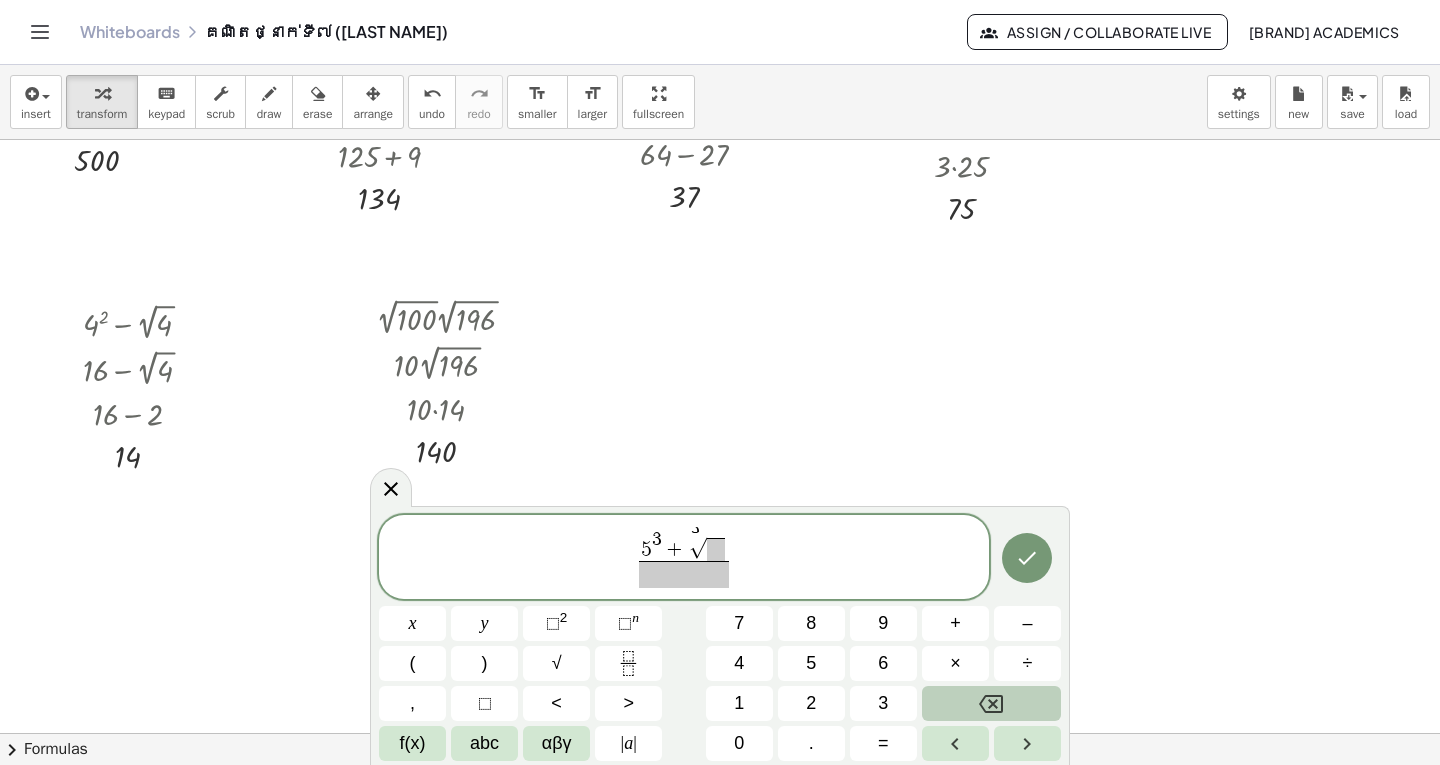 click at bounding box center (716, 550) 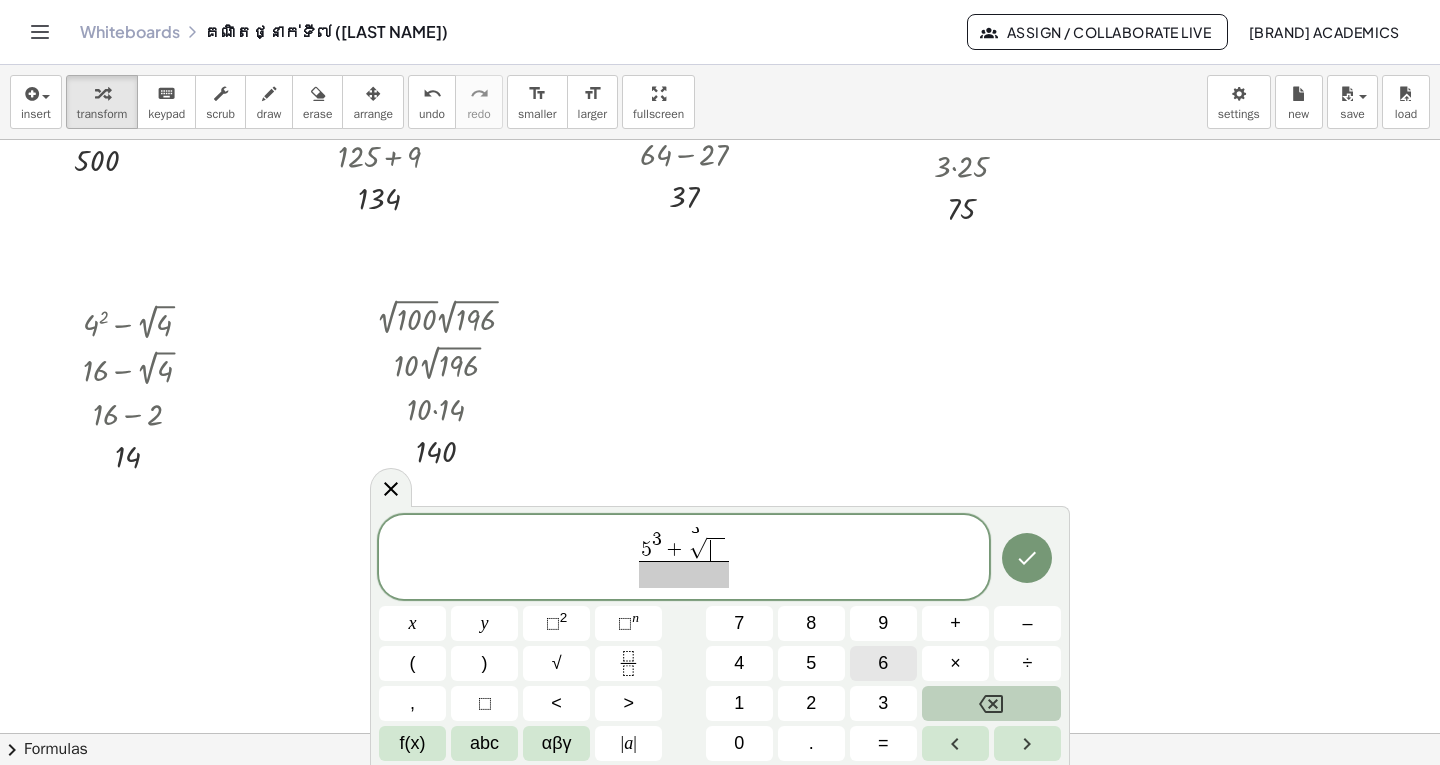 click on "6" at bounding box center (883, 663) 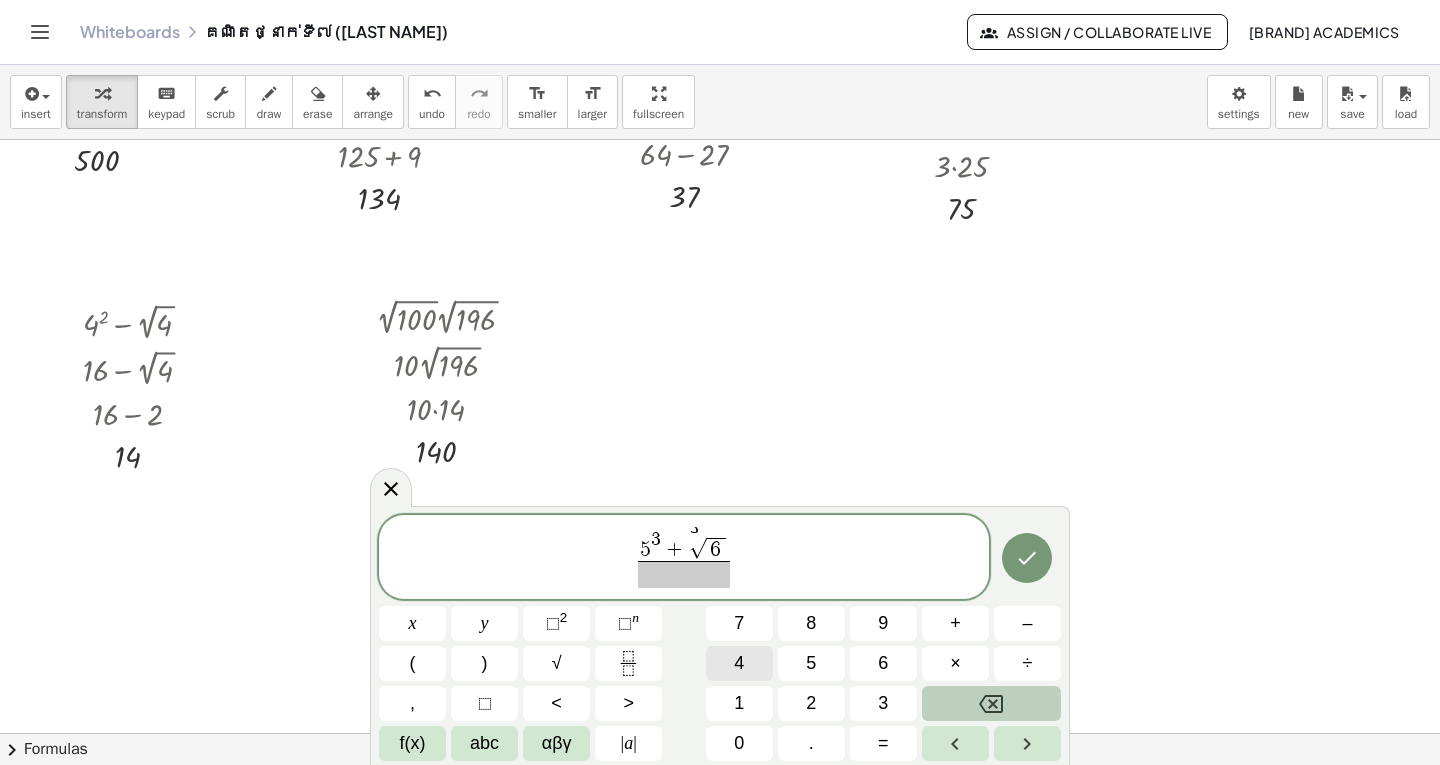 click on "4" at bounding box center [739, 663] 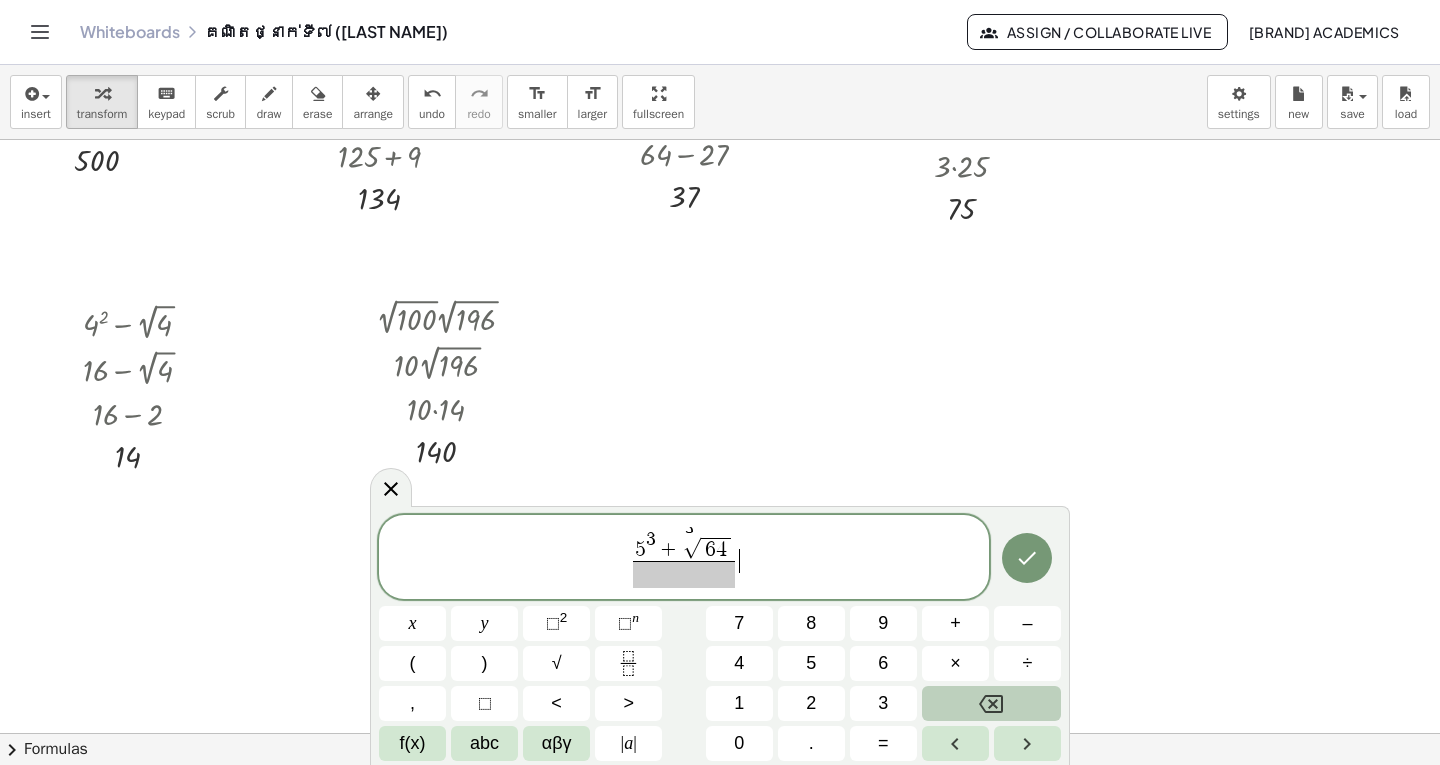 click on "5 3 + 3 √ 6 4 ​ ​" at bounding box center (684, 558) 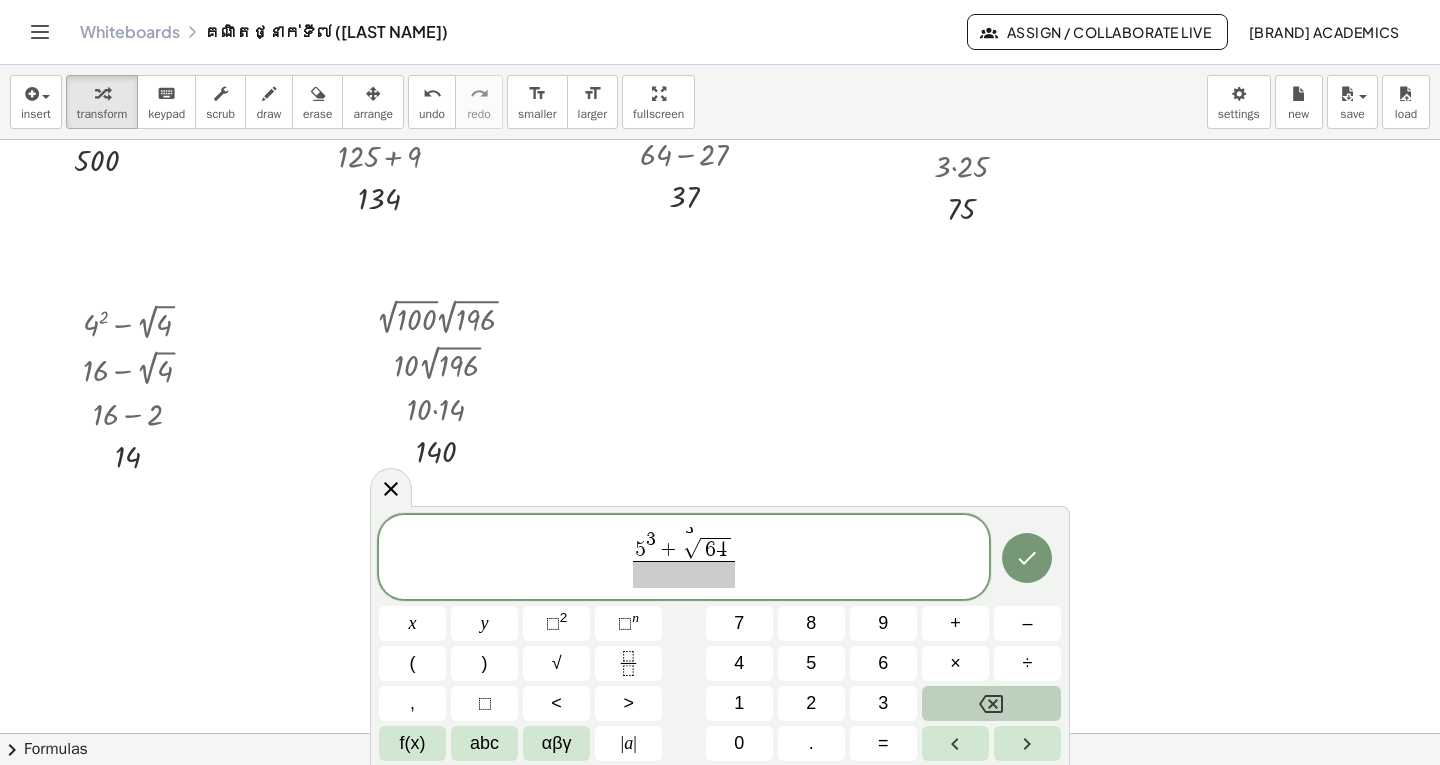 click on "5 3 + 3 √ 6 4 ​ ​" at bounding box center [684, 558] 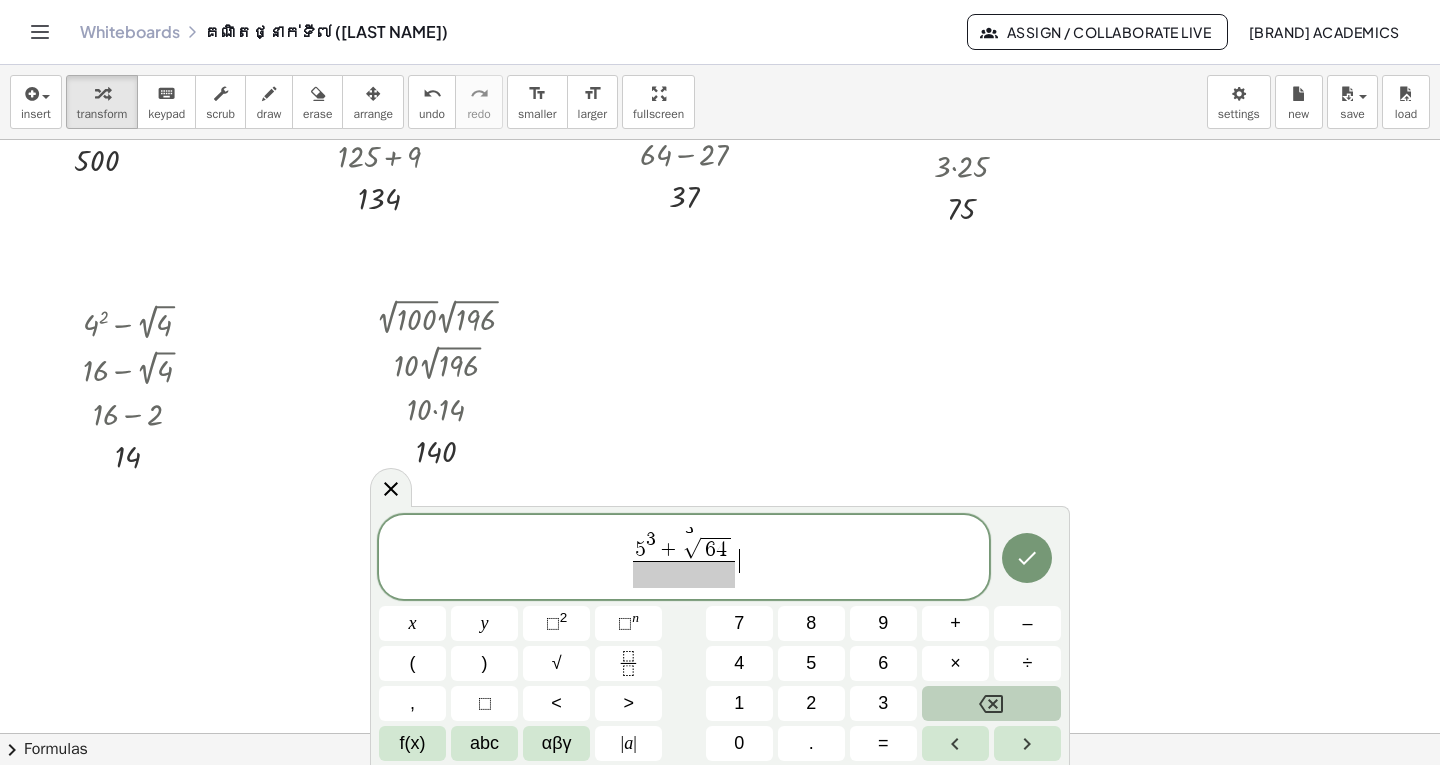 click on "5 3 + 3 √ 6 4" at bounding box center (684, 545) 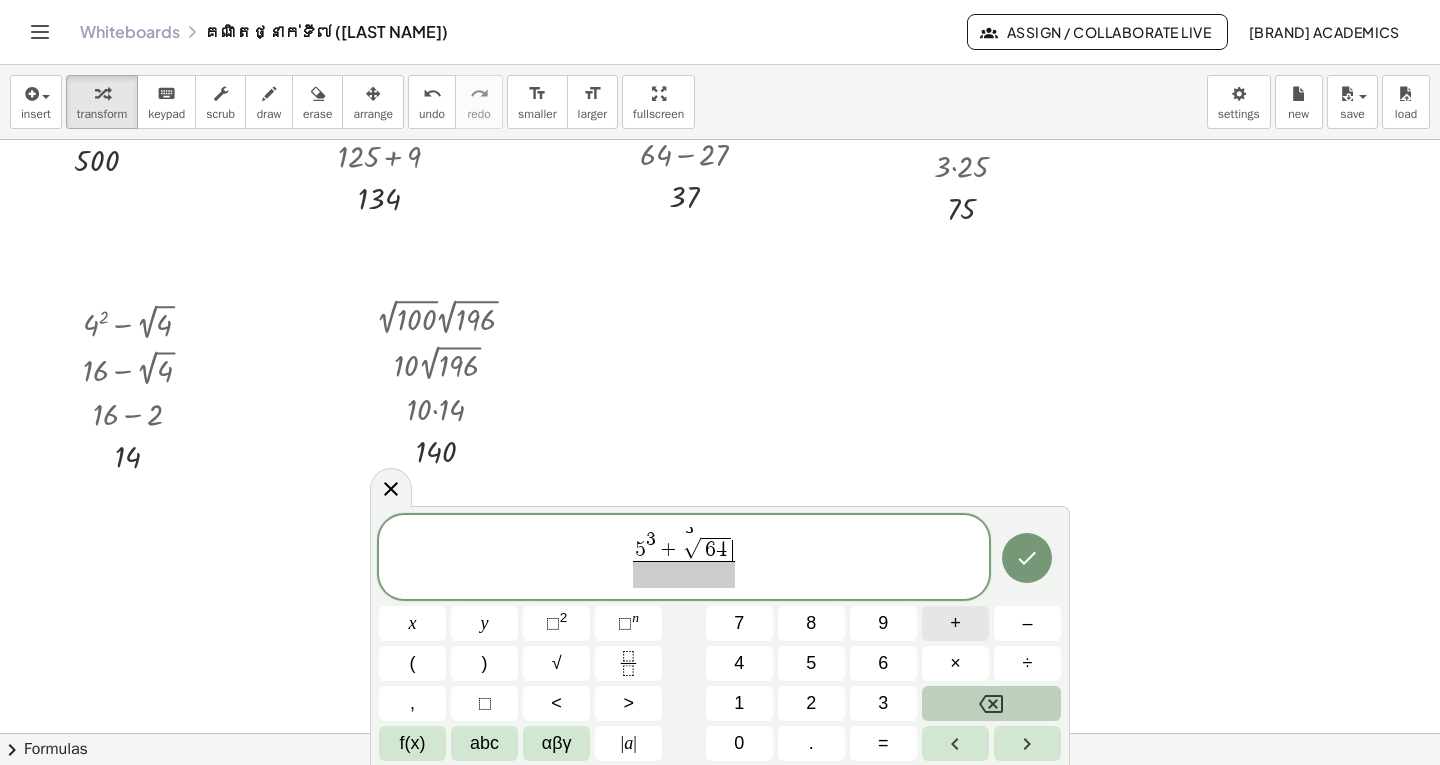 click on "+" at bounding box center (955, 623) 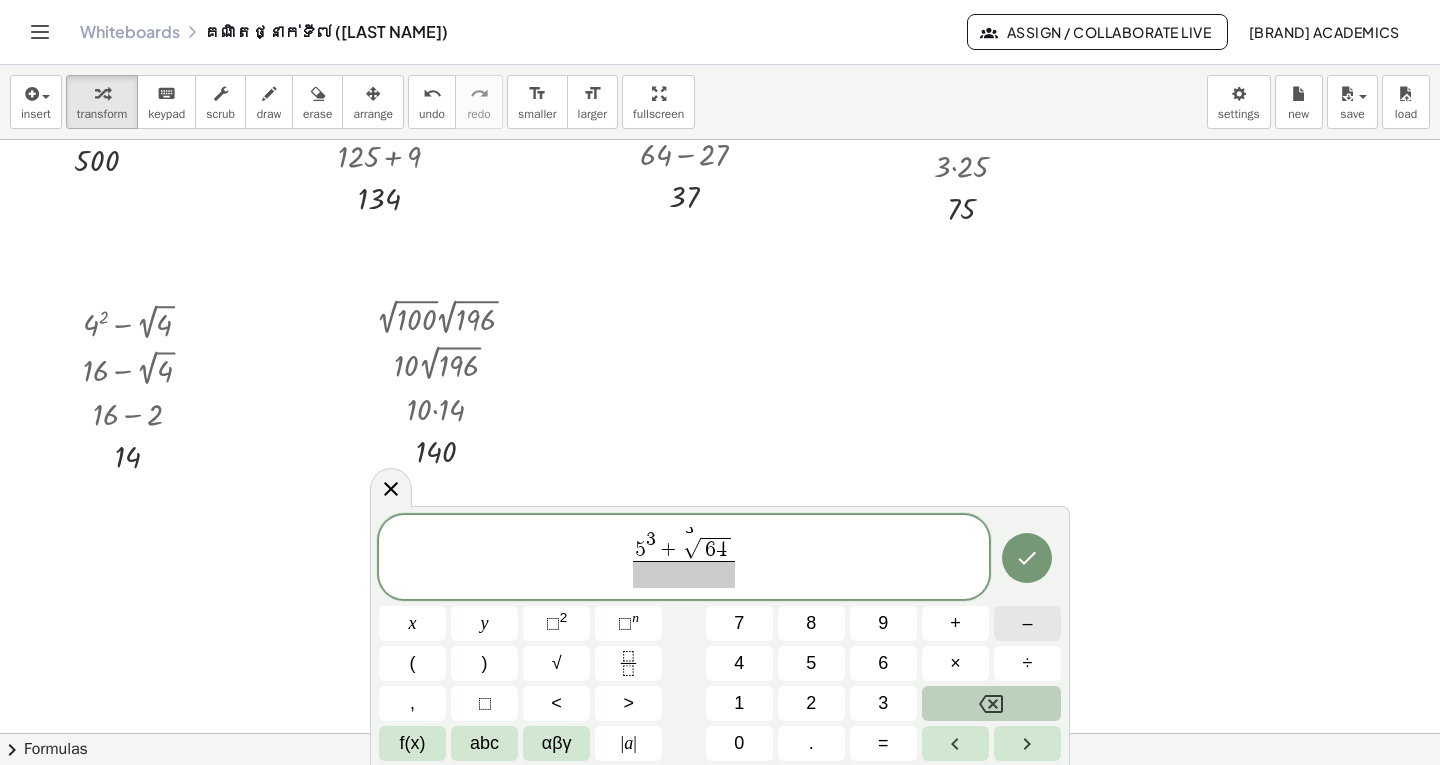 click on "–" at bounding box center (1027, 623) 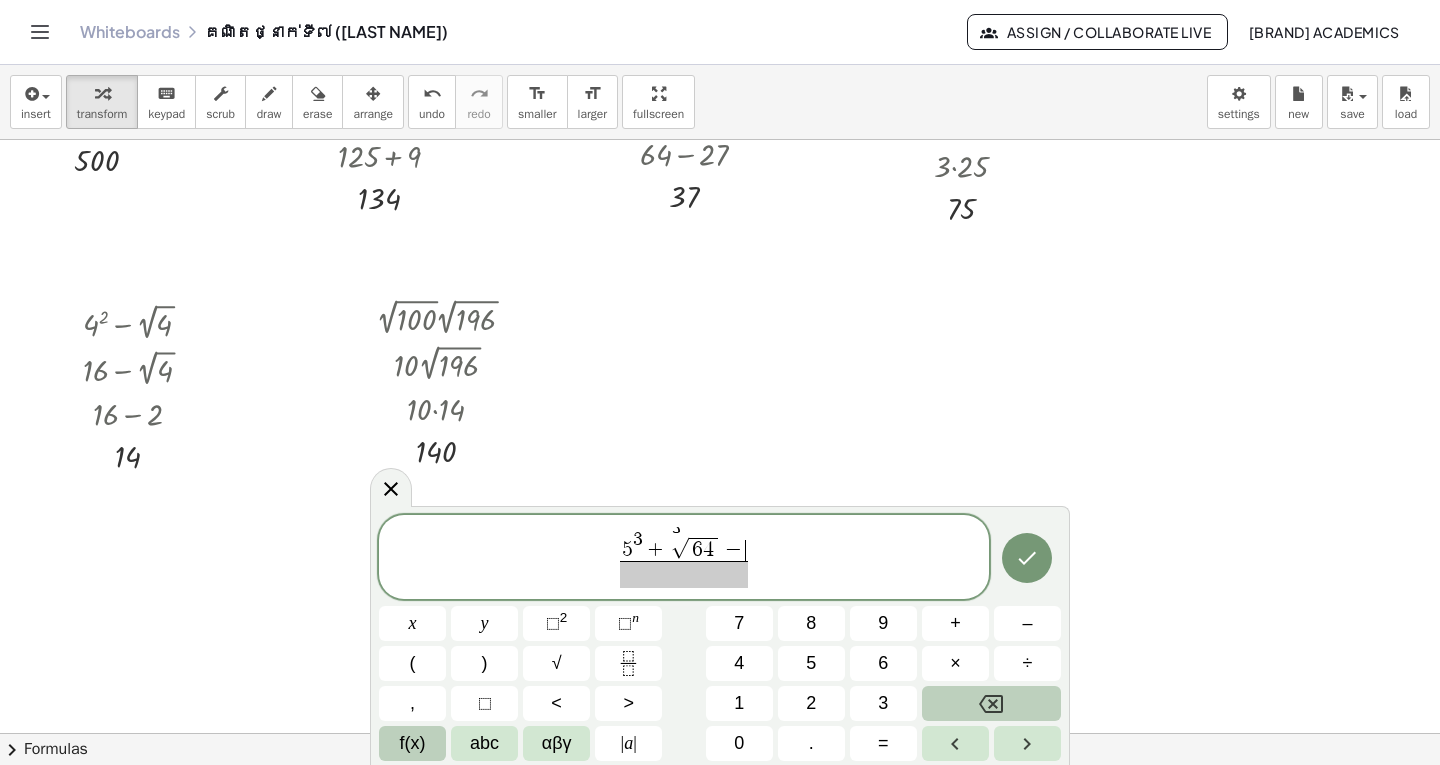 click on "f(x)" at bounding box center [412, 743] 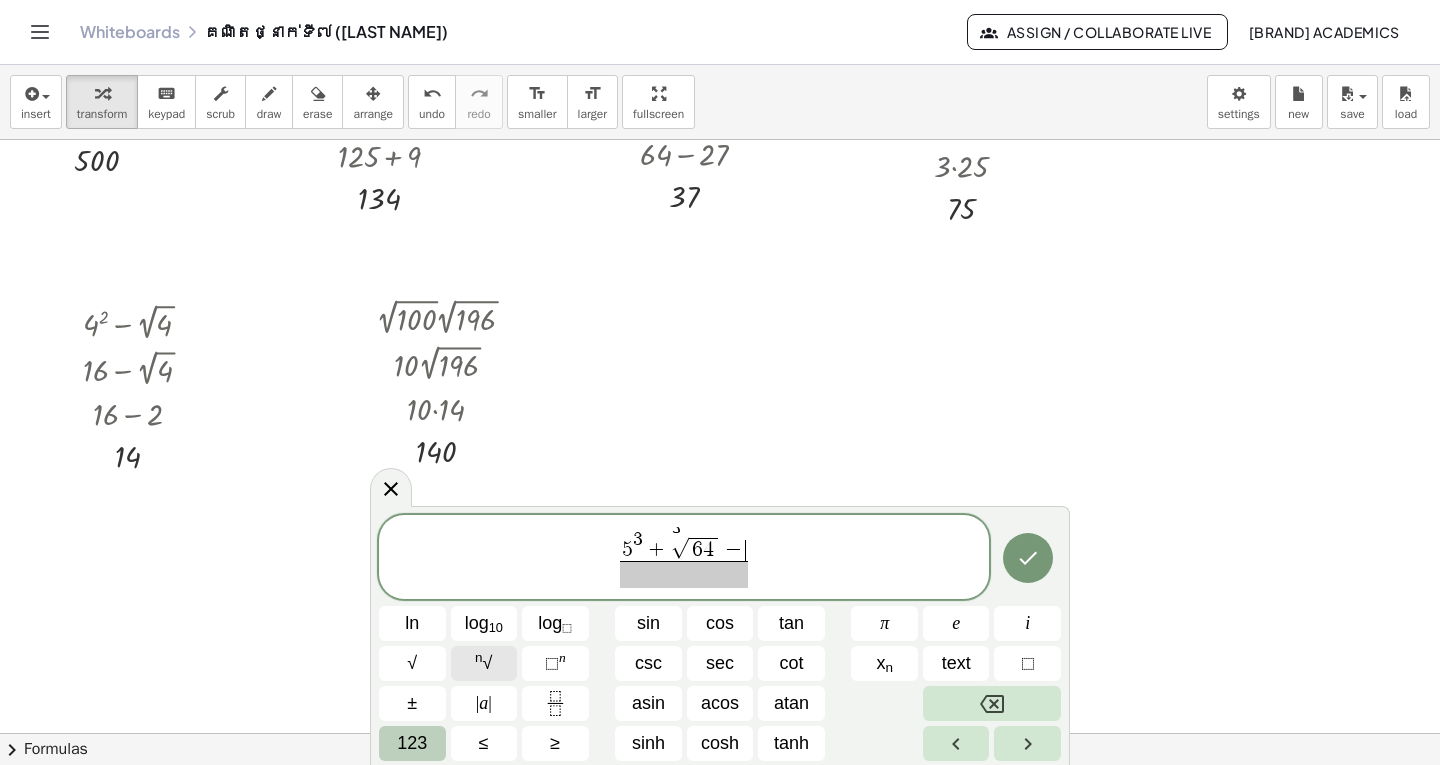 click on "n √" 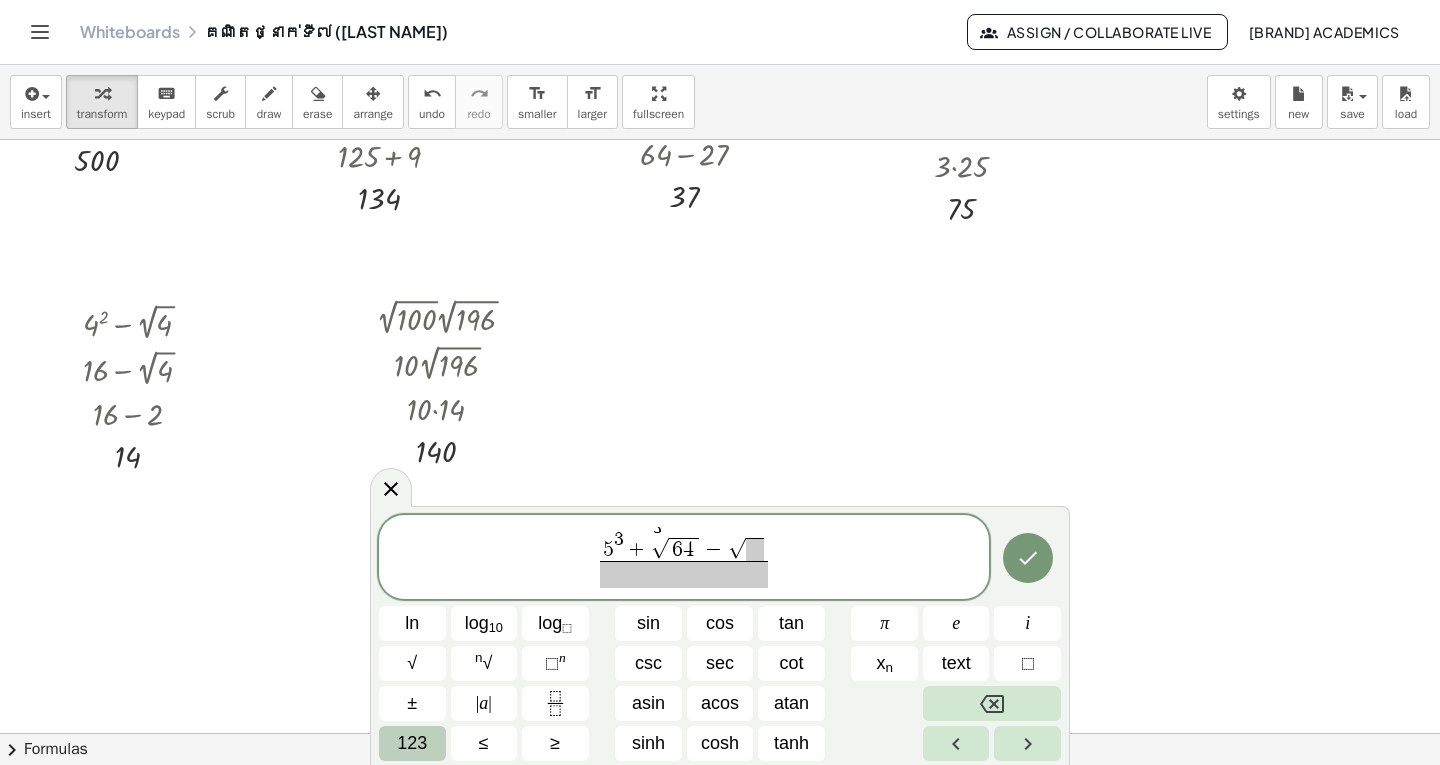 click on "123" at bounding box center [412, 743] 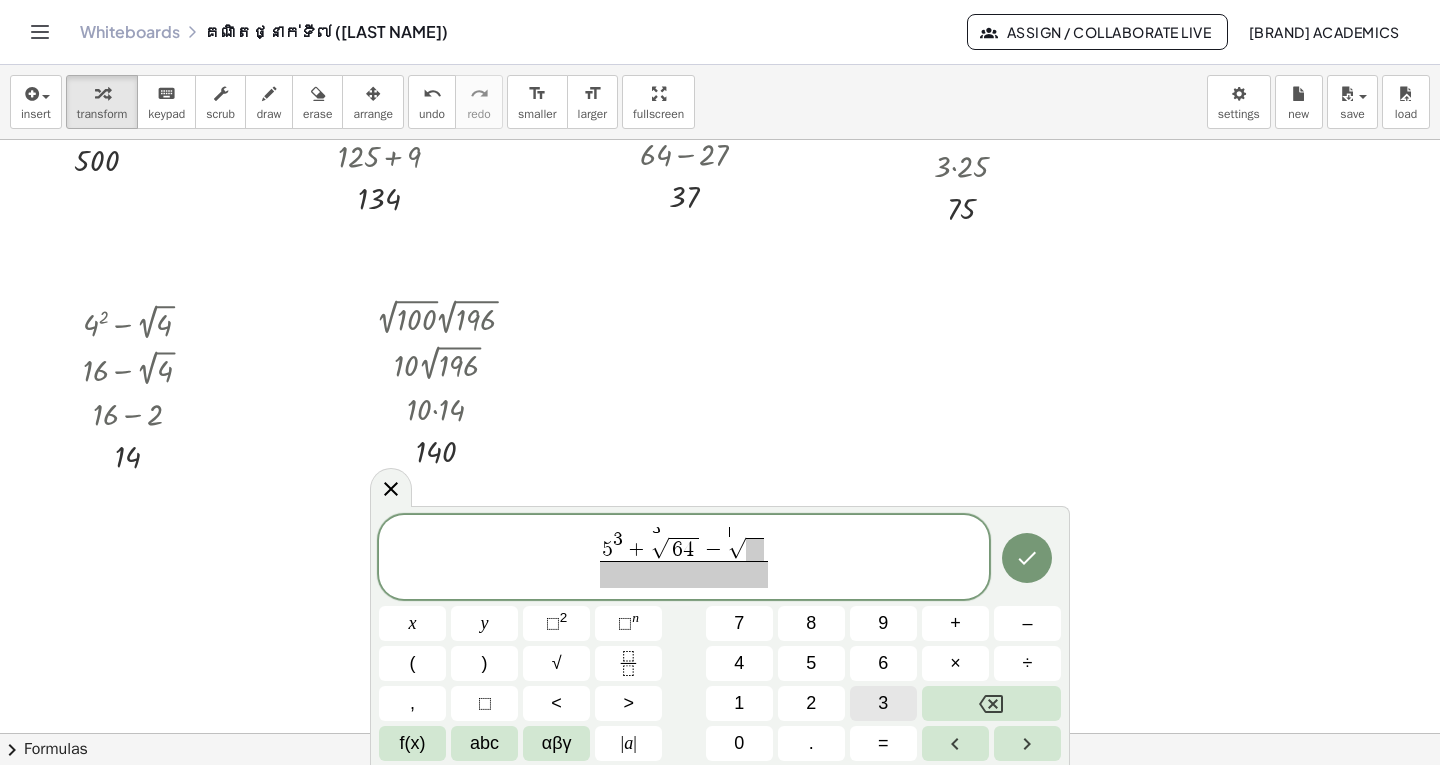 click on "3" at bounding box center (883, 703) 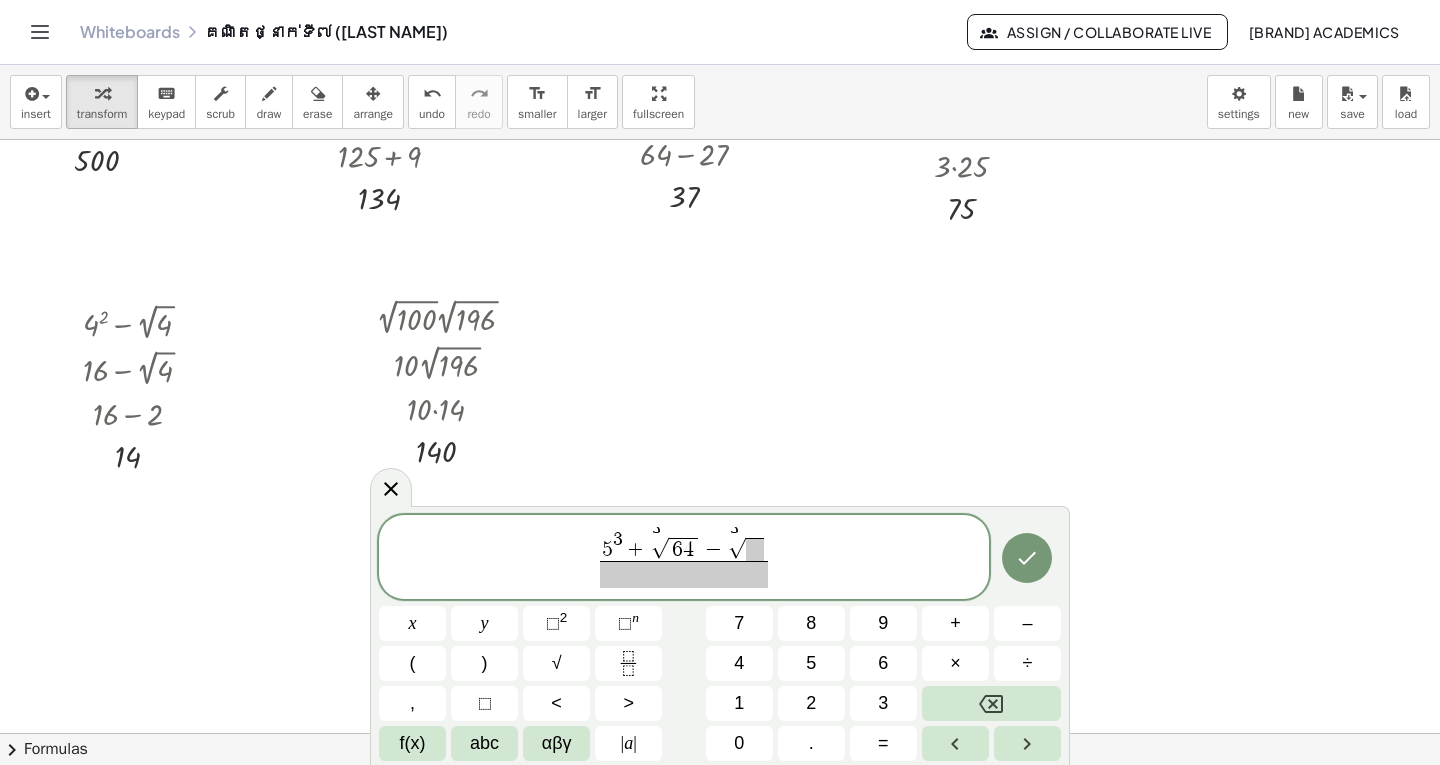 click at bounding box center [755, 550] 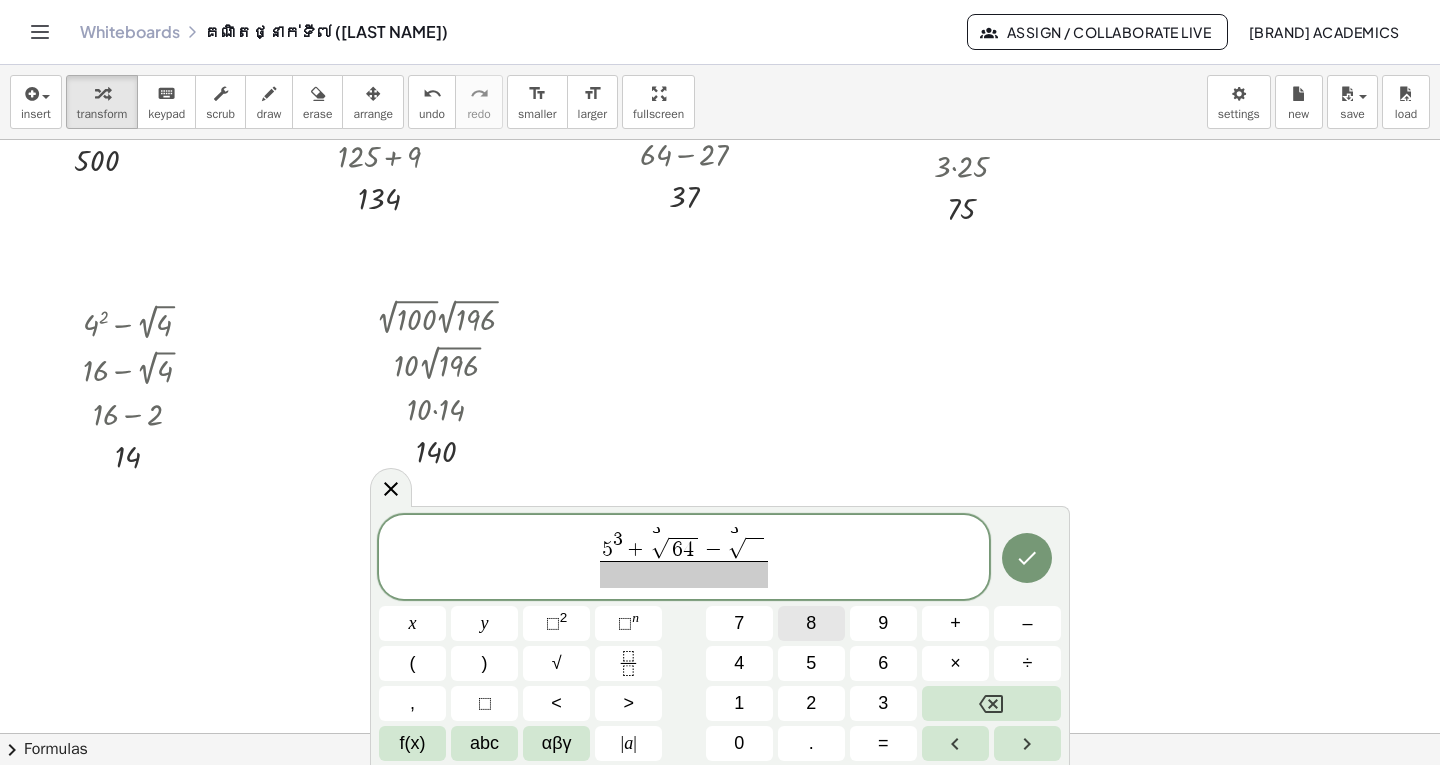 click on "8" at bounding box center [811, 623] 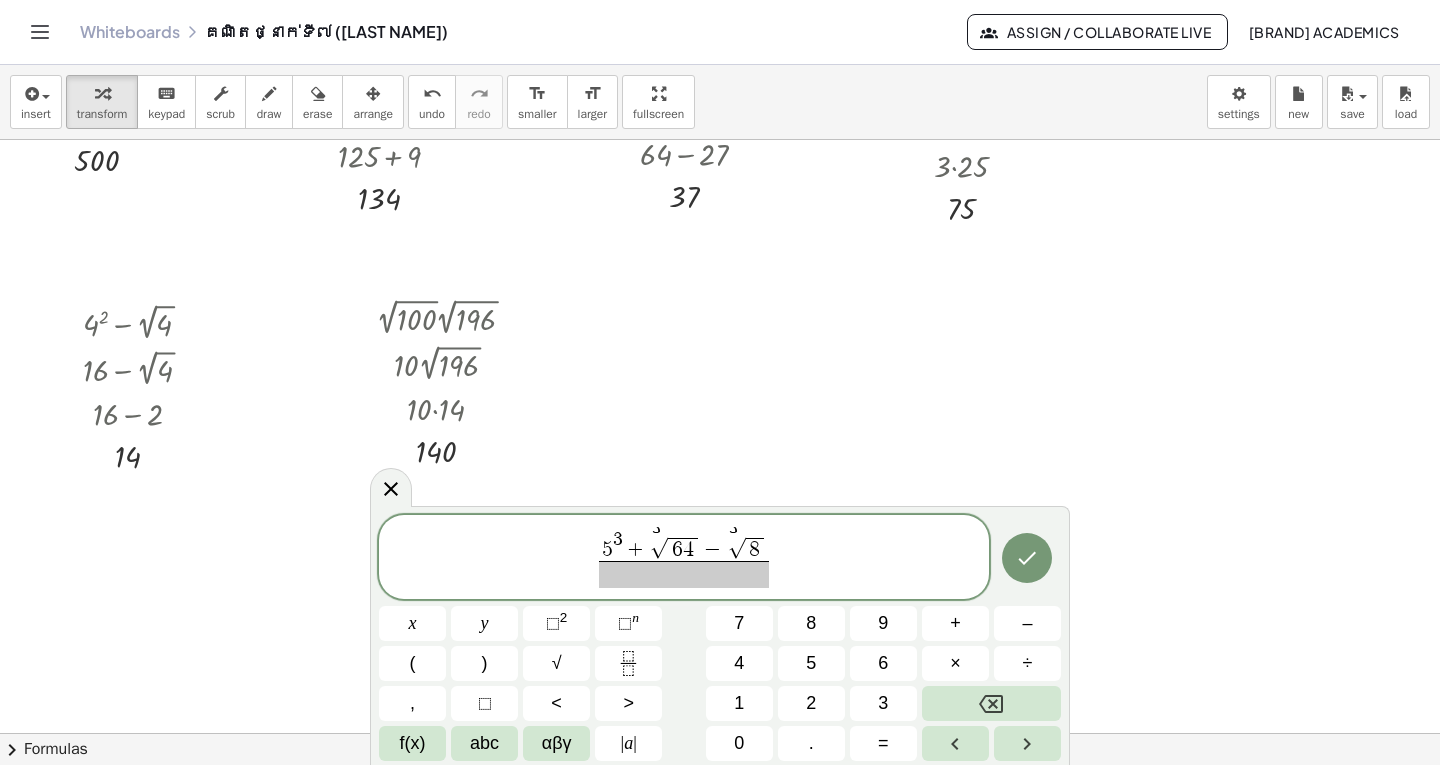 click at bounding box center [683, 574] 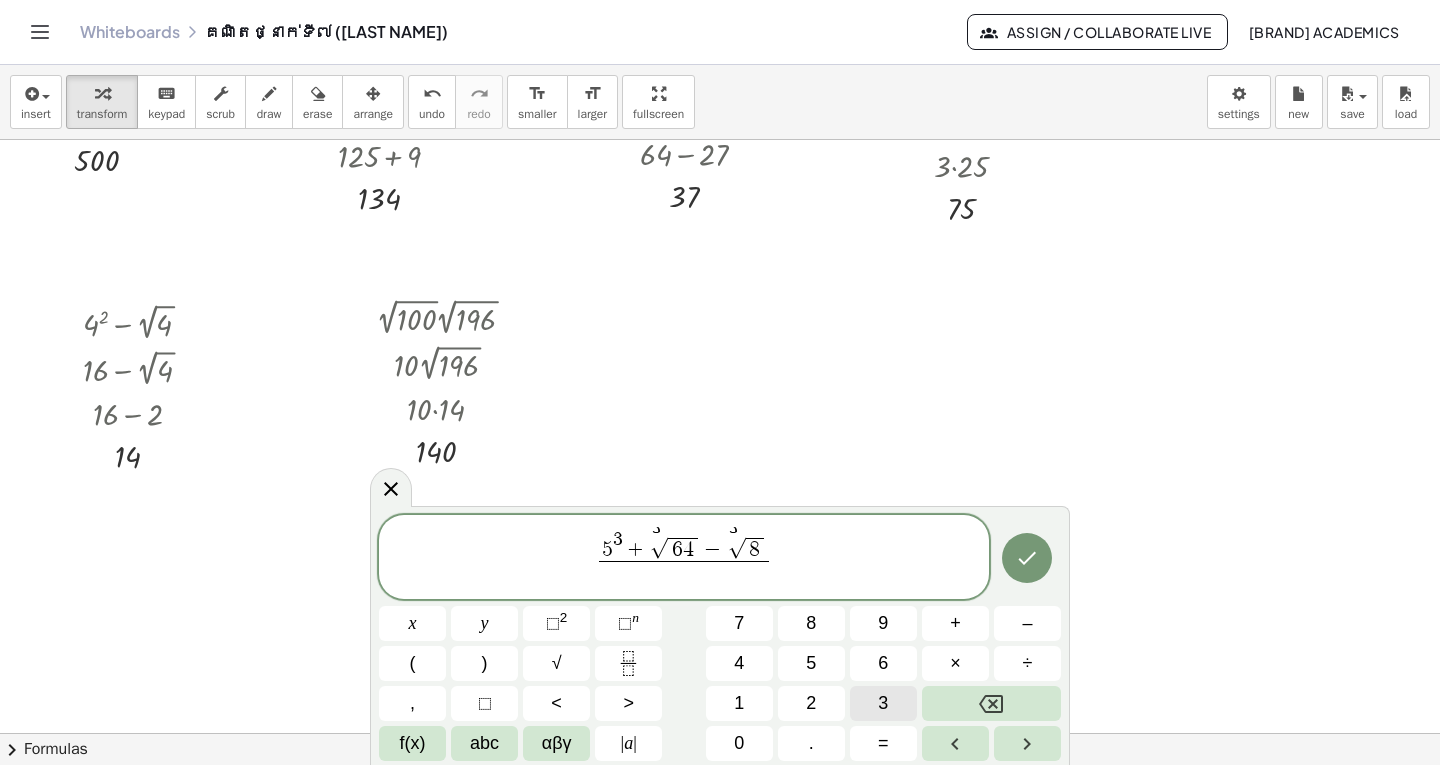 click on "3" at bounding box center [883, 703] 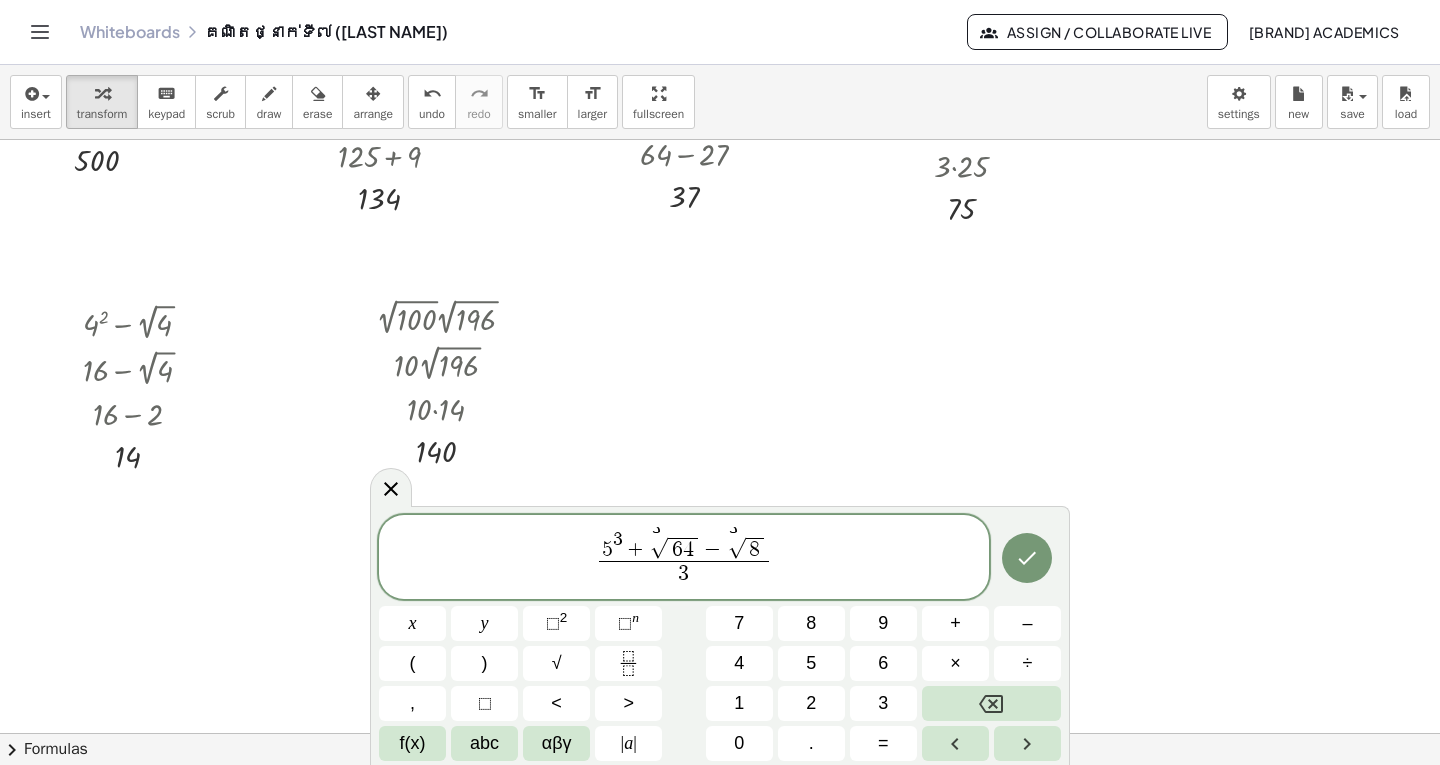 click on "5 3 + 3 √ 6 4 − 3 √ 8 3 ​ ​ x y ⬚ 2 ⬚ n 7 8 9 + – ( ) √ 4 5 6 × ÷ , ⬚ < > 1 2 3 f(x) abc αβγ | a | 0 . =" at bounding box center [720, 638] 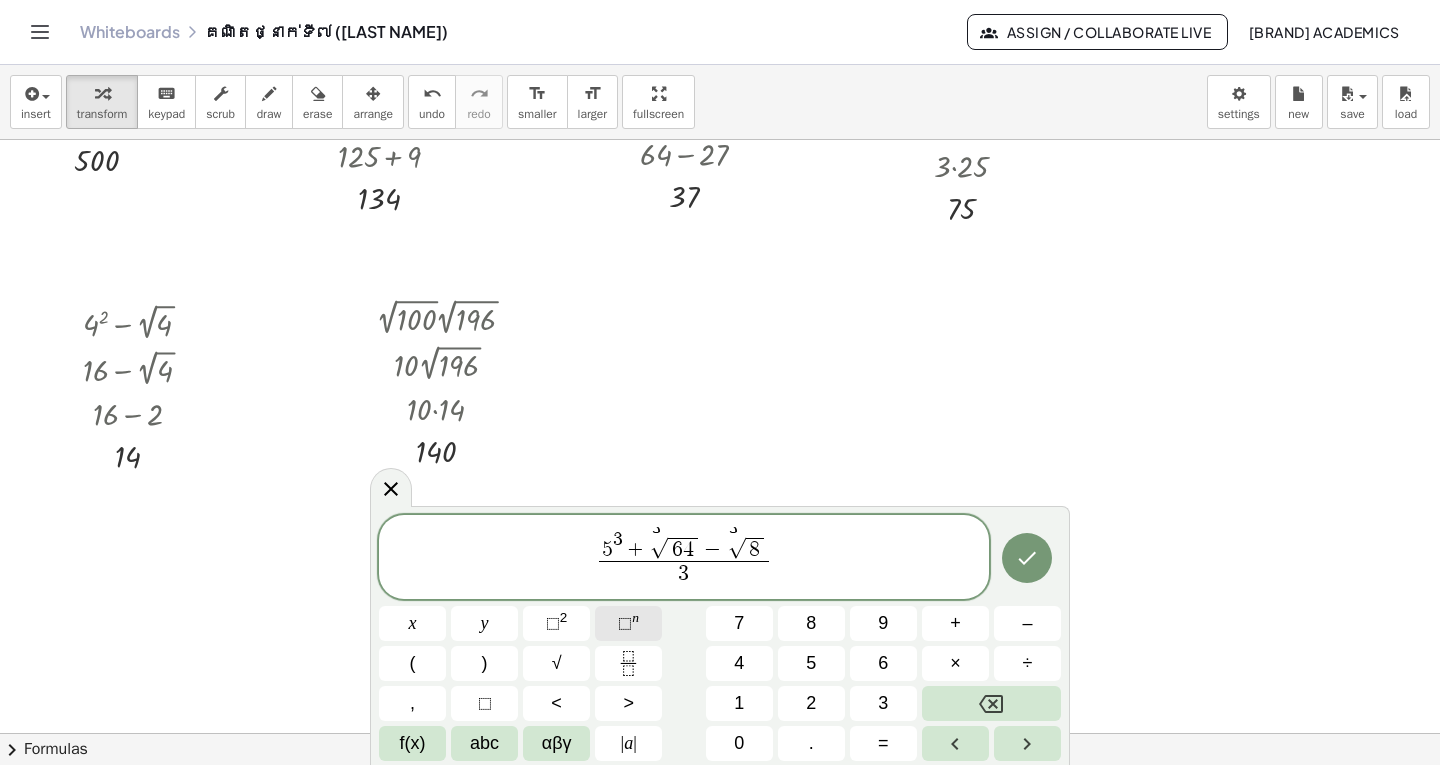 click on "⬚ n" at bounding box center (628, 623) 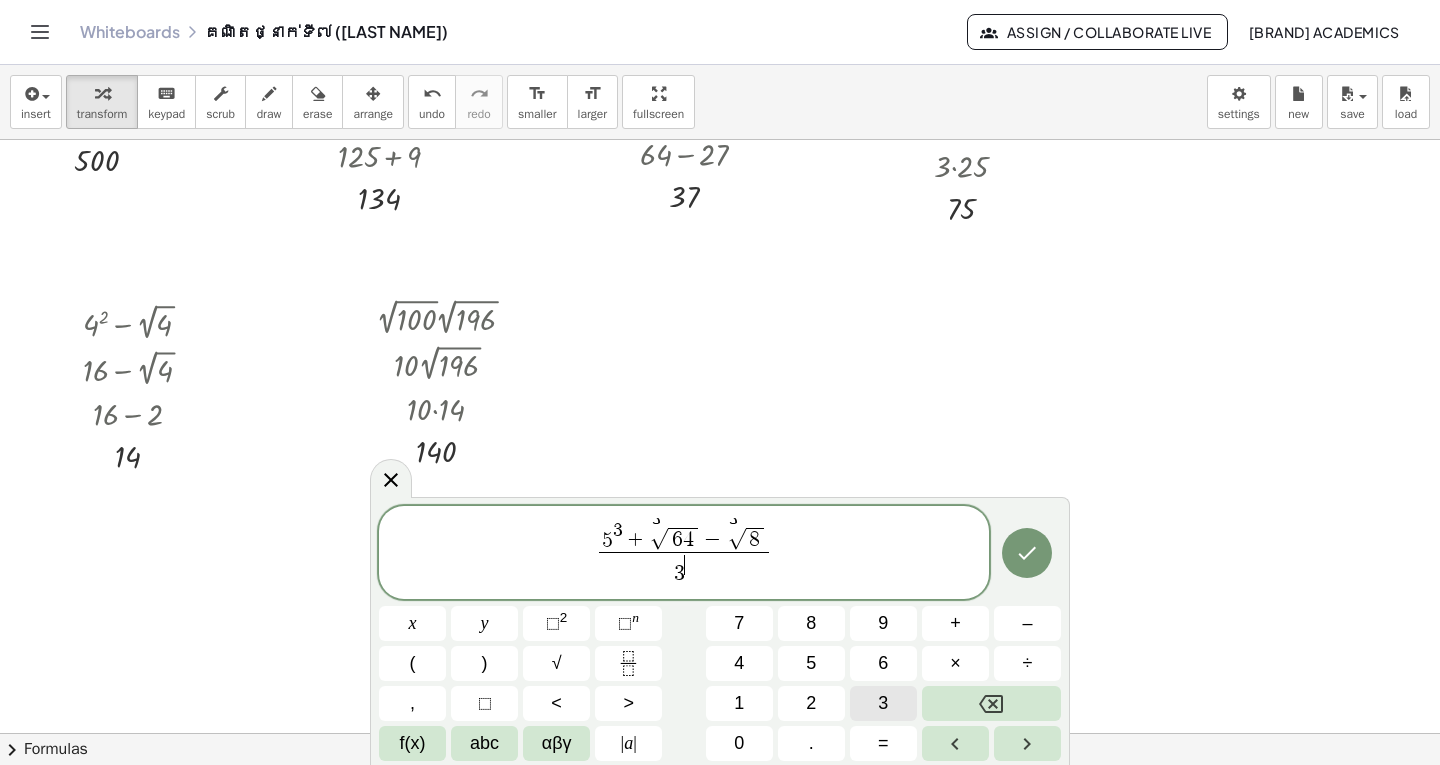 click on "3" at bounding box center [883, 703] 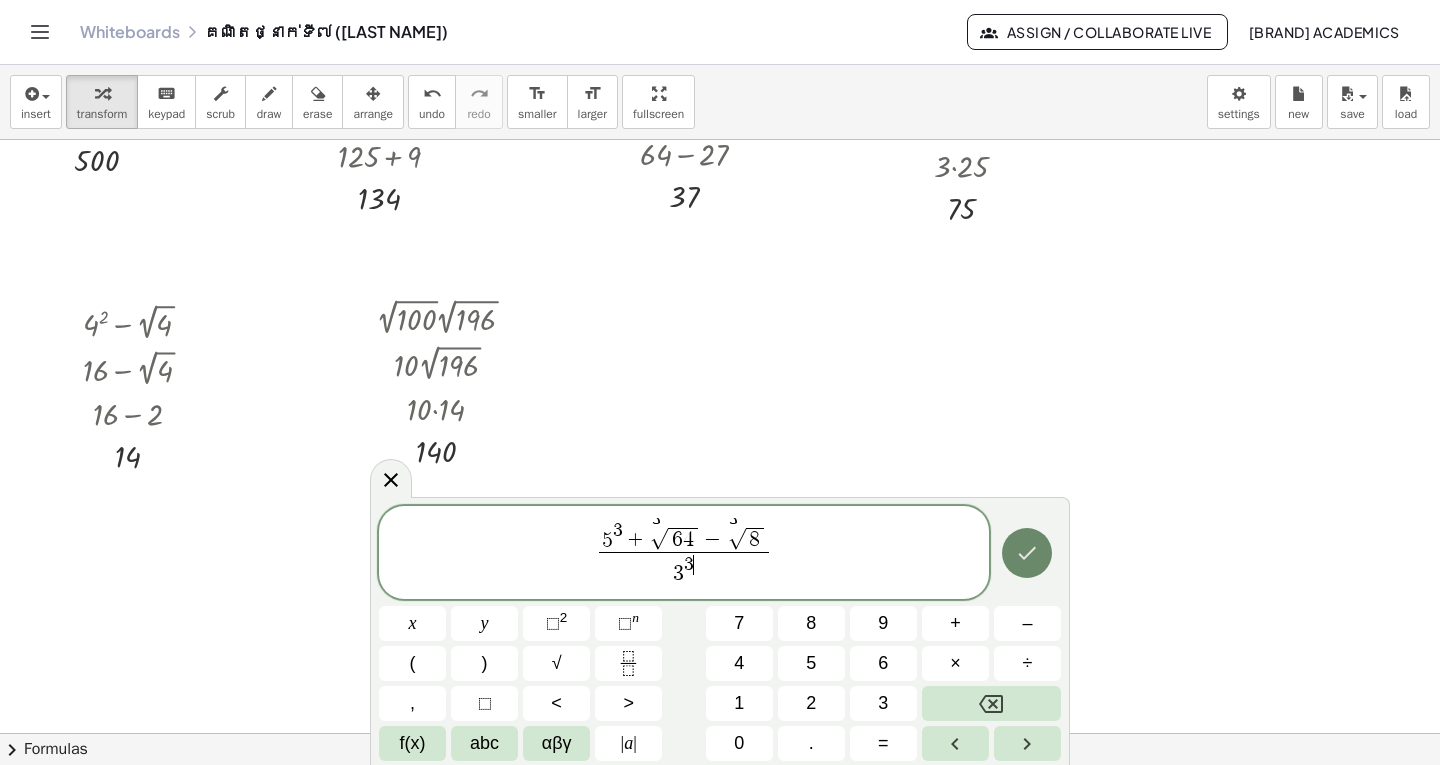 click 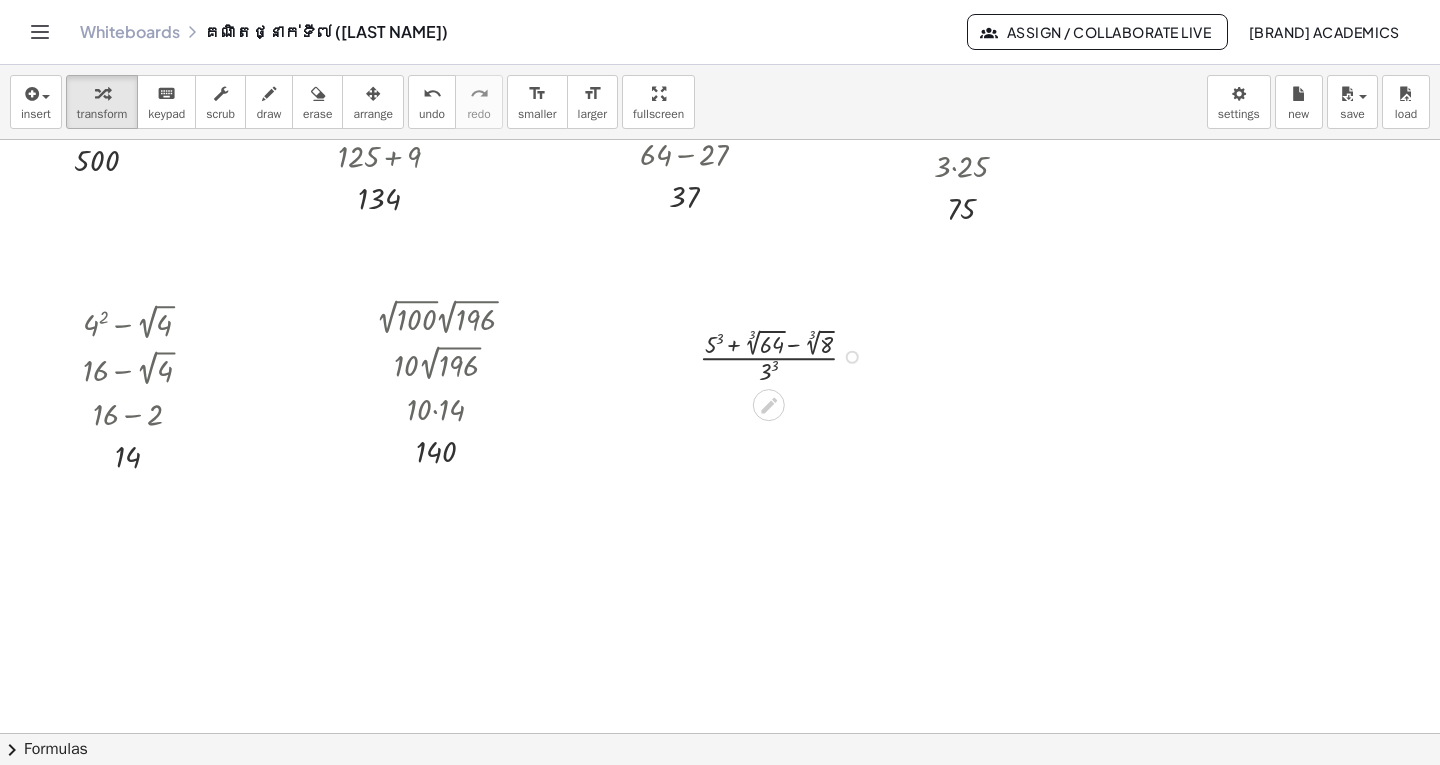 click at bounding box center (786, 355) 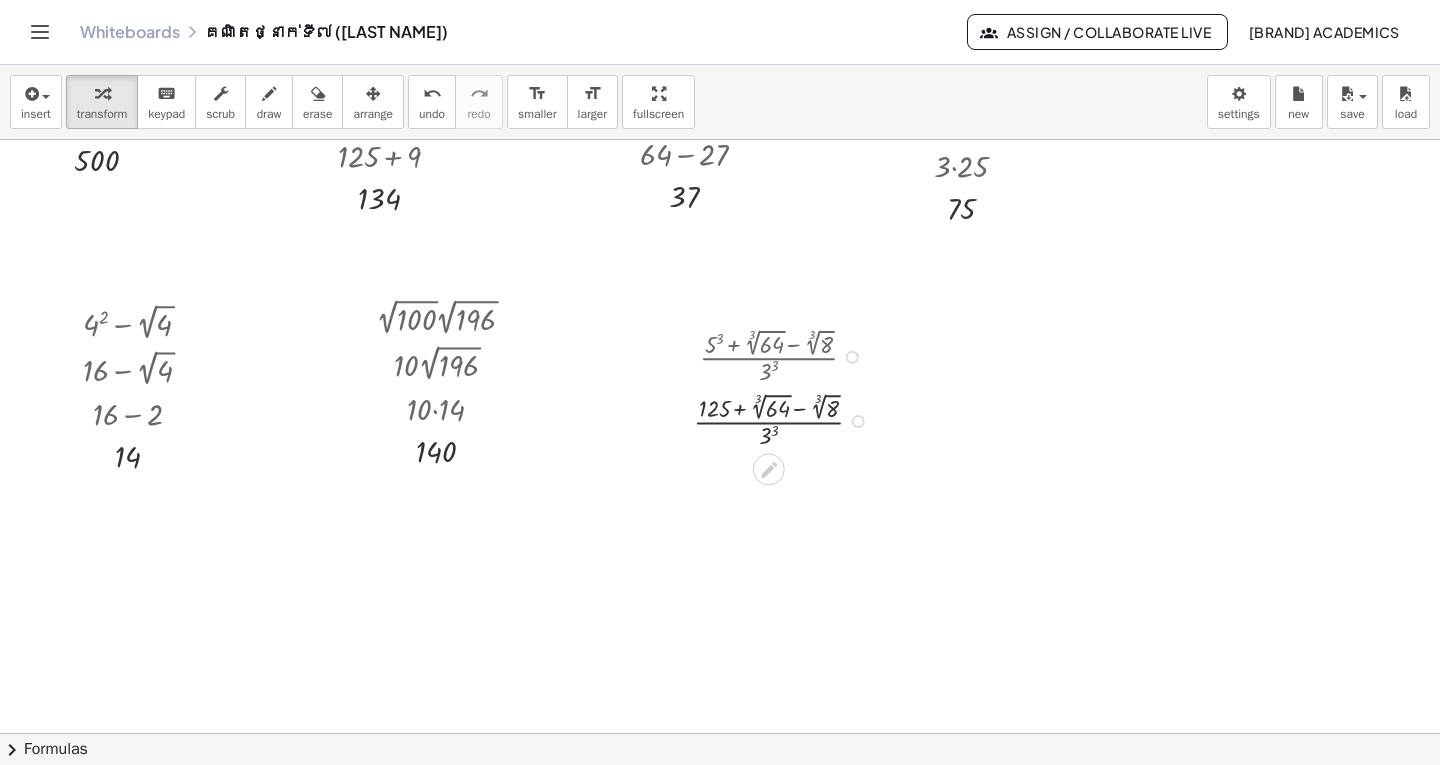 click at bounding box center (786, 419) 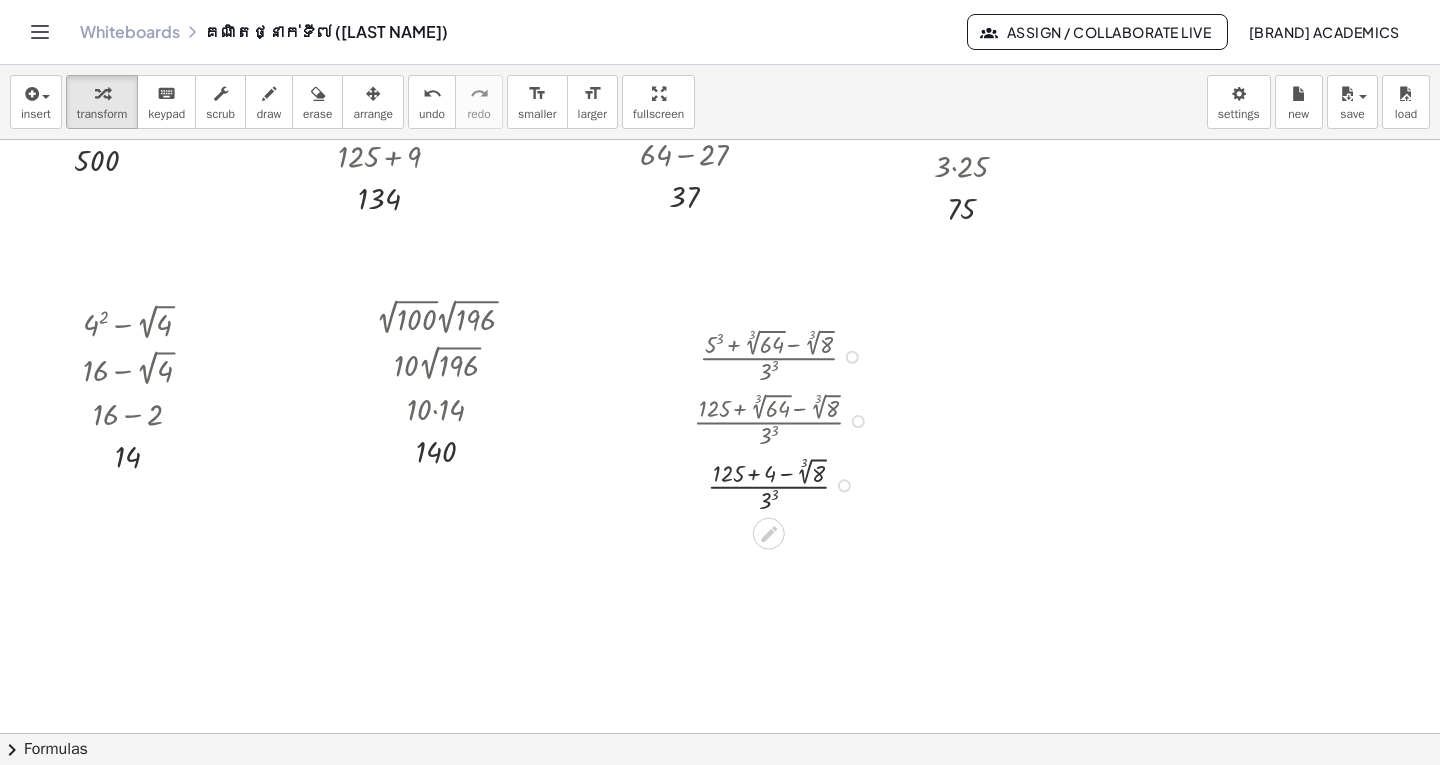click at bounding box center [786, 484] 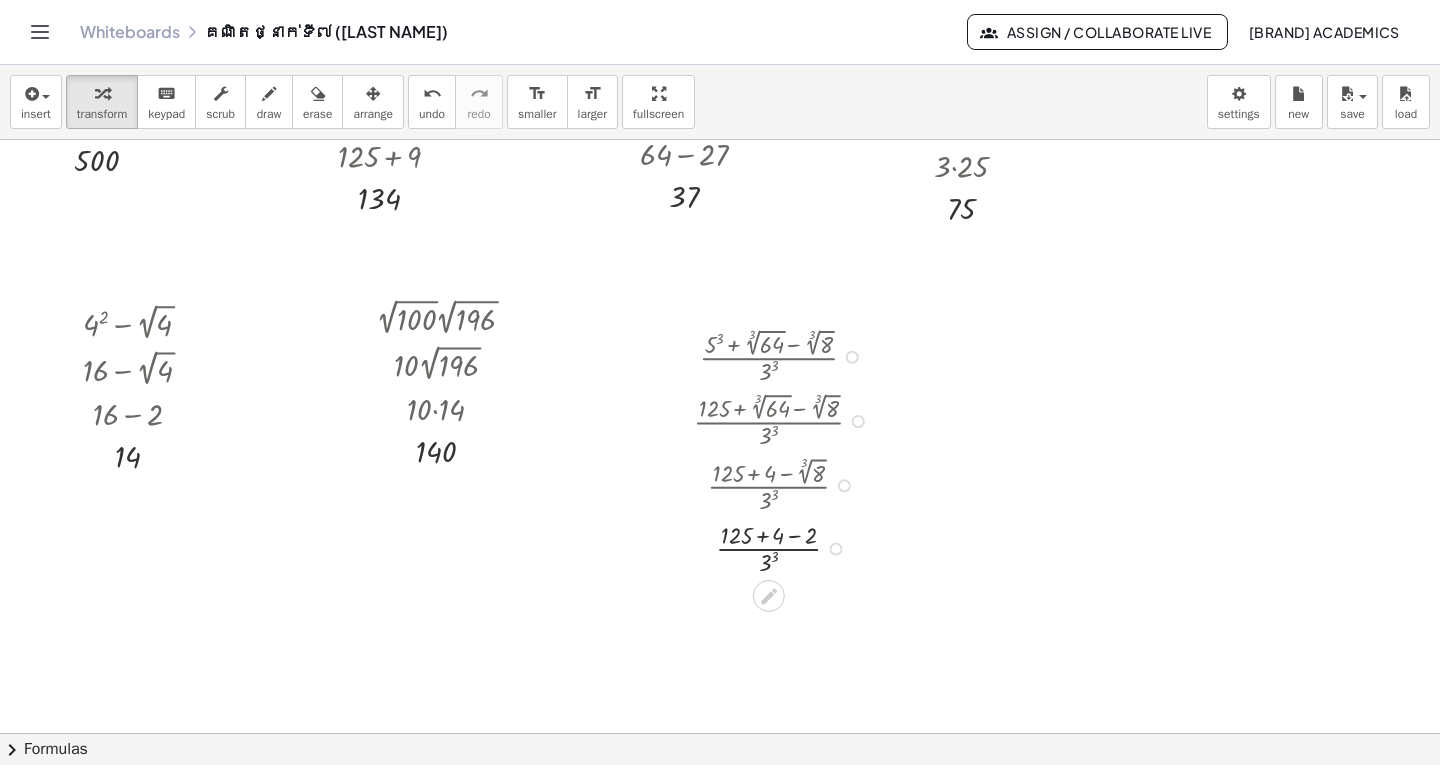 drag, startPoint x: 833, startPoint y: 485, endPoint x: 868, endPoint y: 592, distance: 112.578865 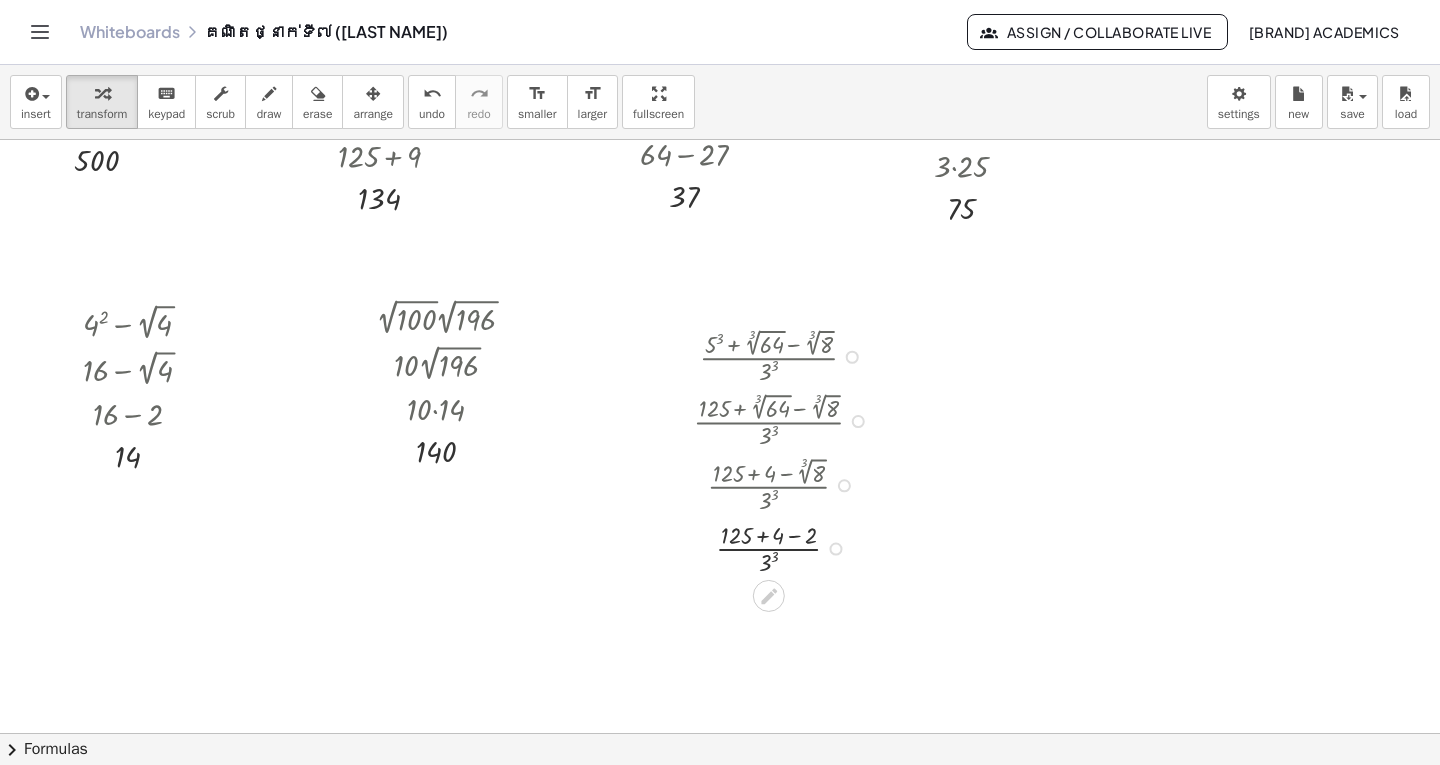click at bounding box center (786, 547) 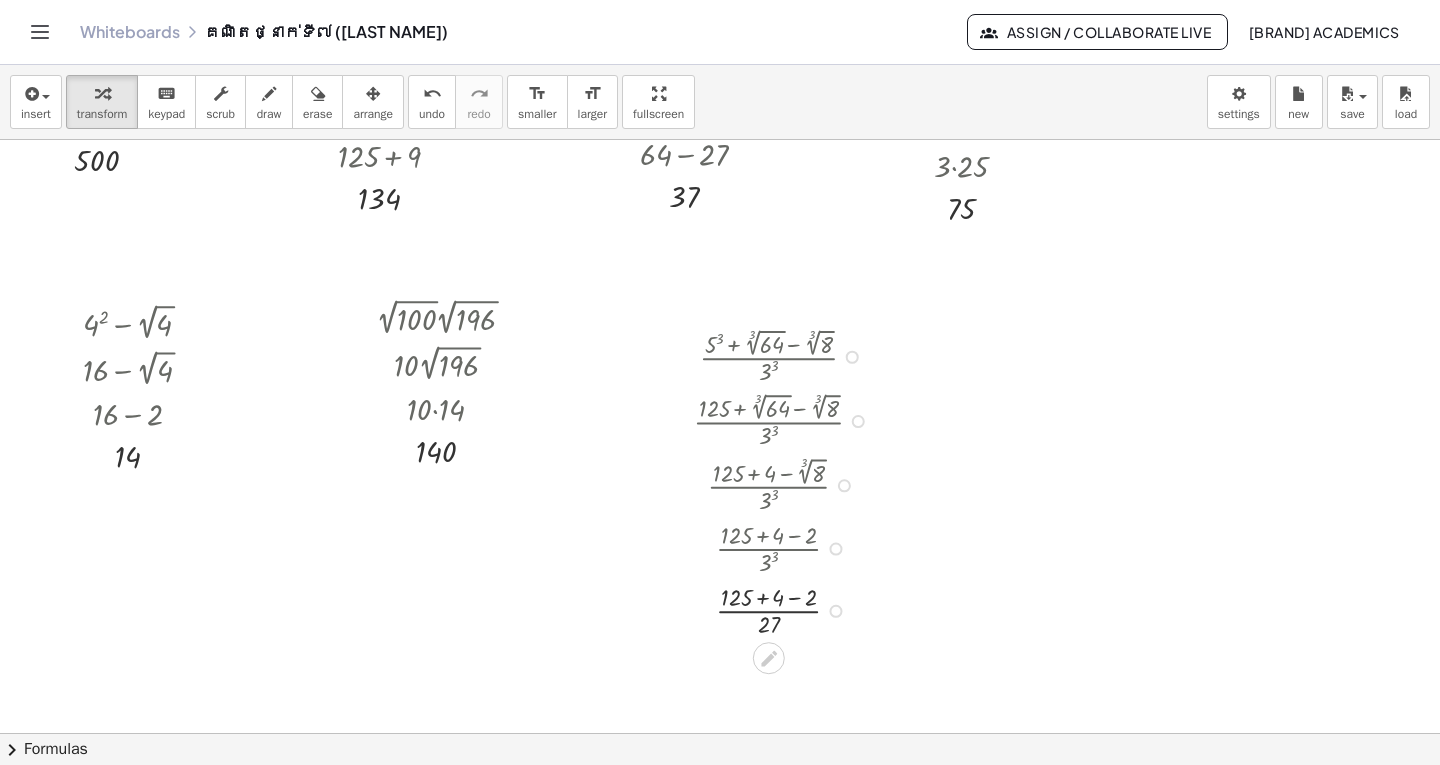 click at bounding box center [786, 609] 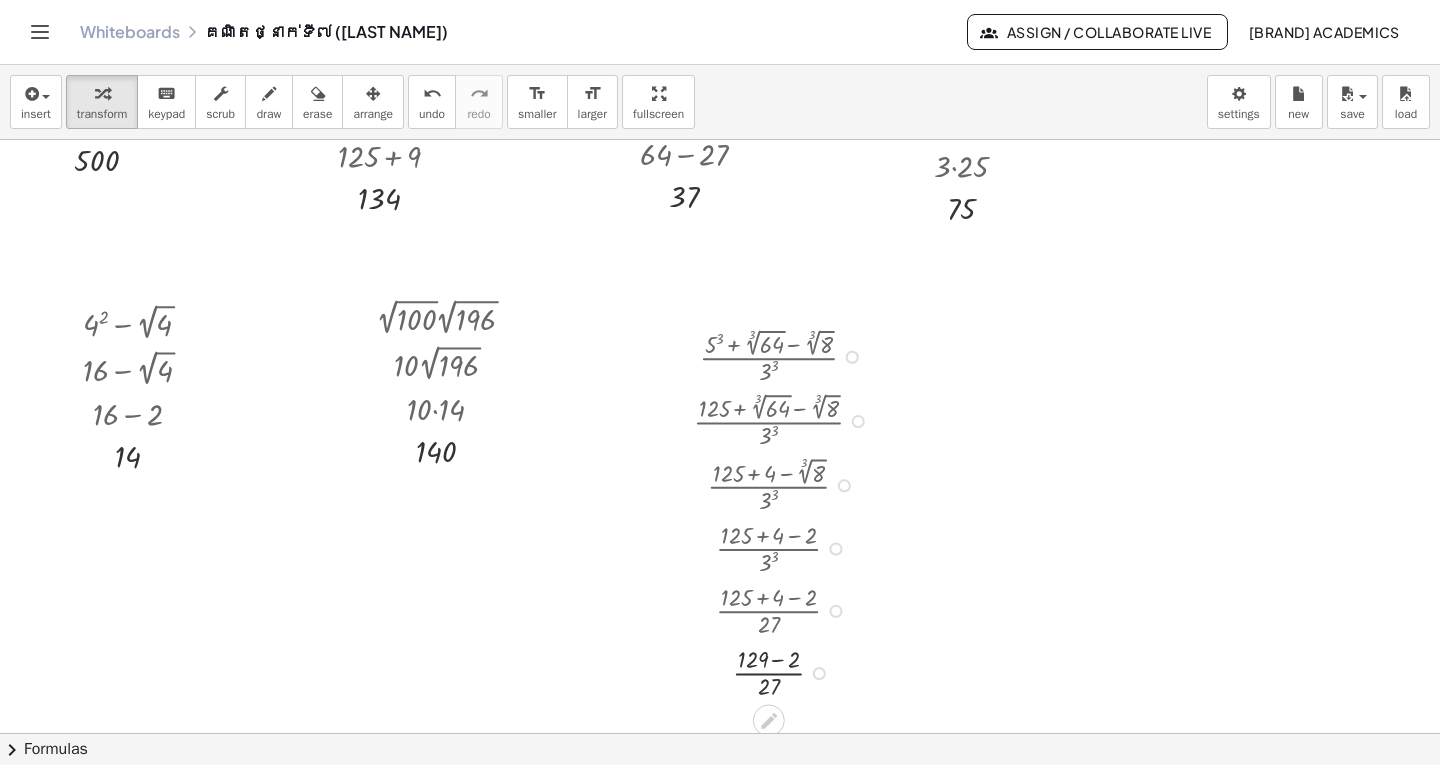 click at bounding box center (786, 671) 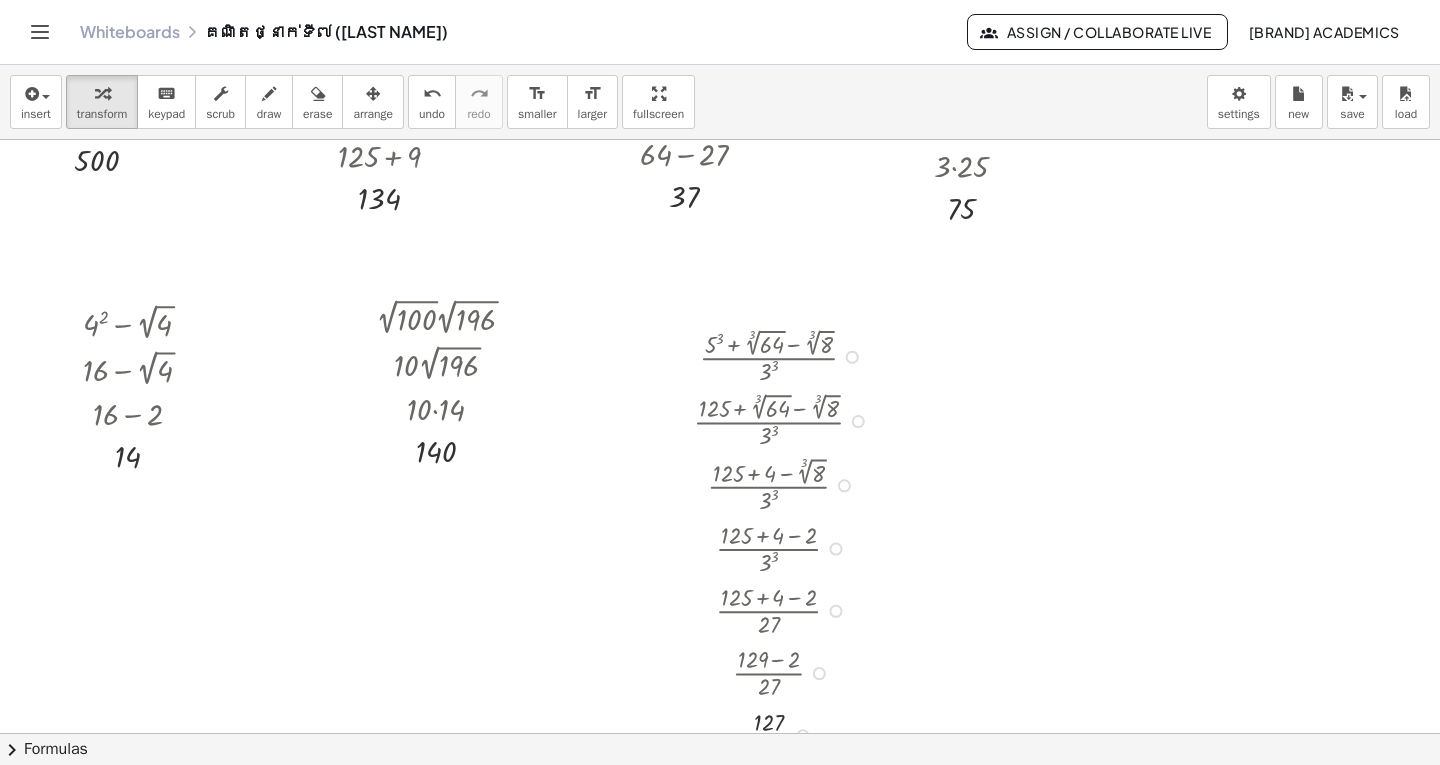 drag, startPoint x: 801, startPoint y: 671, endPoint x: 817, endPoint y: 761, distance: 91.411156 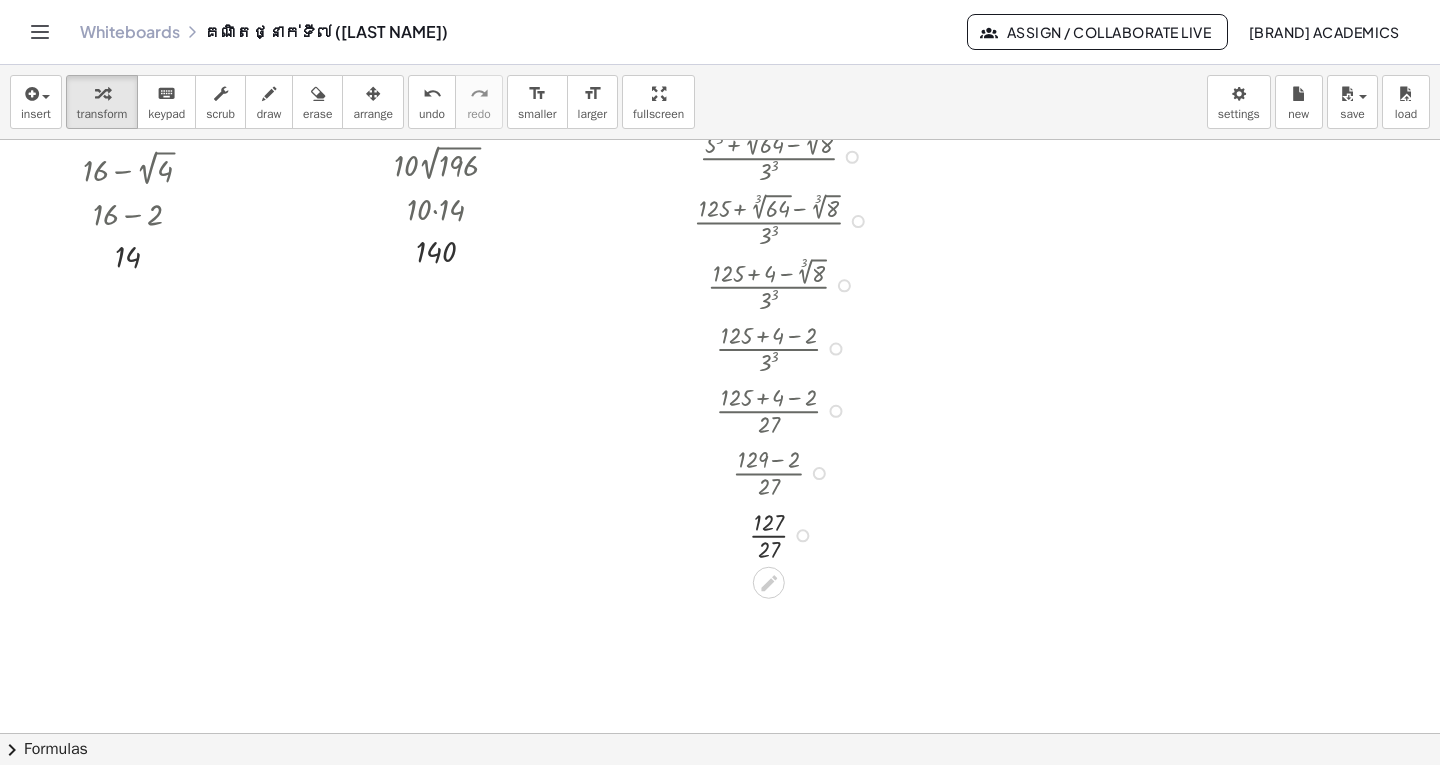 scroll, scrollTop: 1186, scrollLeft: 0, axis: vertical 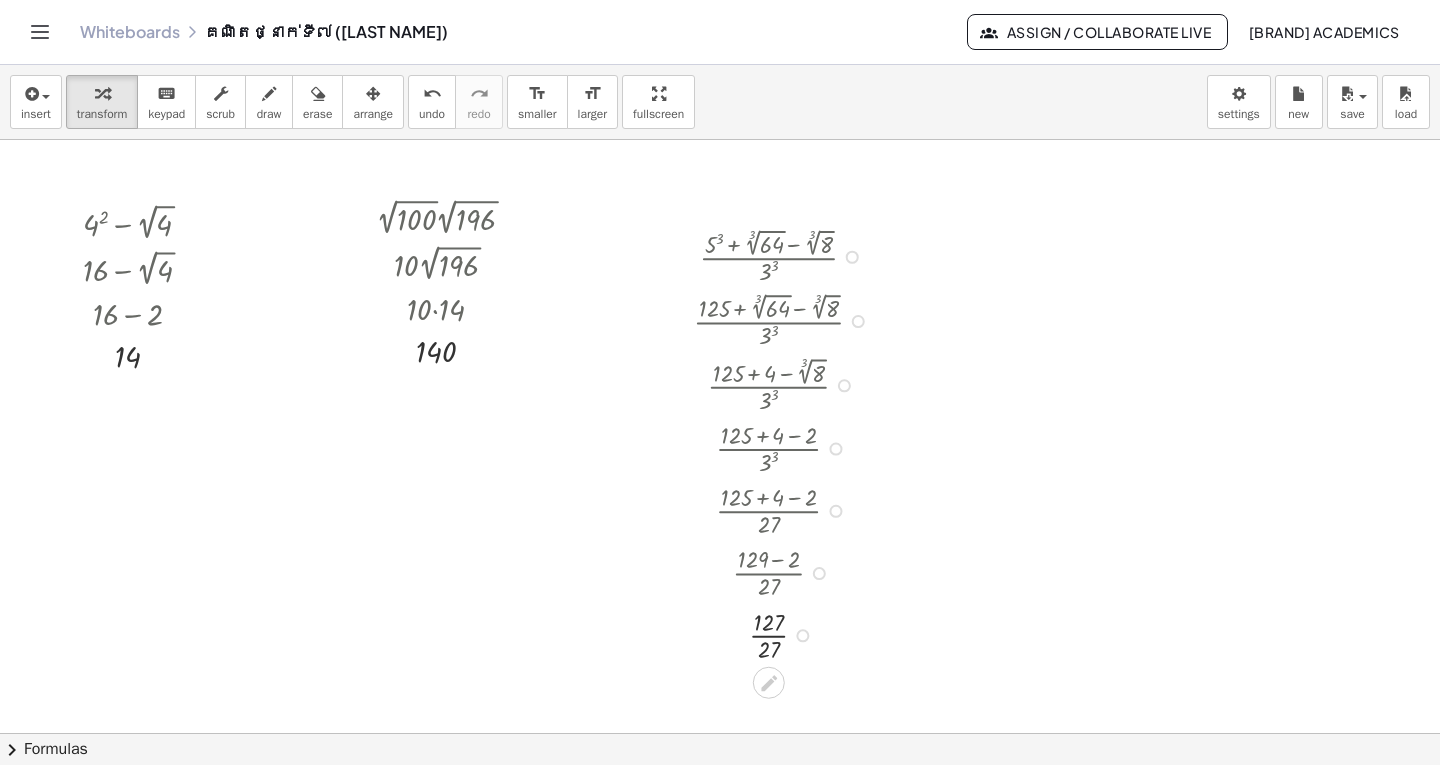 drag, startPoint x: 802, startPoint y: 636, endPoint x: 802, endPoint y: 647, distance: 11 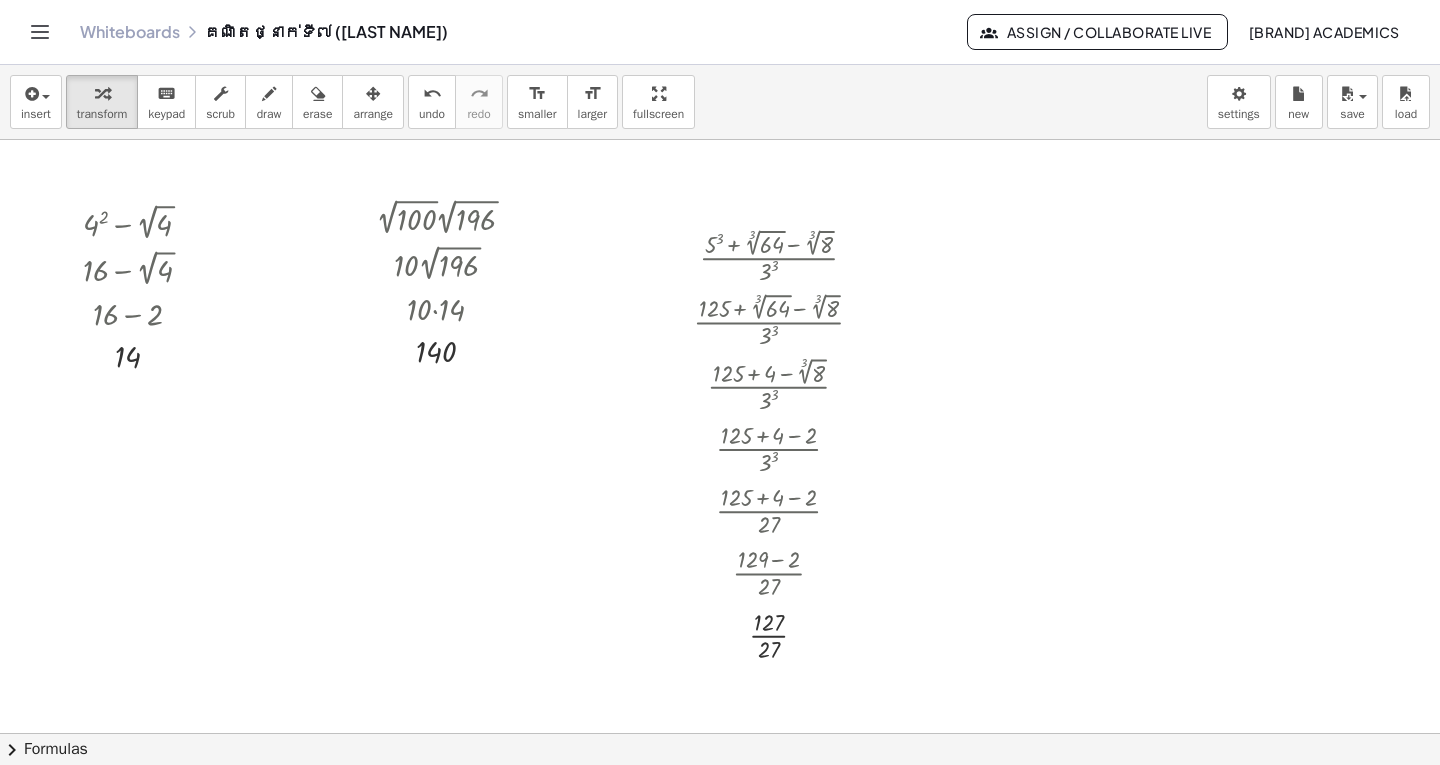 click on "insert select one: Math Expression Function Text Youtube Video Graphing Geometry Geometry 3D transform keyboard keypad scrub draw erase arrange undo undo redo redo format_size smaller format_size larger fullscreen load   save new settings - + ****** - + ** + · 40 · 5 + · 50 · 6 − · 7 · 60 + 200 + · 50 · 6 − · 7 · 60 + 200 + 300 − · 7 · 60 + 200 + 300 − 420 + 500 − 420 80 + · ( + 57 + 43 − · 7 · 5 ) · 20 + · 4 · 90 + · ( + 57 + 43 − 35 ) · 20 + · 4 · 90 + · ( + 100 − 35 ) · 20 + · 4 · 90 + · 65 · 20 + · 4 · 90 + 1,300 + · 4 · 90 + 1,300 + 360 1,660 + · 56 ÷ 8 + · ( + 47 − 17 ) ÷ 5 − 13 + · 56 ÷ 8 + · 30 ÷ 5 − 13 + 7 + · 30 ÷ 5 − 13 + 7 + 6 − 13 + 13 − 13 0 · [ + · 4 · 15 + · 72 ÷ 8 − · ( + 47 − 23 ) ÷ 6 ] · 2 · [ + · 4 · 15 + · 72 ÷ 8 − · 24 ÷ 6 ] · 2 · [ + 60 + · 72 ÷ 8 − · 24 ÷ 6 ] · 2 · [ + 60 + 9 − · 24 ÷ 6 ] · 2 · [ + 60 + 9 − 4 ] · 2 · [ + 69 − 4 ] · 2 · 65 · 2 130 + 75 − · 38 ÷ 2 +" at bounding box center [720, 415] 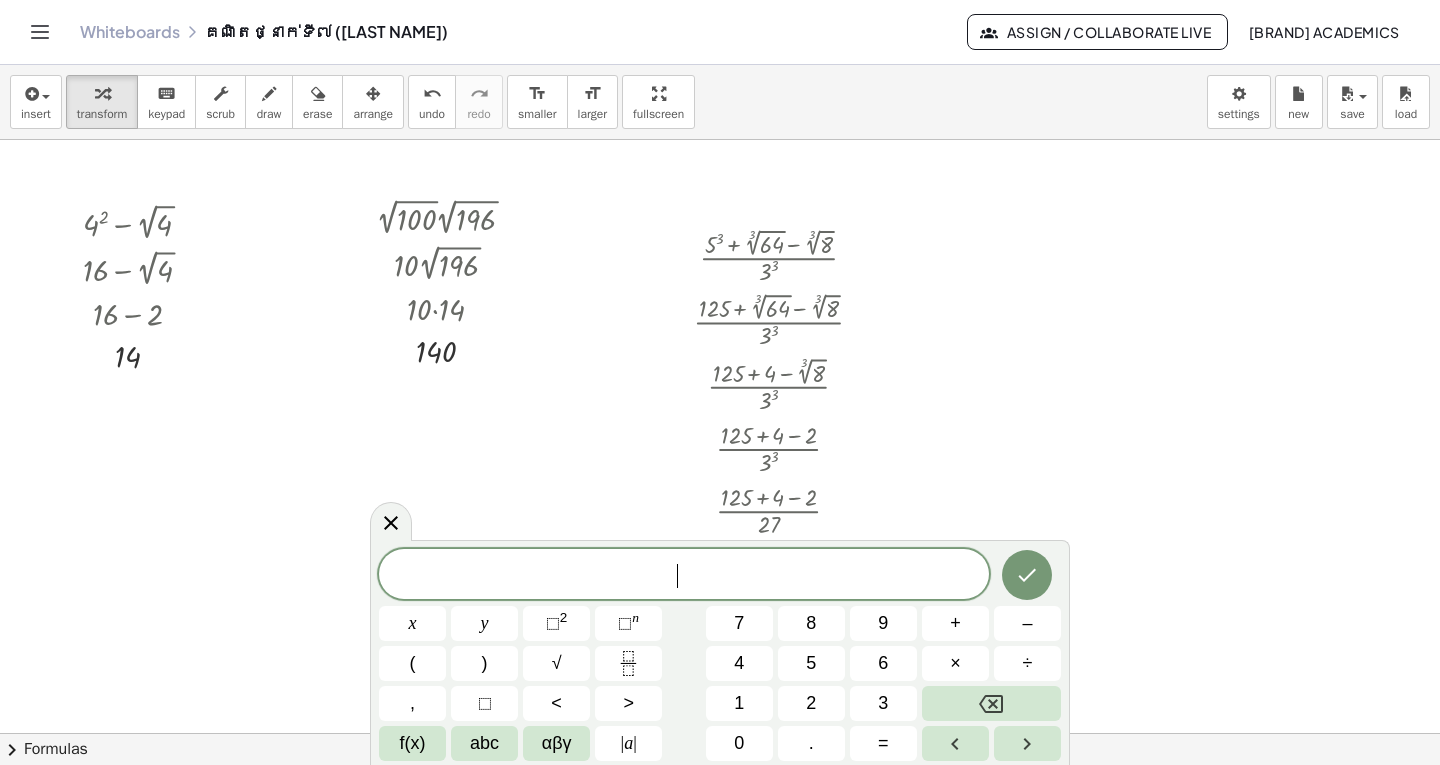 click at bounding box center (720, 140) 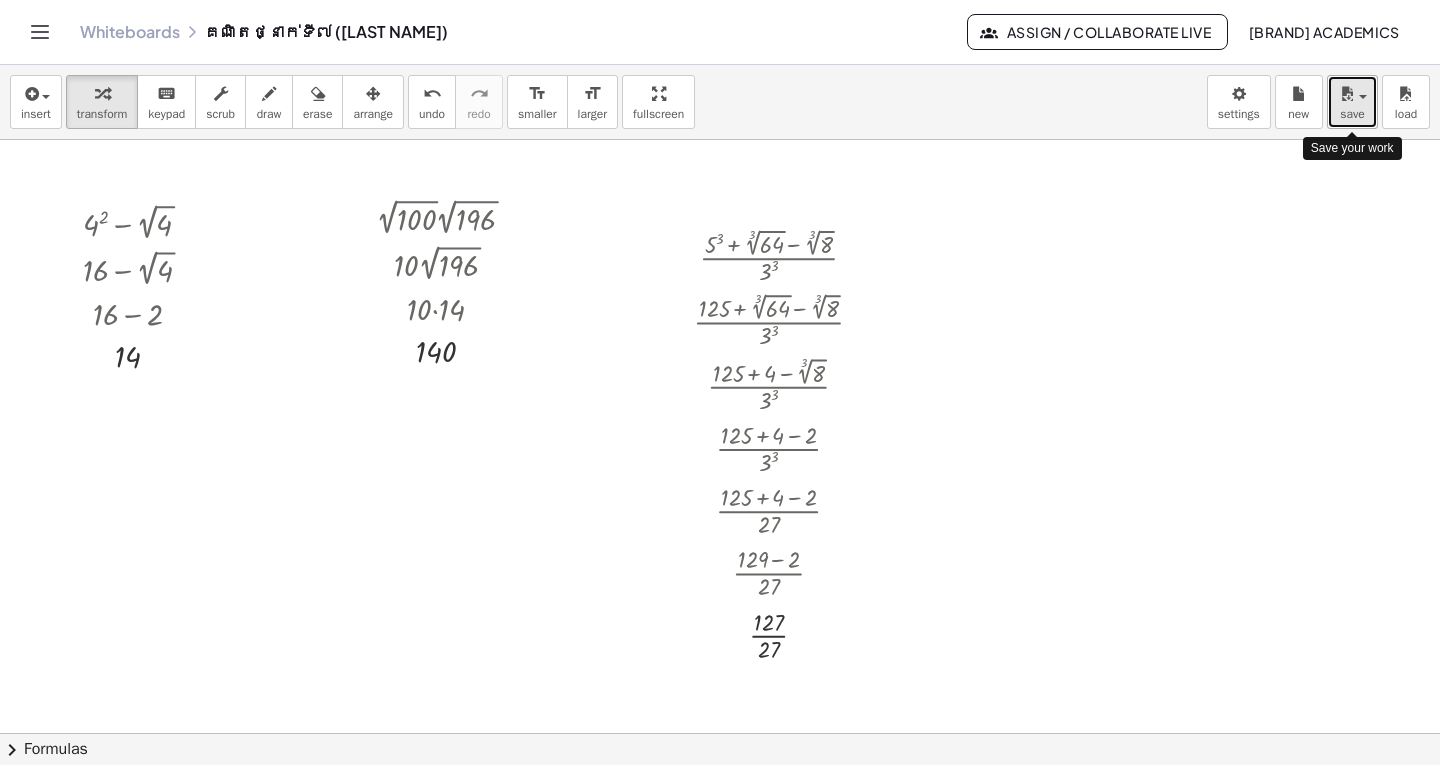 click at bounding box center [1352, 93] 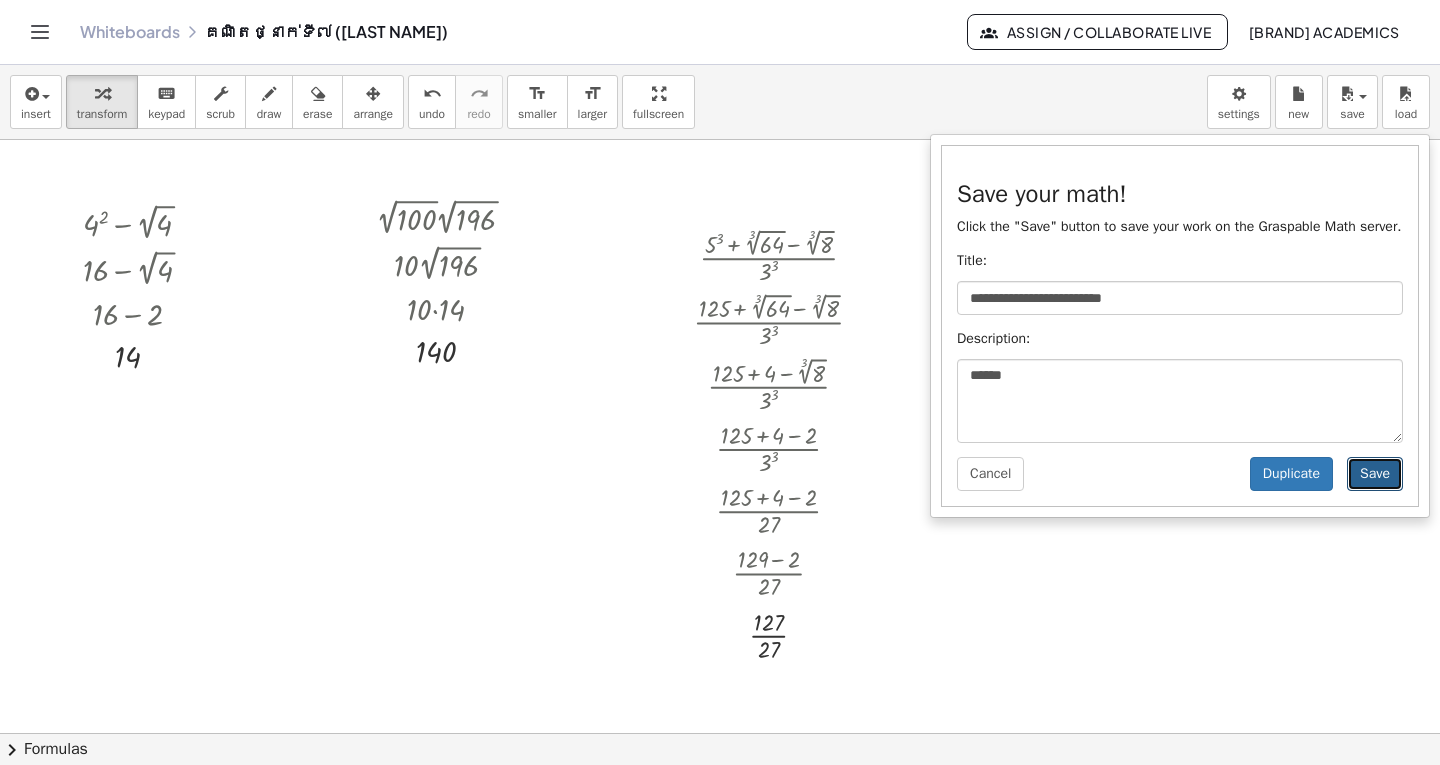 click on "Save" at bounding box center (1375, 474) 